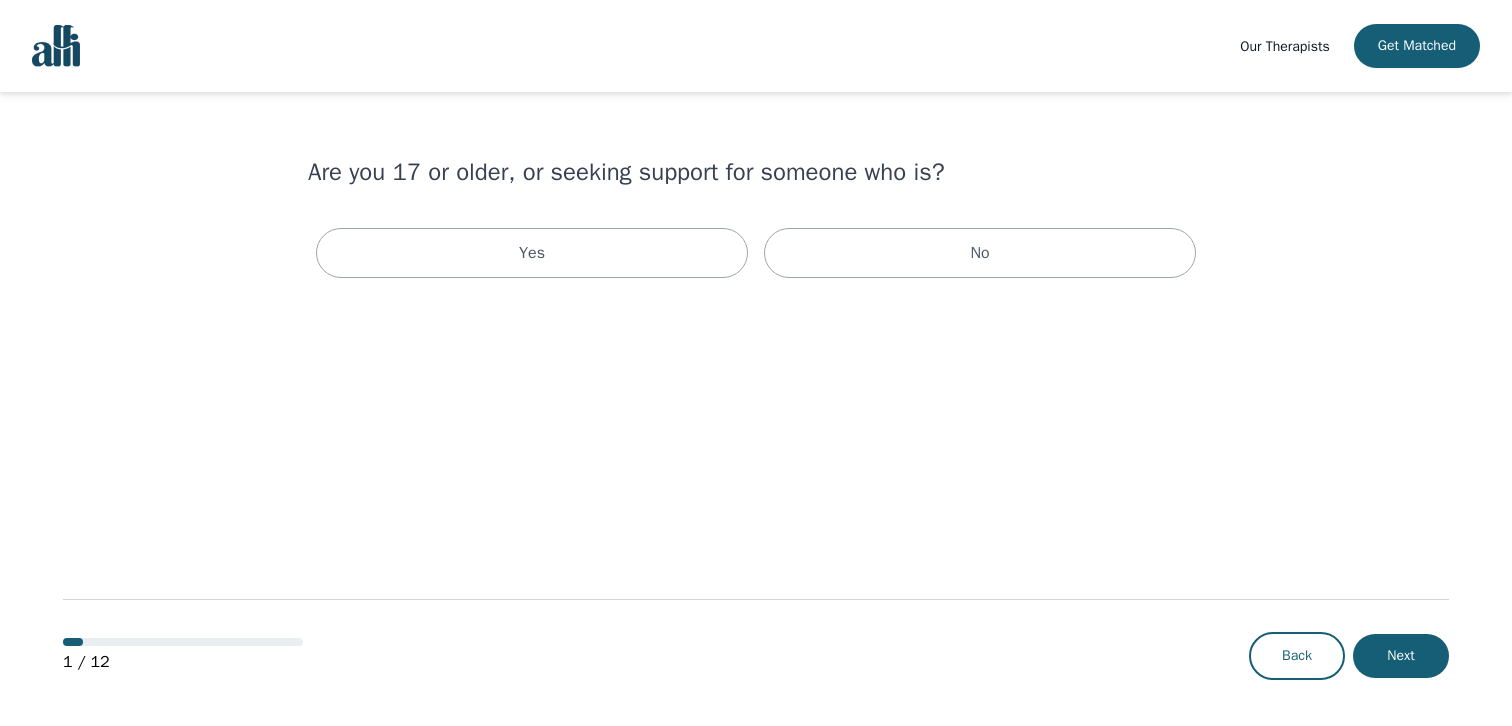 scroll, scrollTop: 0, scrollLeft: 0, axis: both 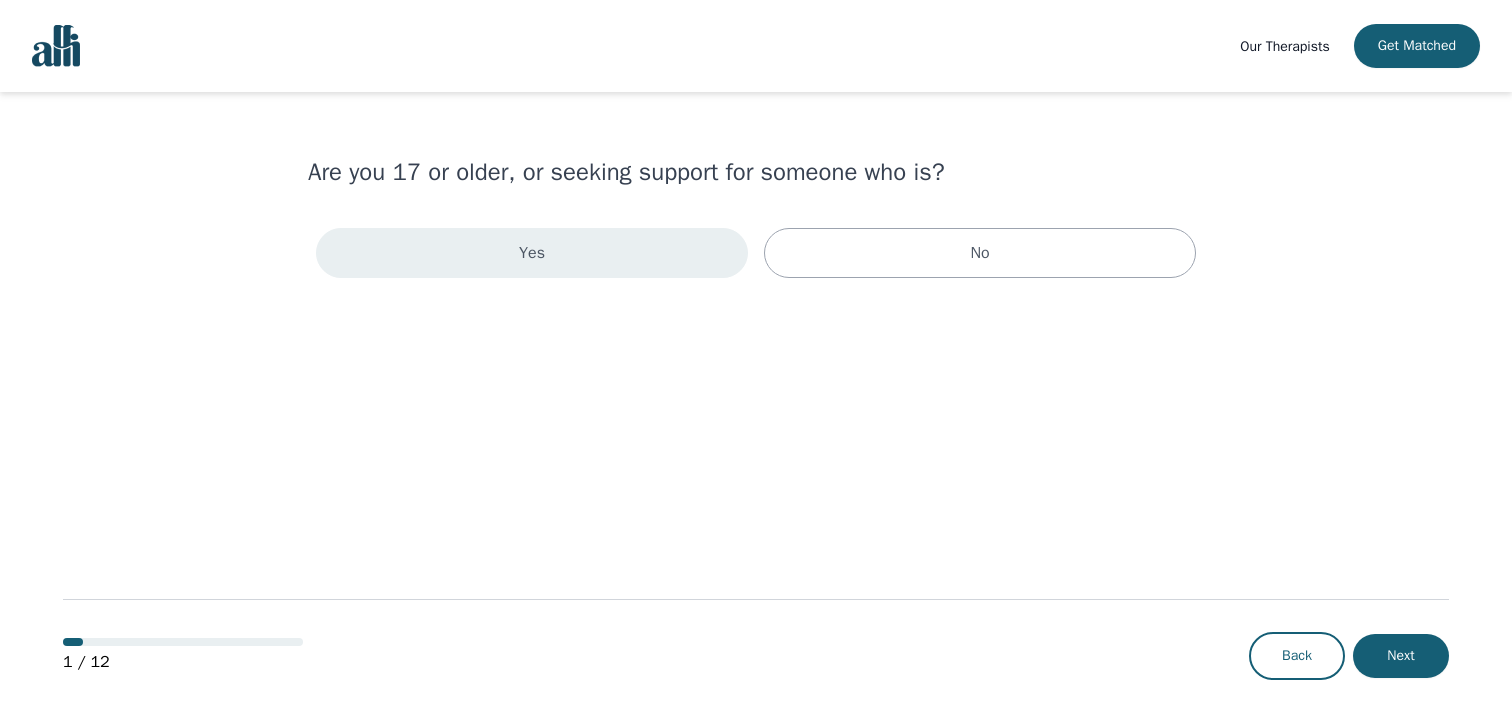 click on "Yes" at bounding box center [532, 253] 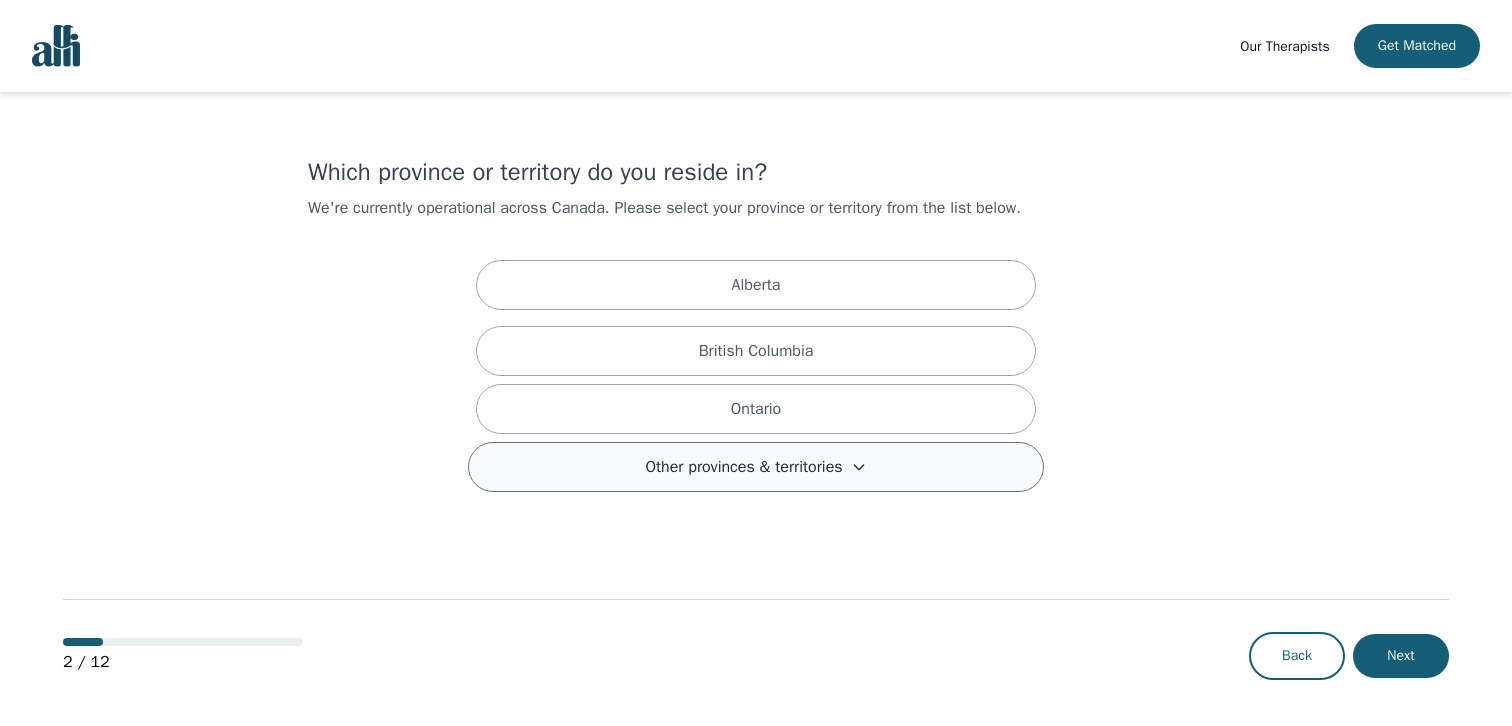 click on "Other provinces & territories" at bounding box center (743, 467) 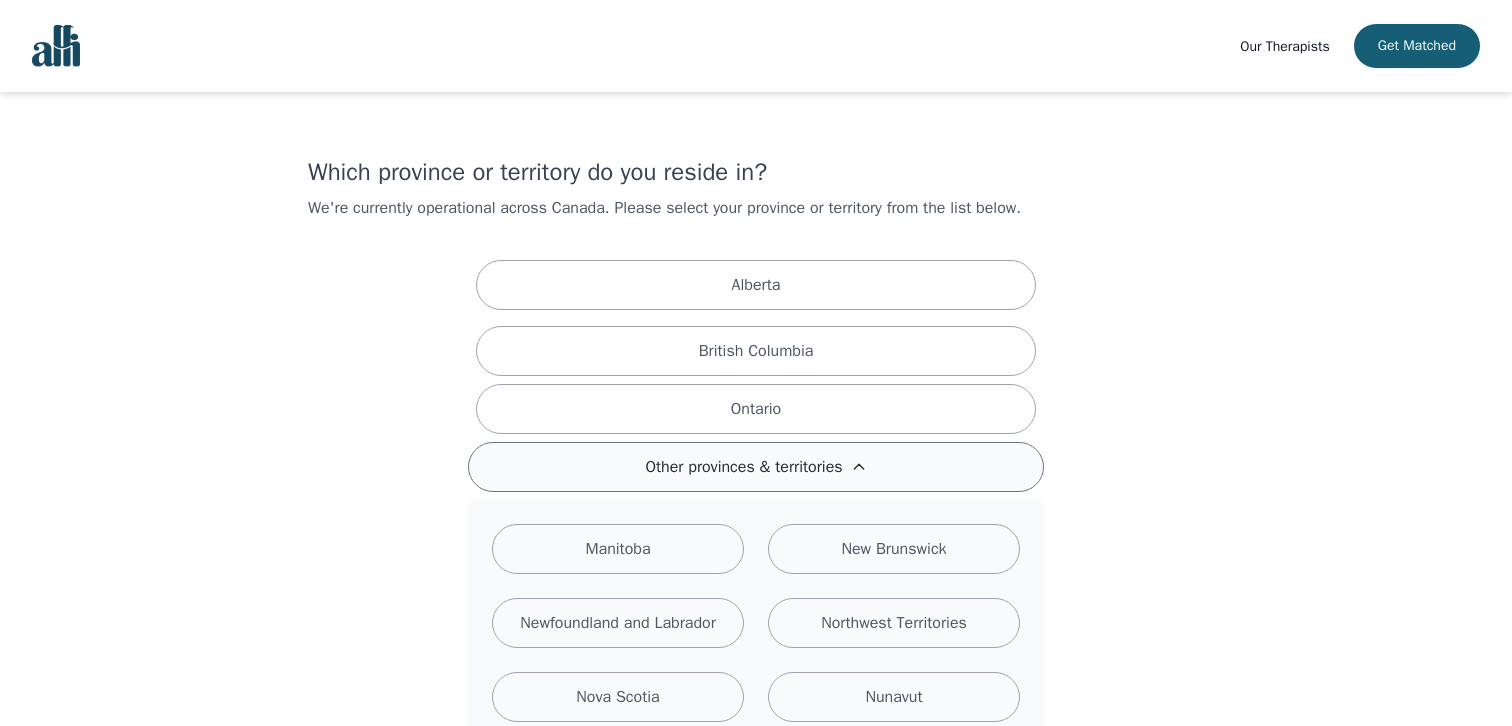 click on "Other provinces & territories" at bounding box center [743, 467] 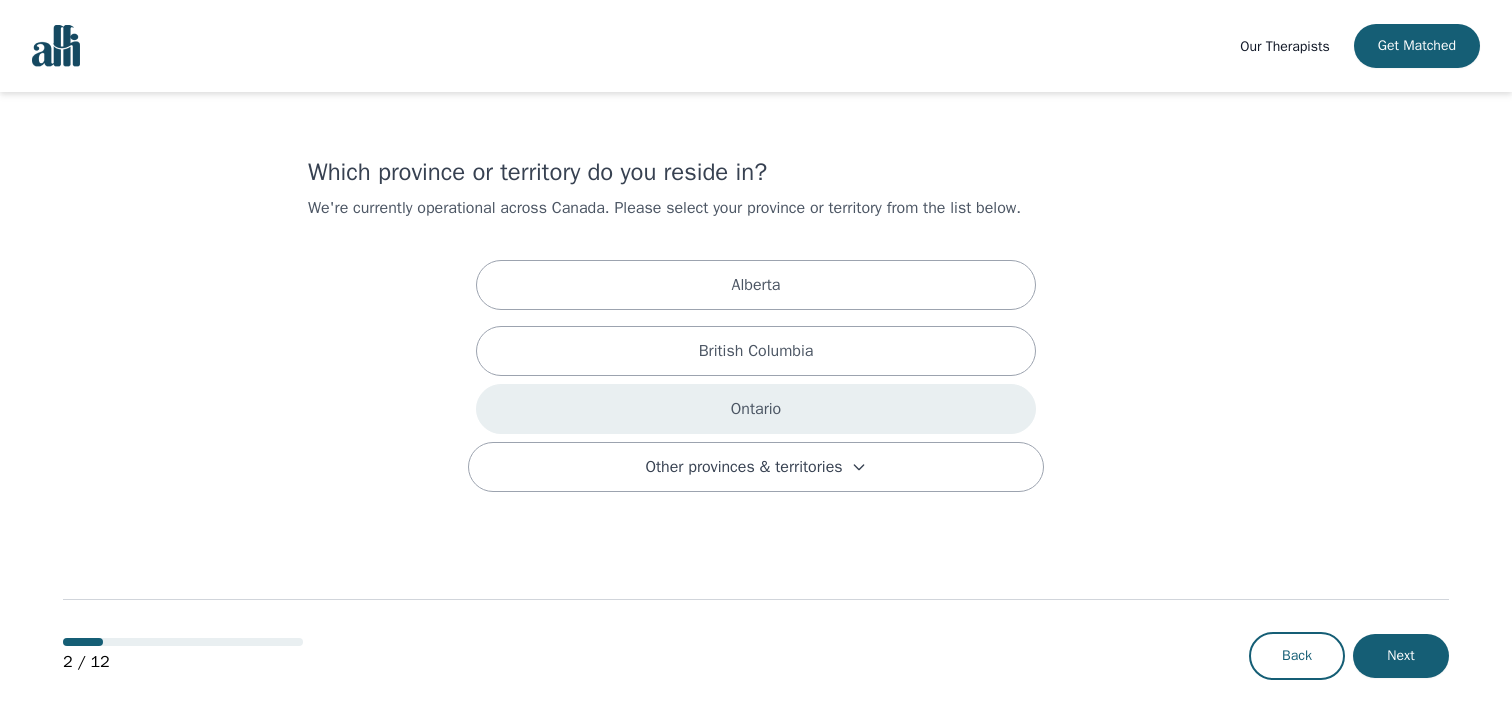 click on "Ontario" at bounding box center [756, 409] 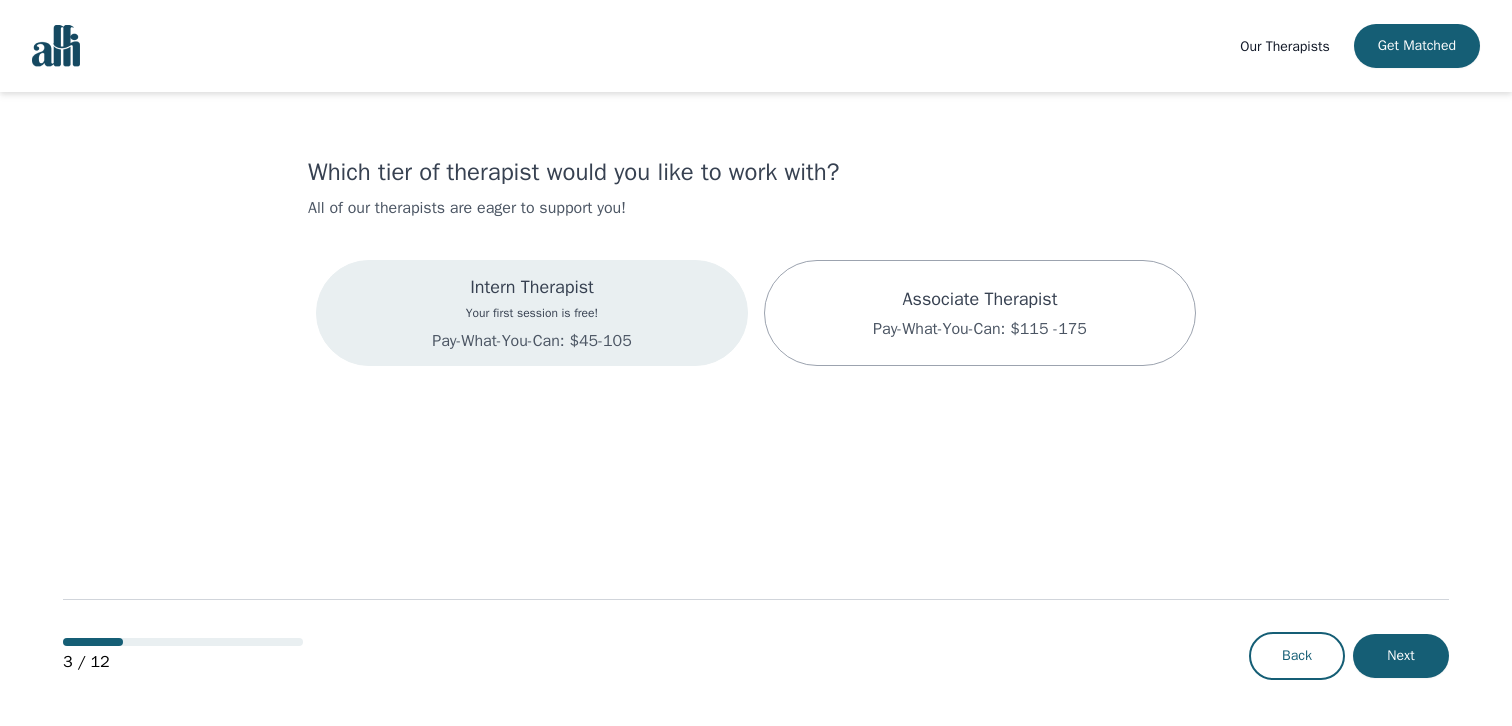 click on "Intern Therapist Your first session is free! Pay-What-You-Can: $45-105" at bounding box center [532, 313] 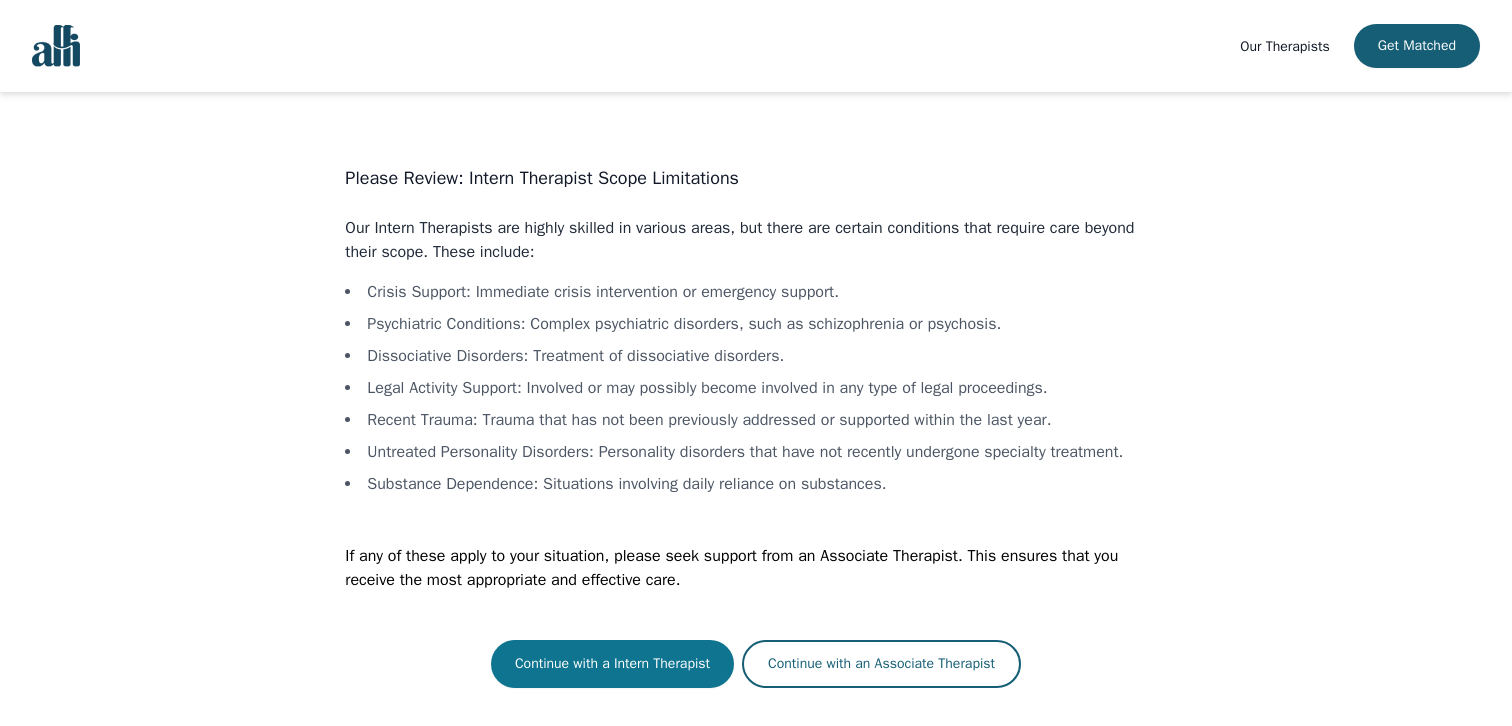 click on "Continue with a Intern Therapist" at bounding box center [612, 664] 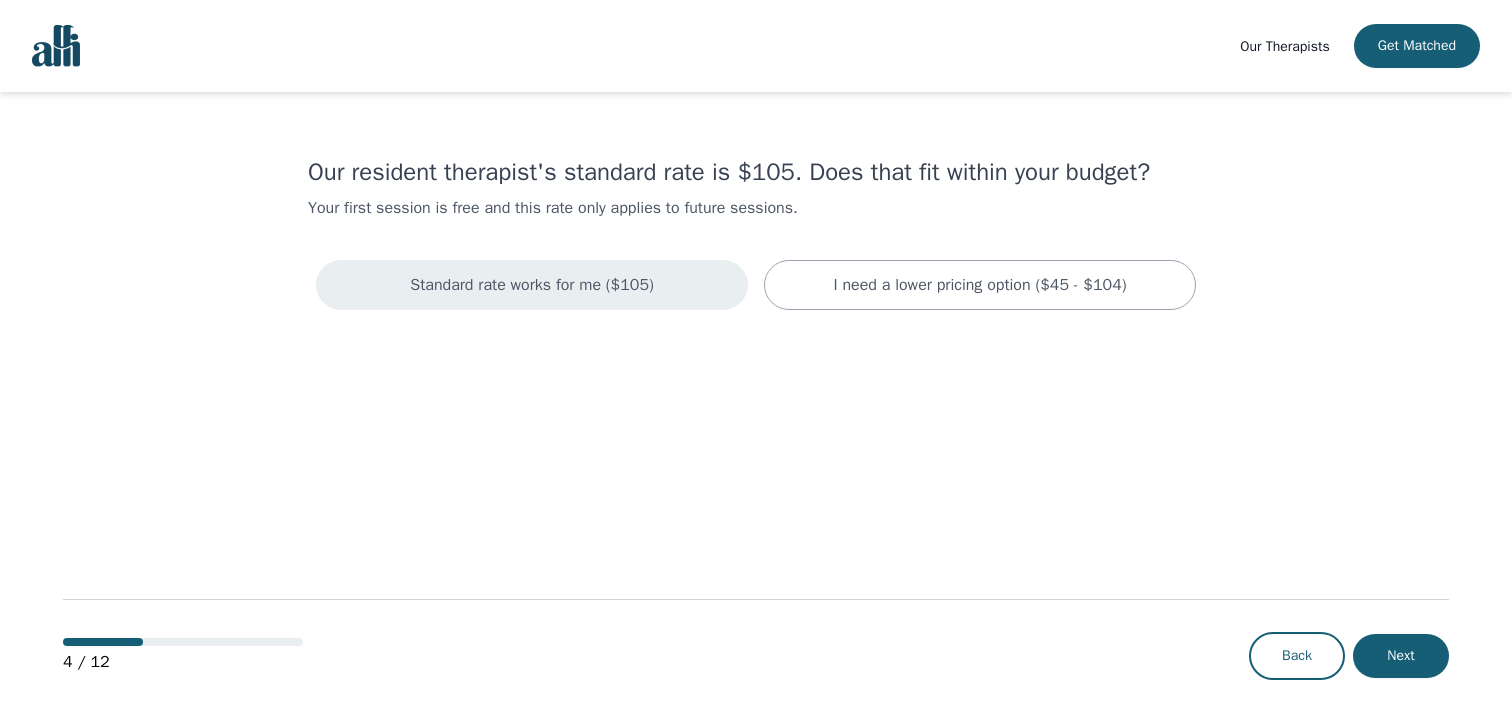 click on "Standard rate works for me ($105)" at bounding box center (532, 285) 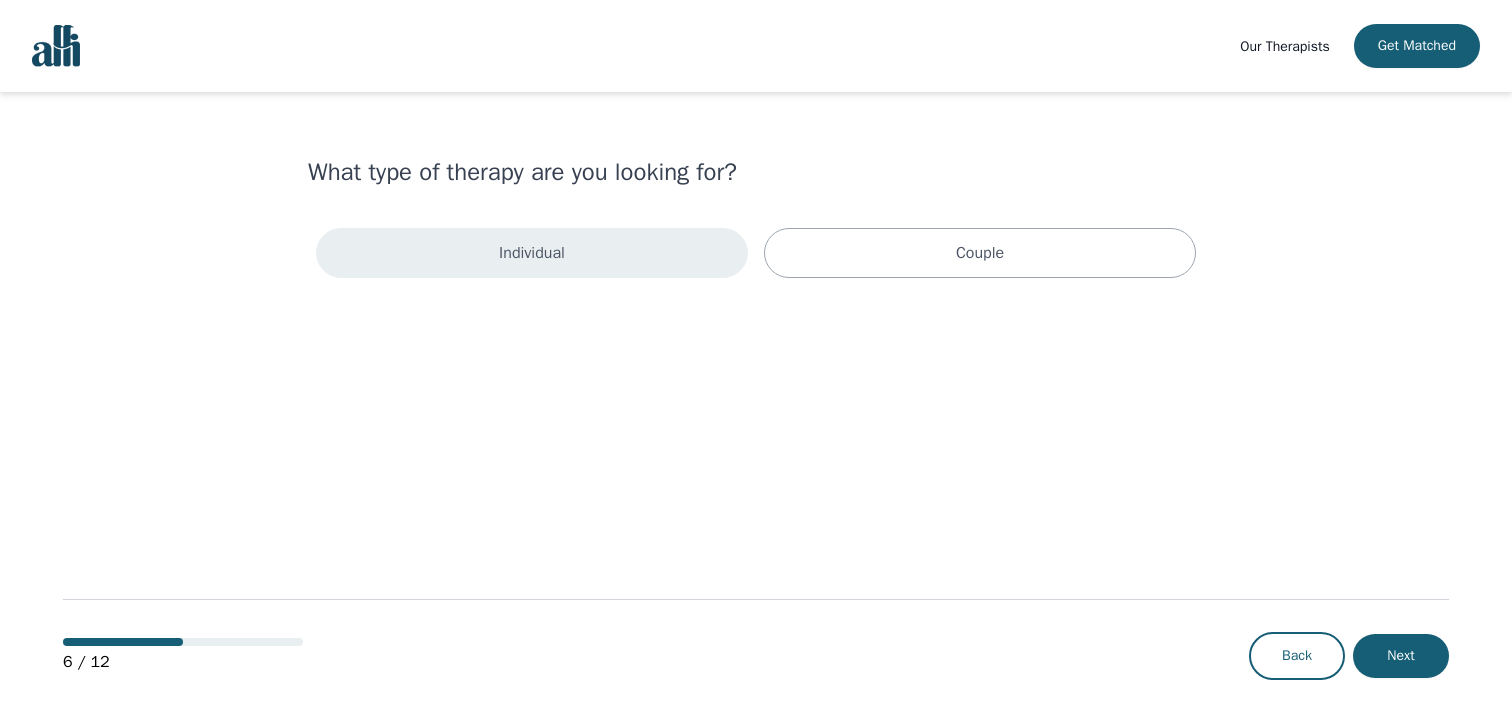click on "Individual" at bounding box center (532, 253) 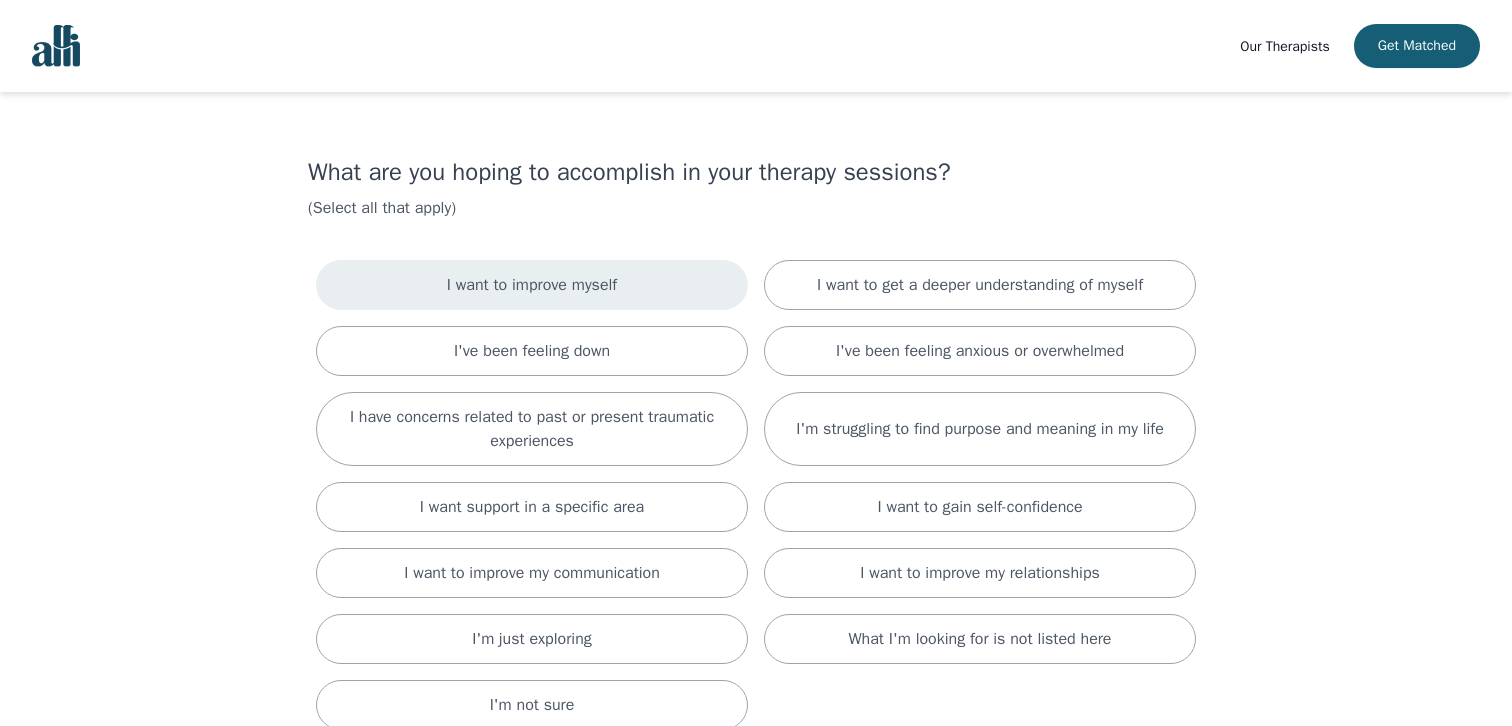 click on "I want to improve myself" at bounding box center (532, 285) 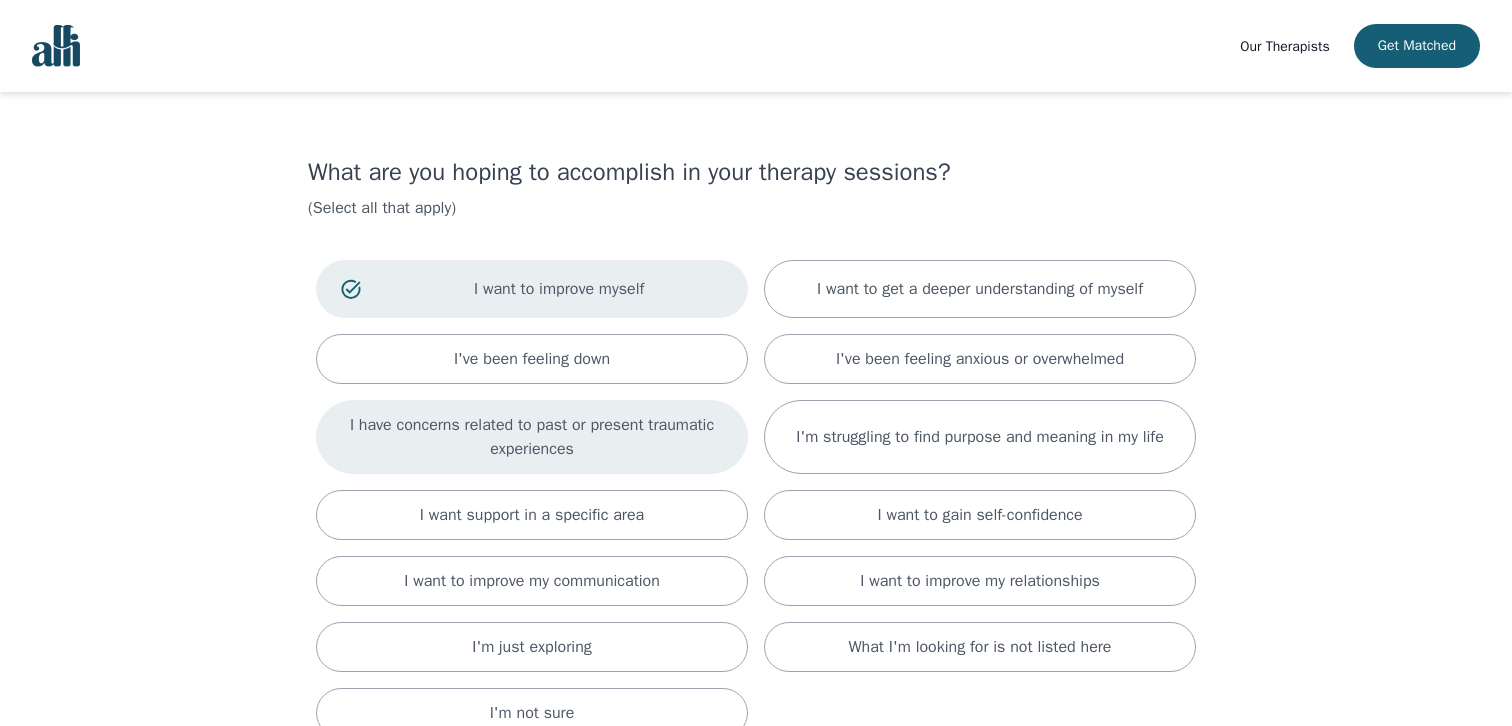 click on "I have concerns related to past or present traumatic experiences" at bounding box center (532, 437) 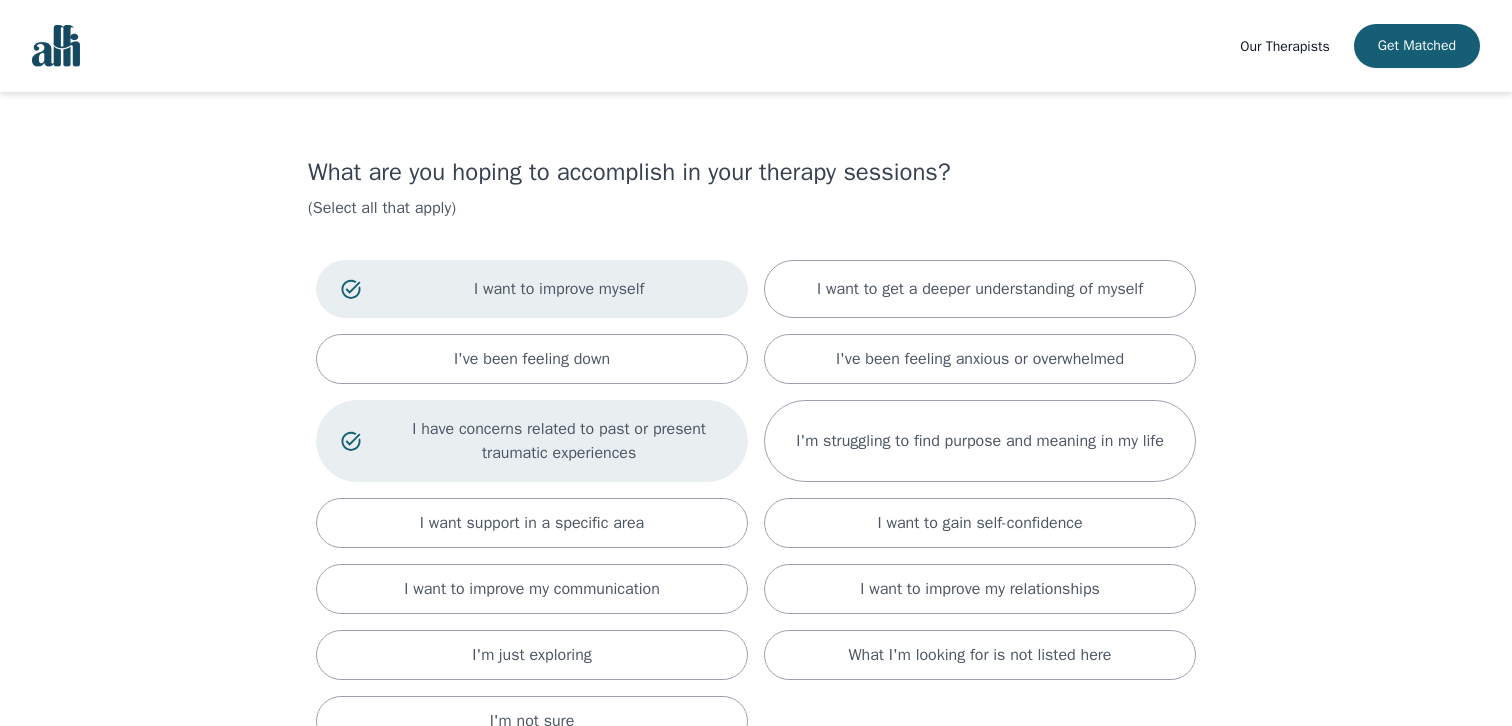 scroll, scrollTop: 237, scrollLeft: 0, axis: vertical 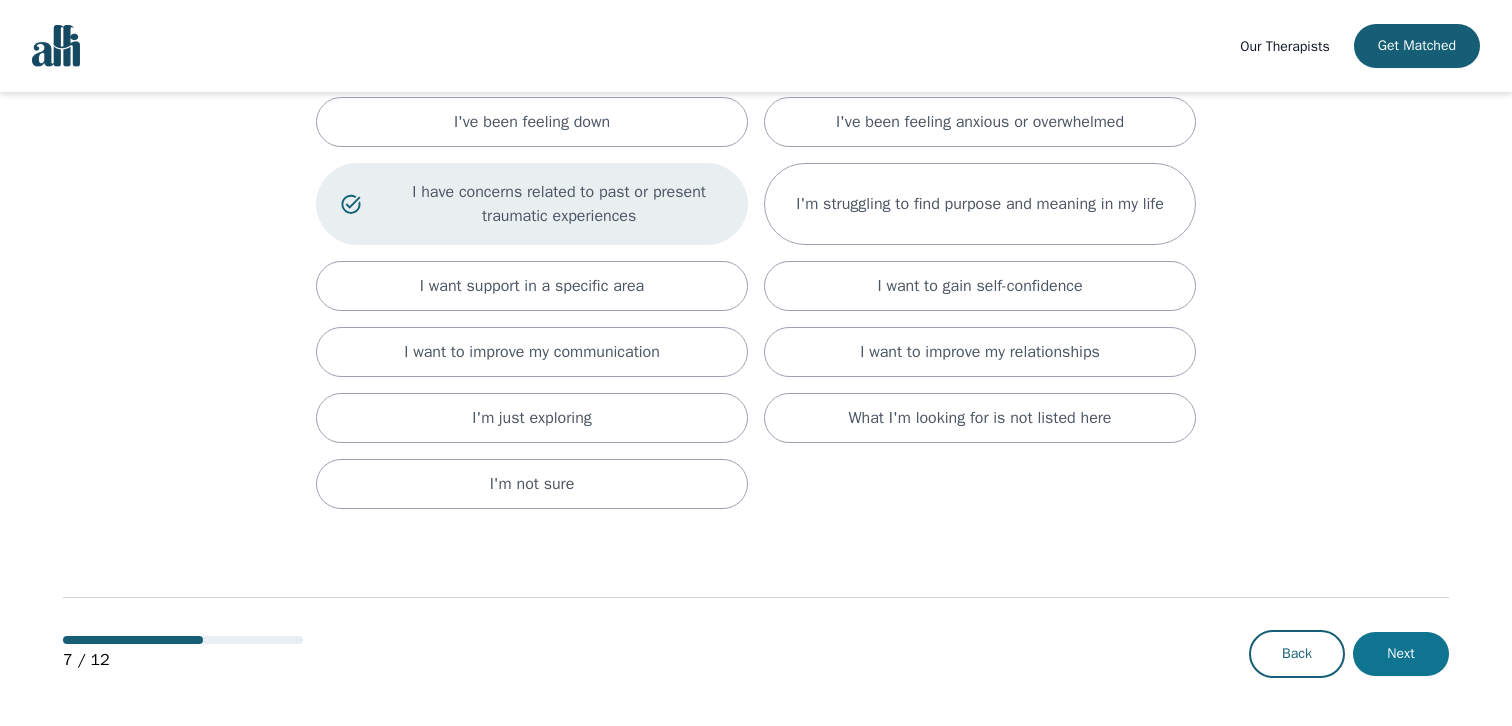 click on "Next" at bounding box center (1401, 654) 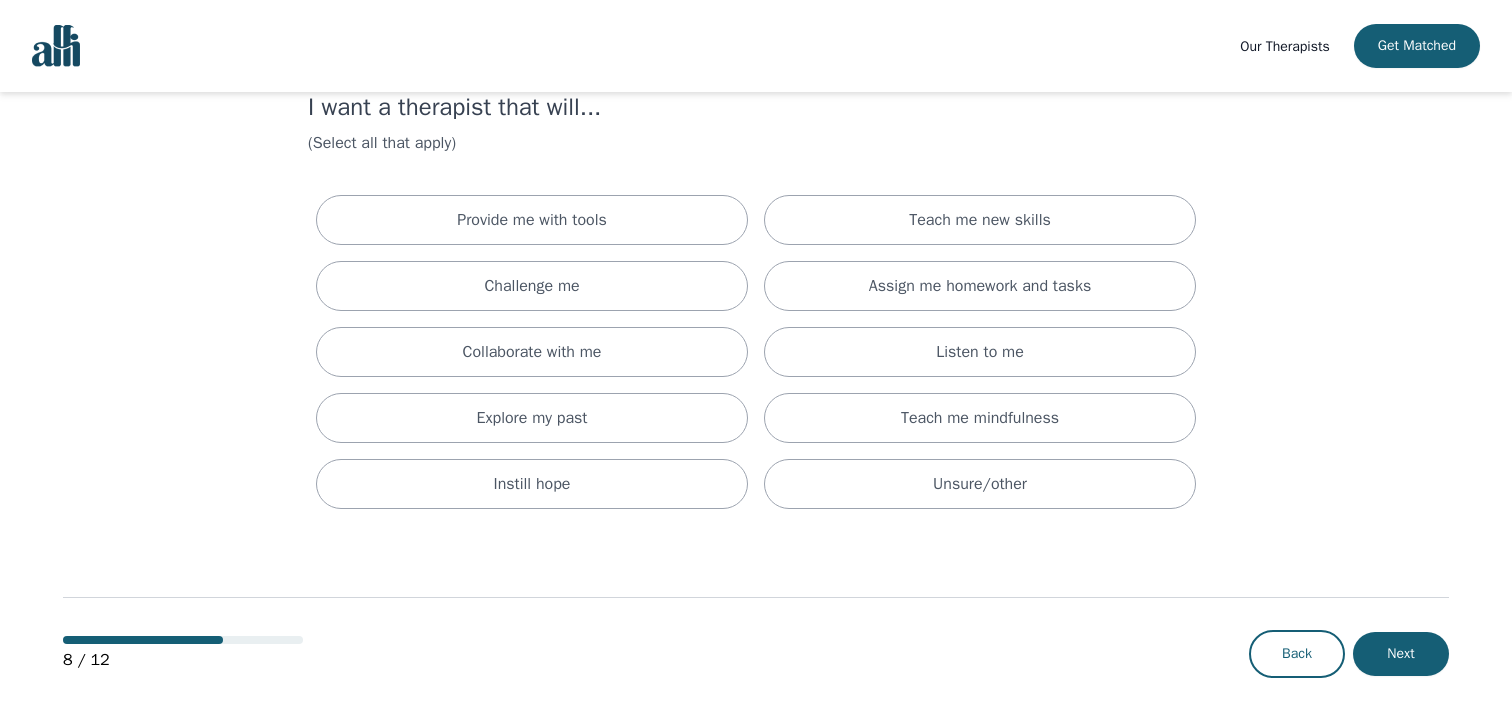 scroll, scrollTop: 0, scrollLeft: 0, axis: both 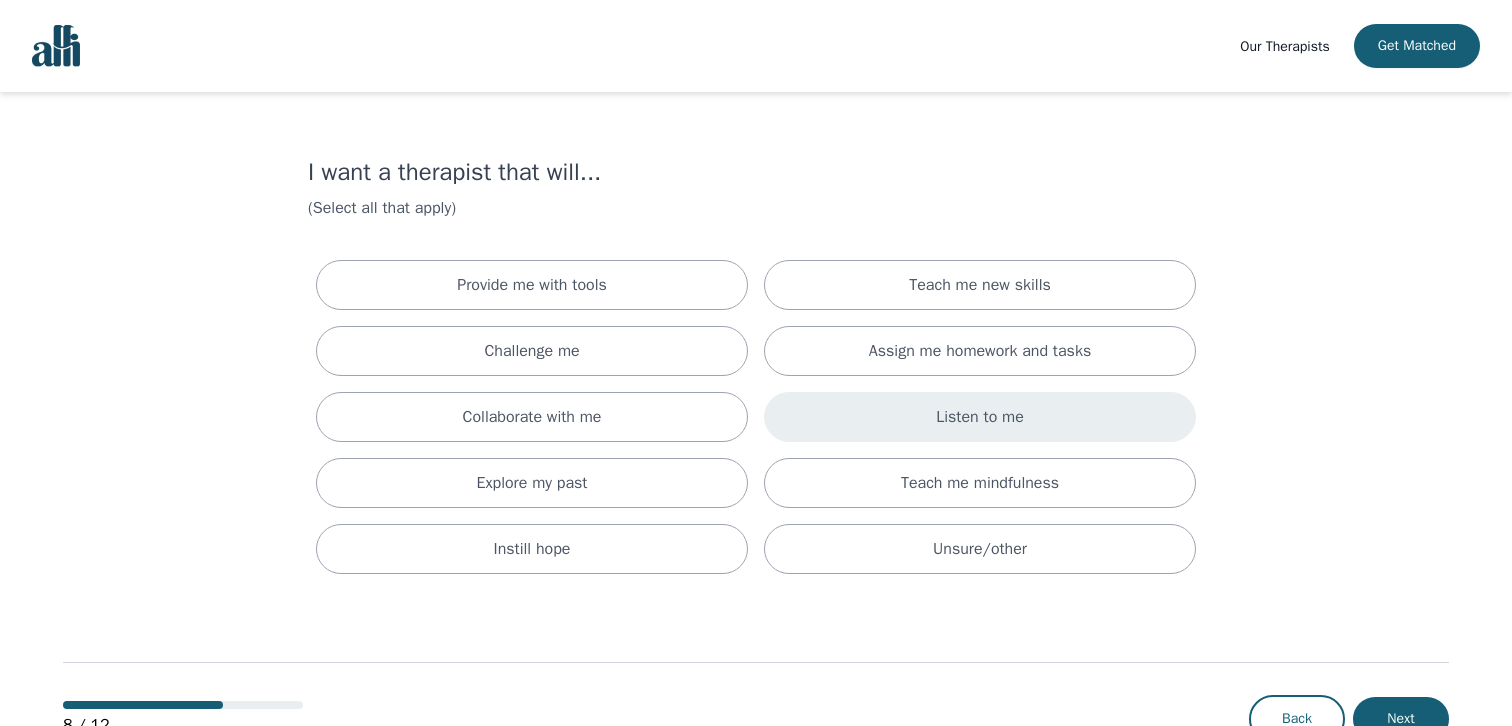 click on "Listen to me" at bounding box center [980, 417] 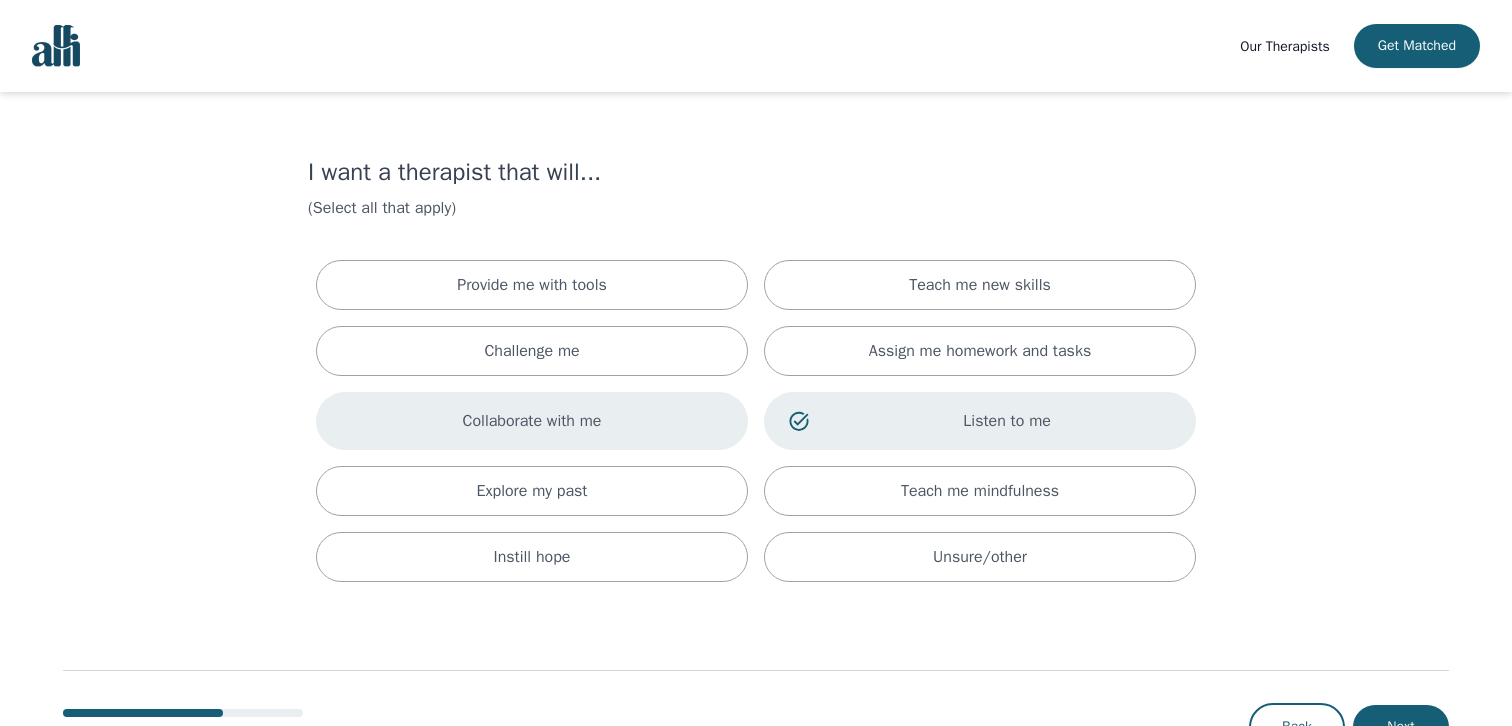 click on "Collaborate with me" at bounding box center (532, 421) 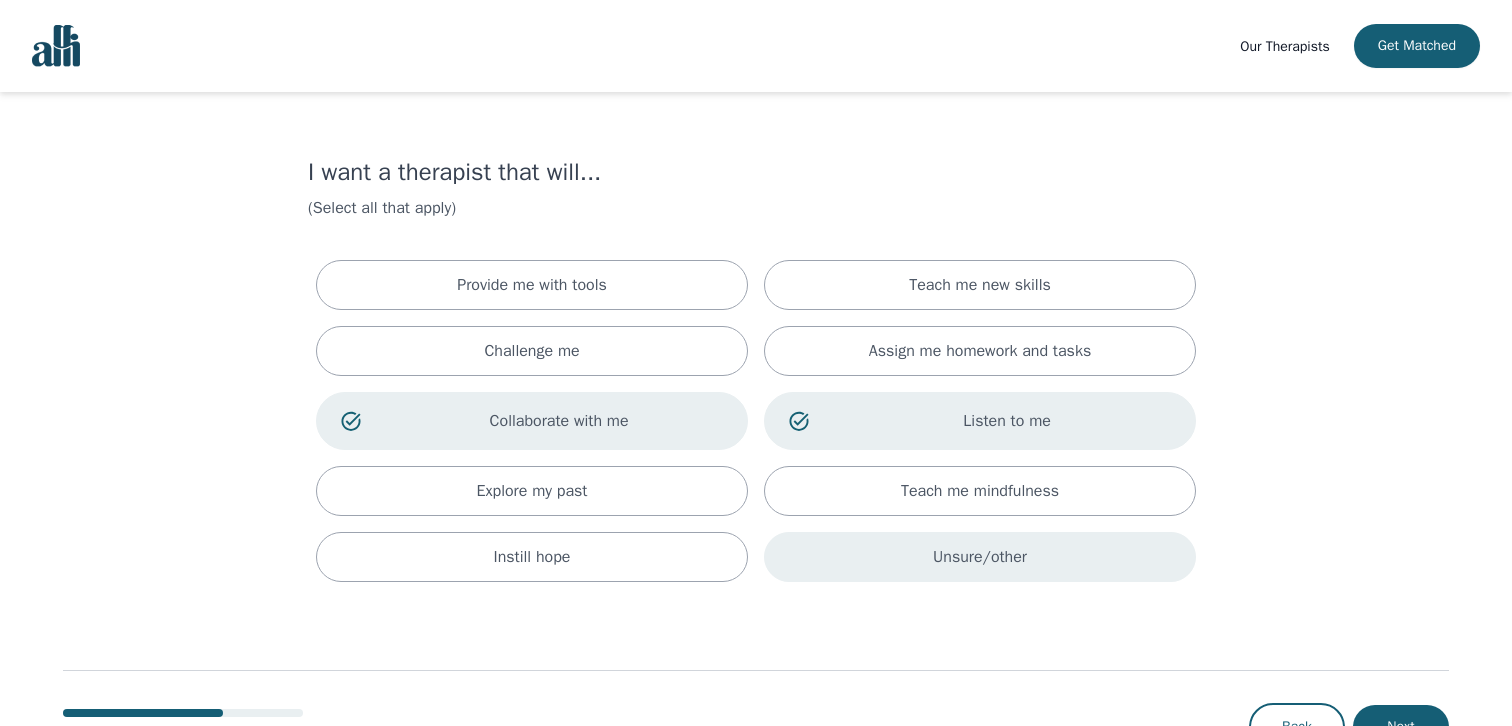scroll, scrollTop: 73, scrollLeft: 0, axis: vertical 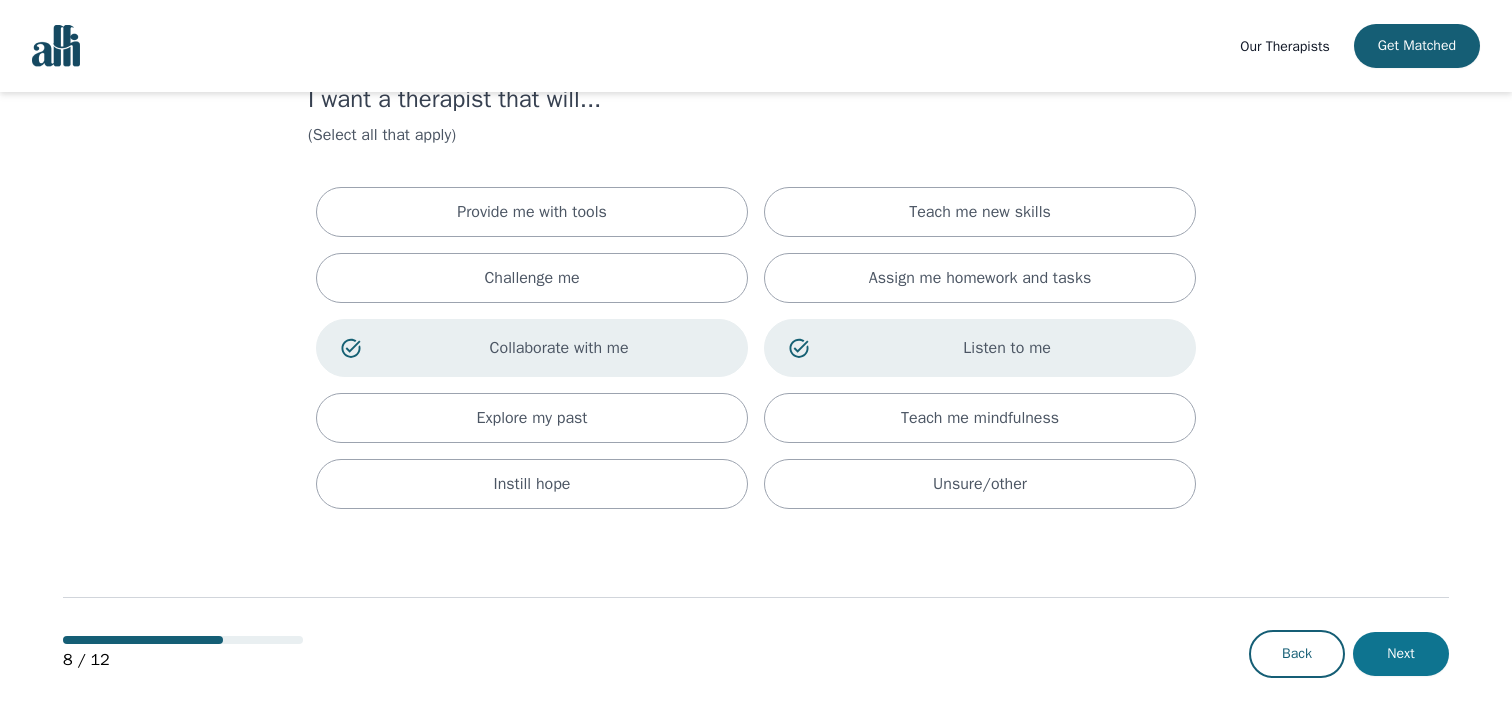 click on "Next" at bounding box center (1401, 654) 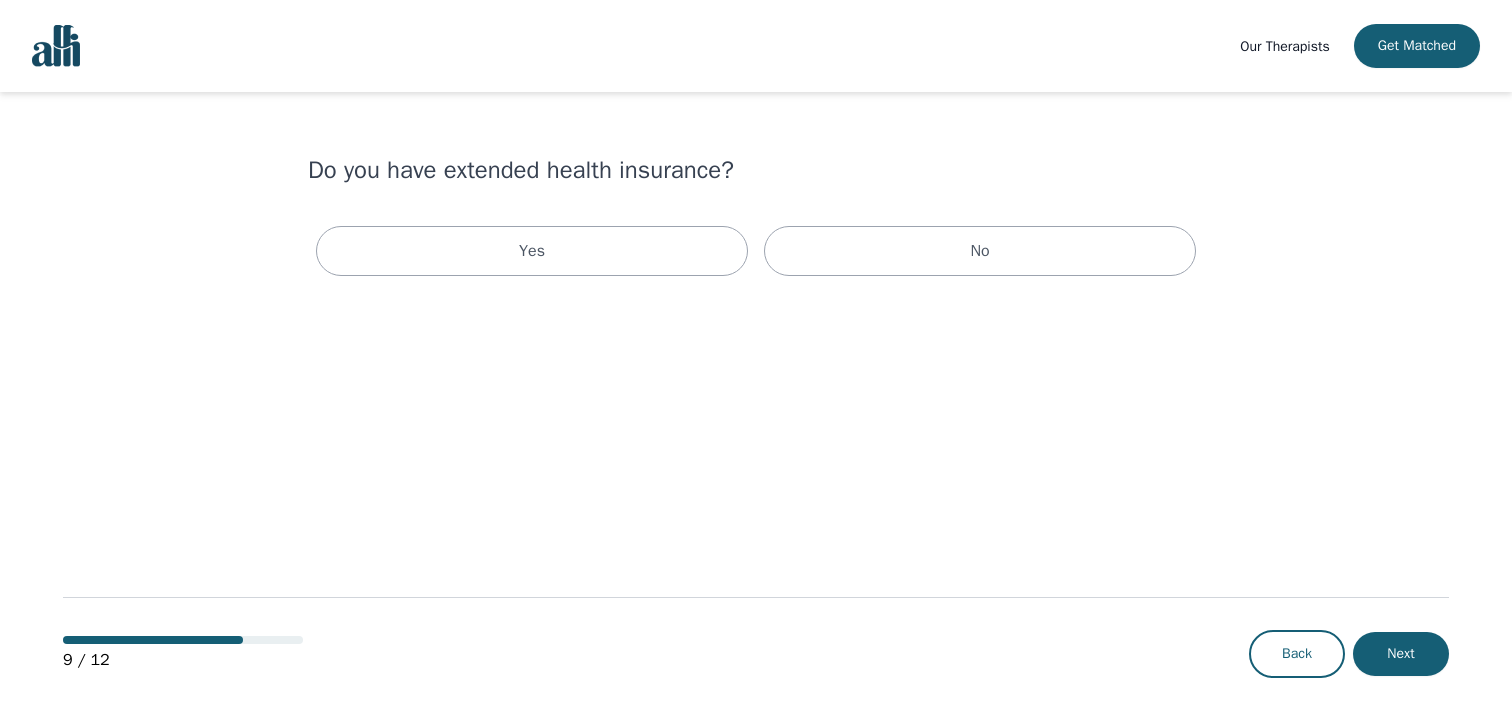 scroll, scrollTop: 0, scrollLeft: 0, axis: both 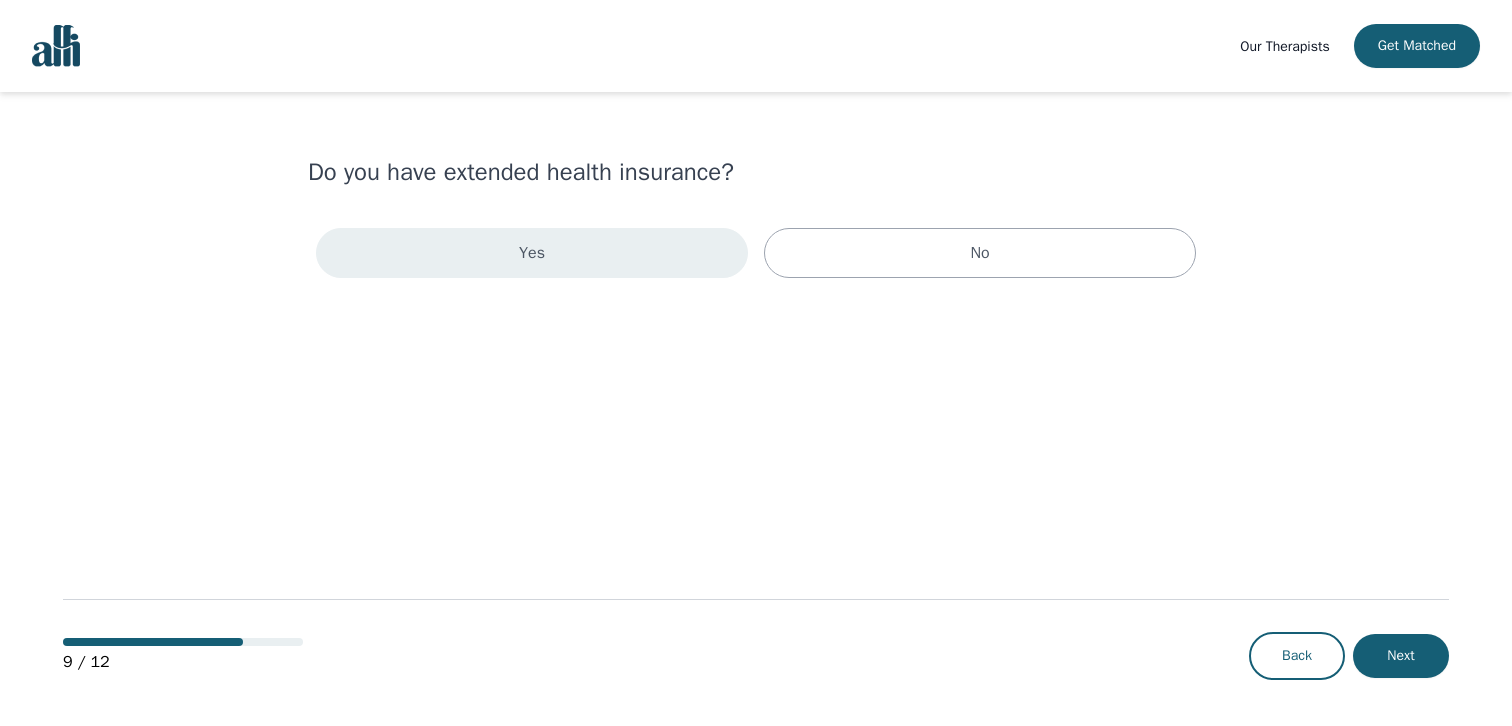 click on "Yes" at bounding box center (532, 253) 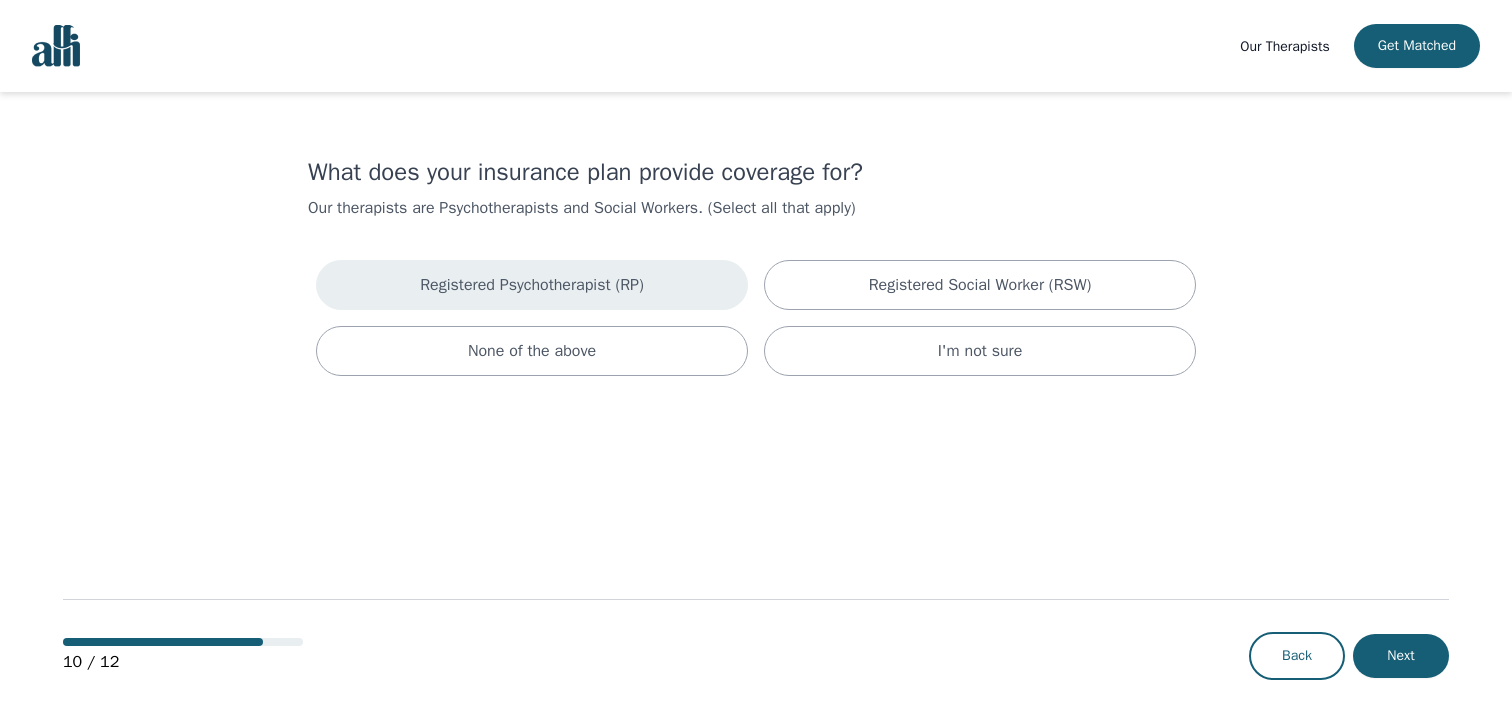 click on "Registered Psychotherapist (RP)" at bounding box center [532, 285] 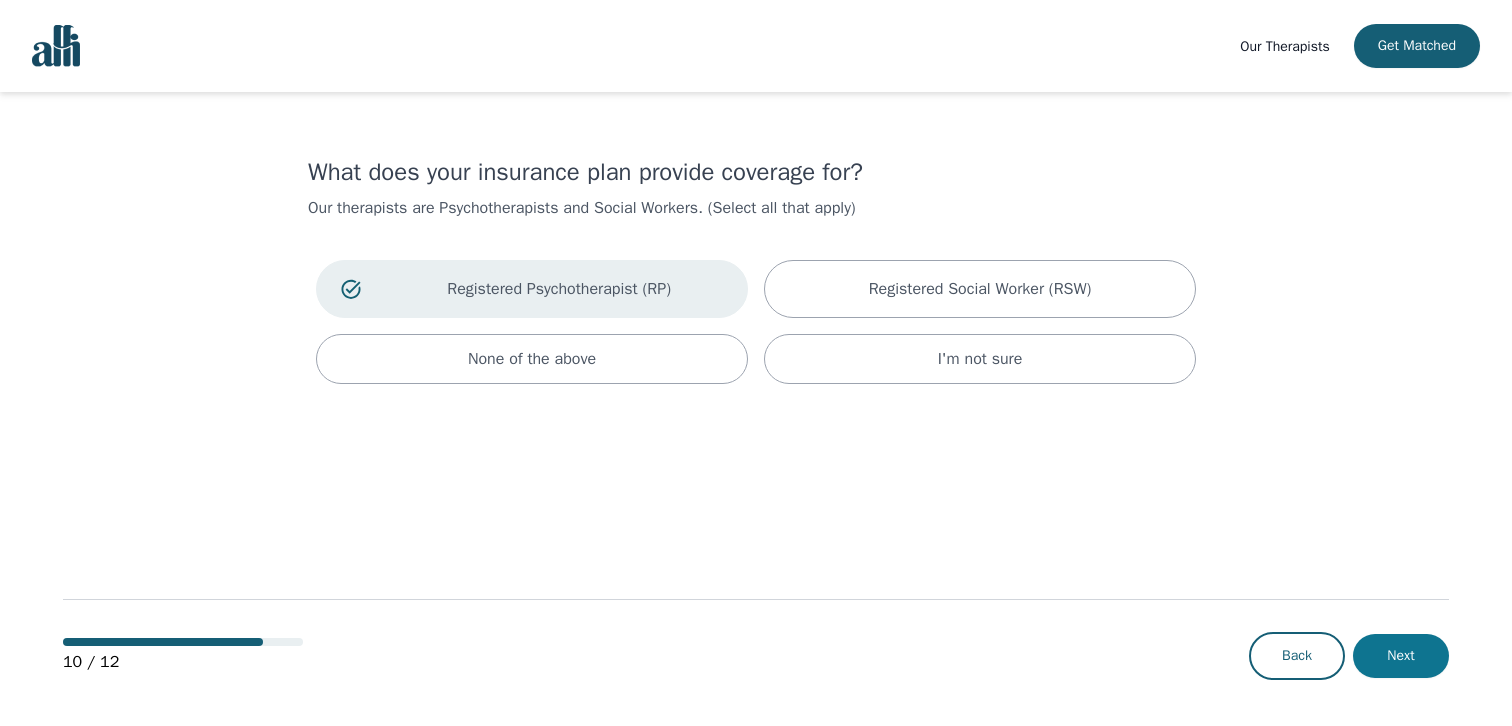click on "Next" at bounding box center [1401, 656] 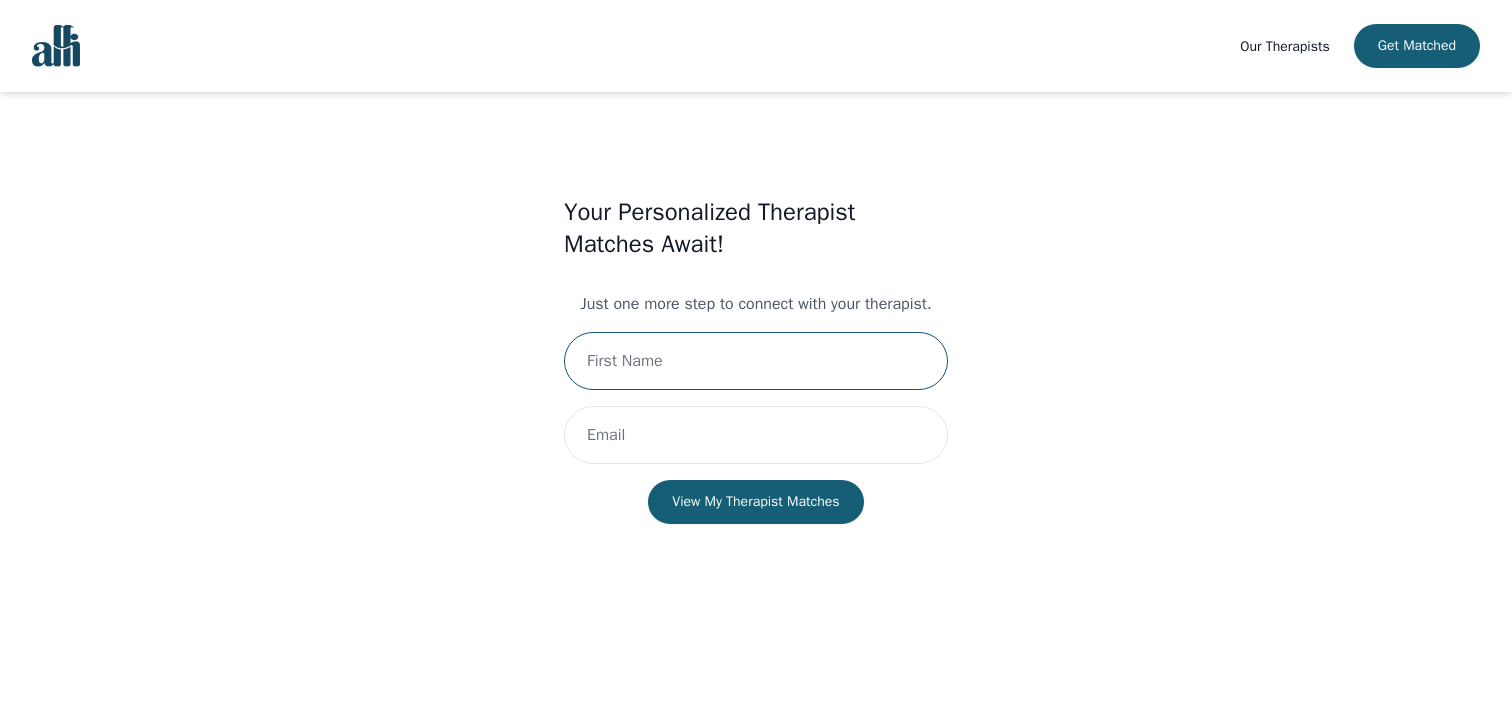 click at bounding box center (756, 361) 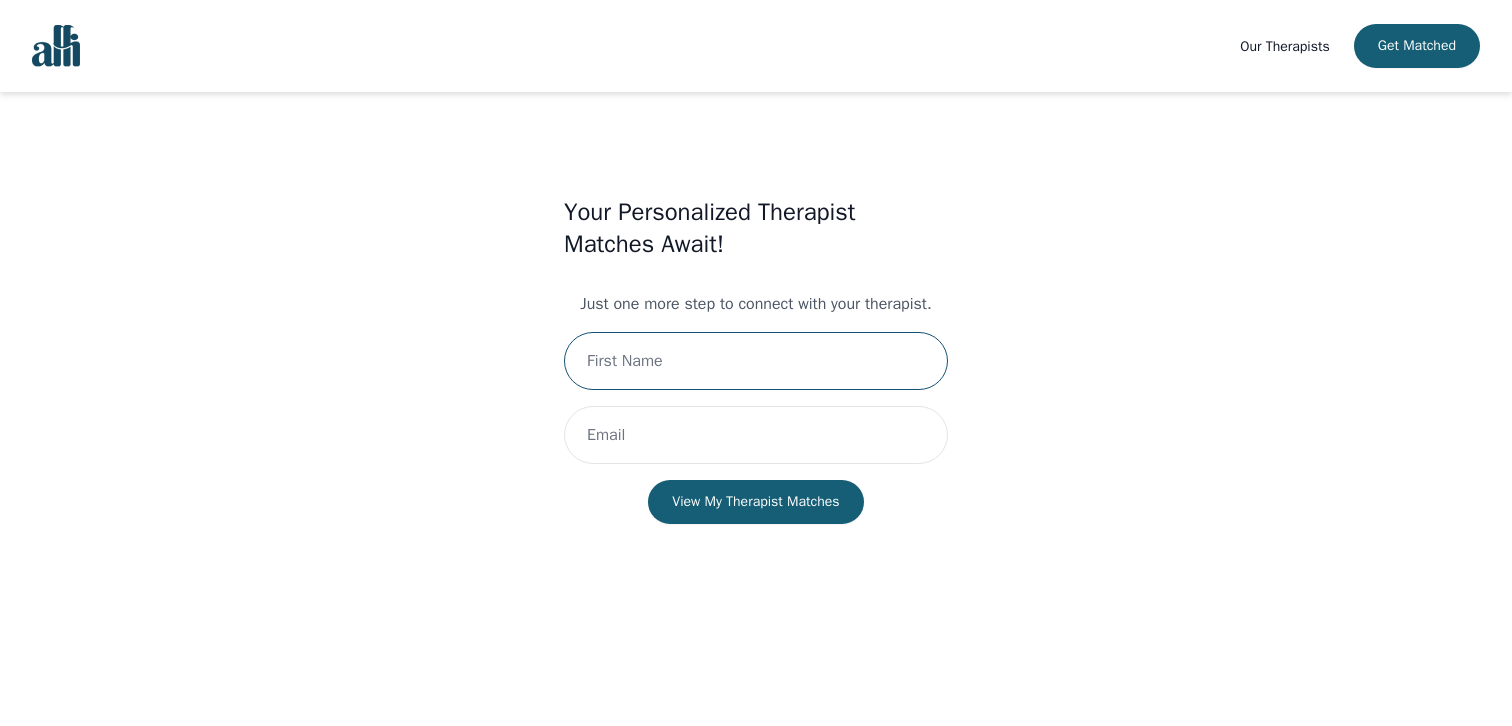 type on "[FIRST]" 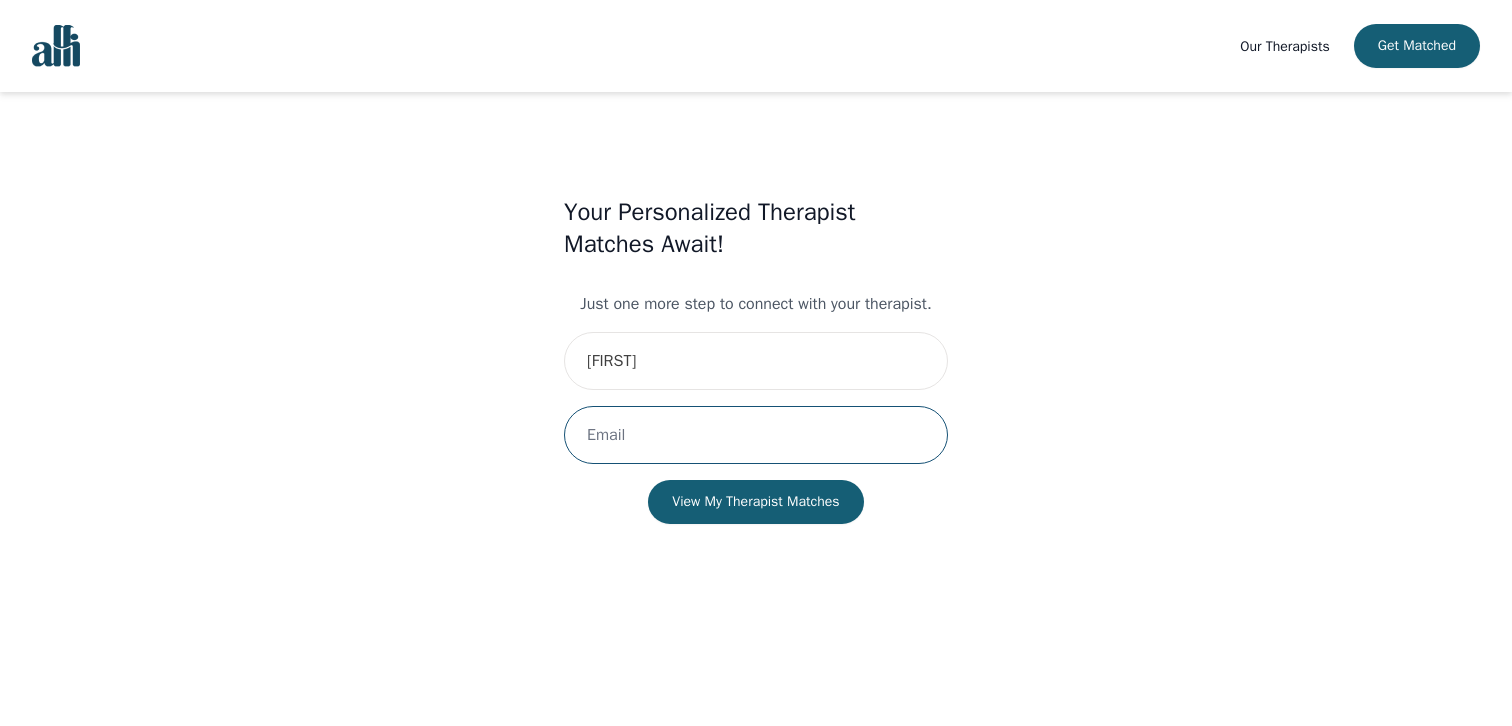 click at bounding box center [756, 435] 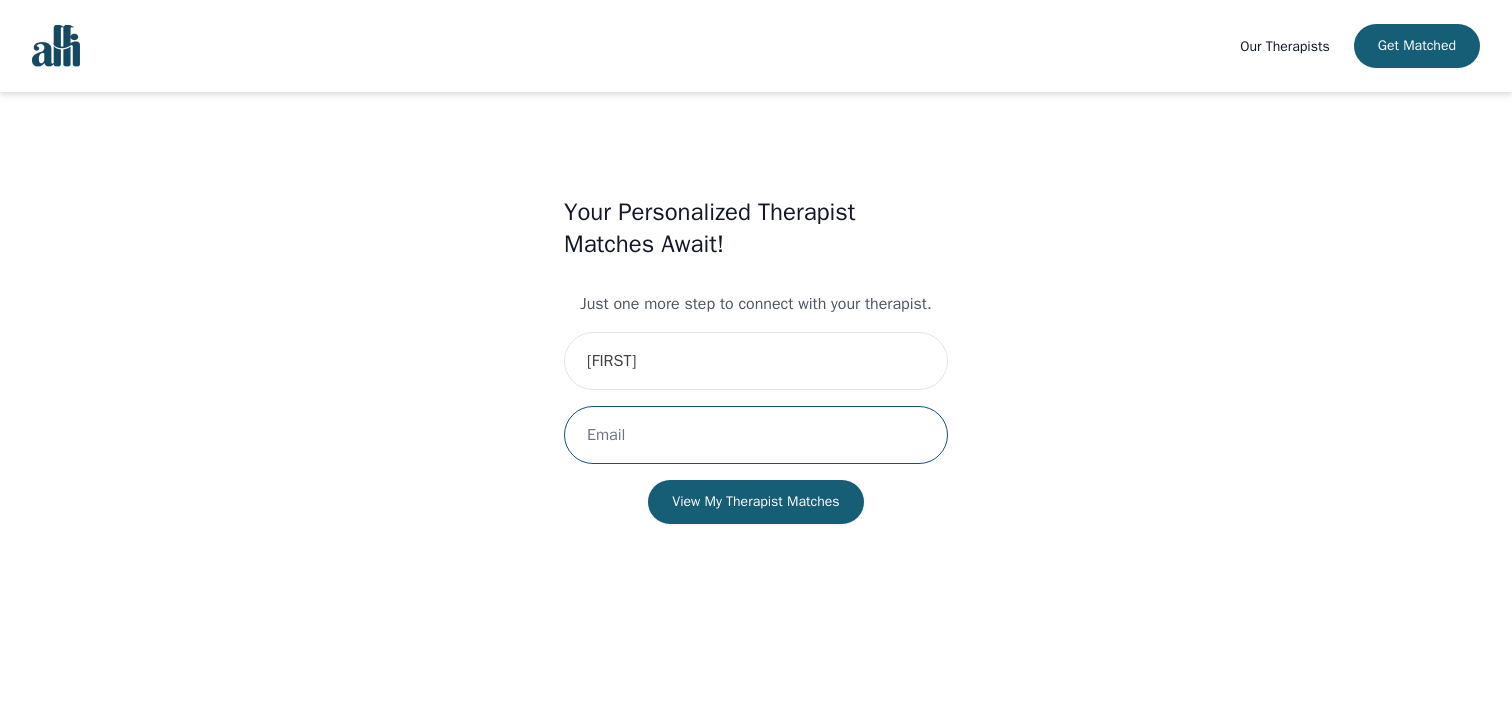 type on "[EMAIL]" 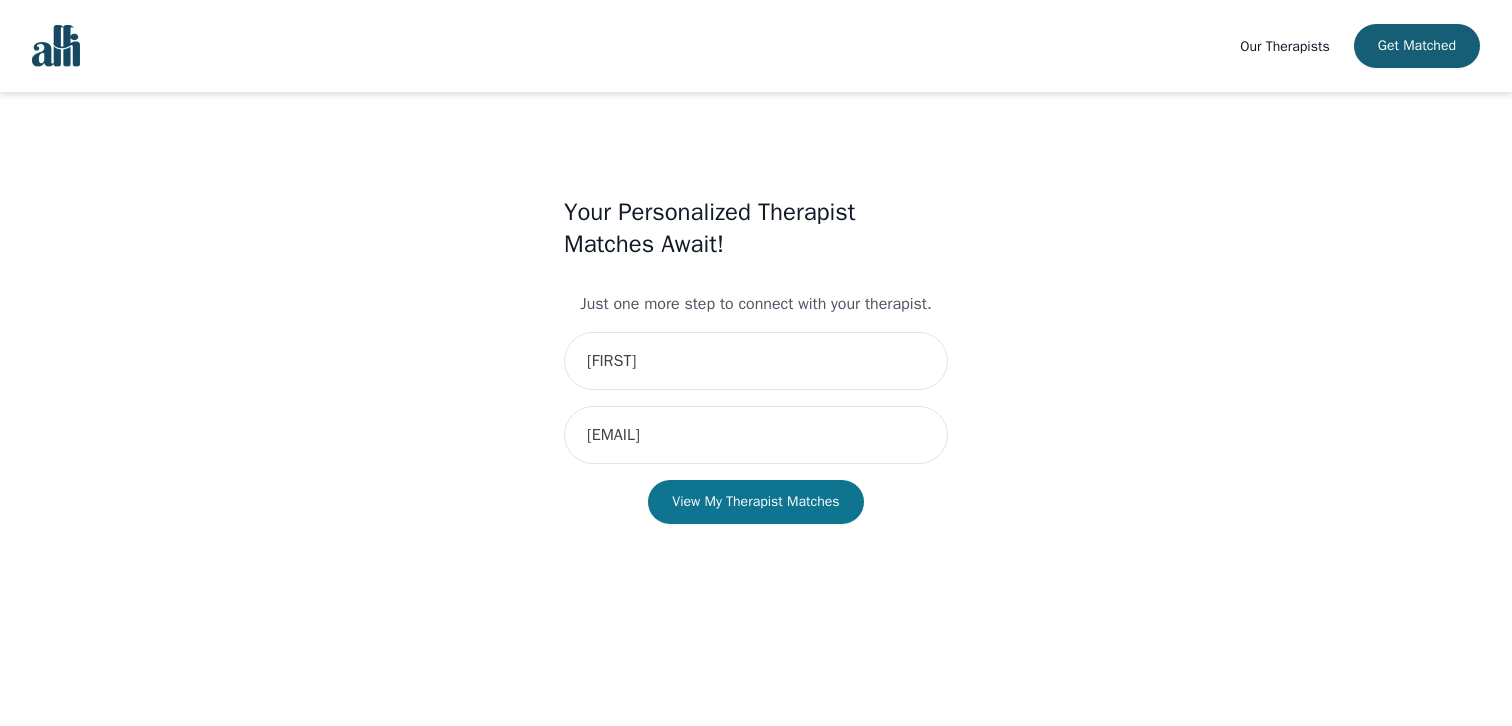 click on "View My Therapist Matches" at bounding box center [755, 502] 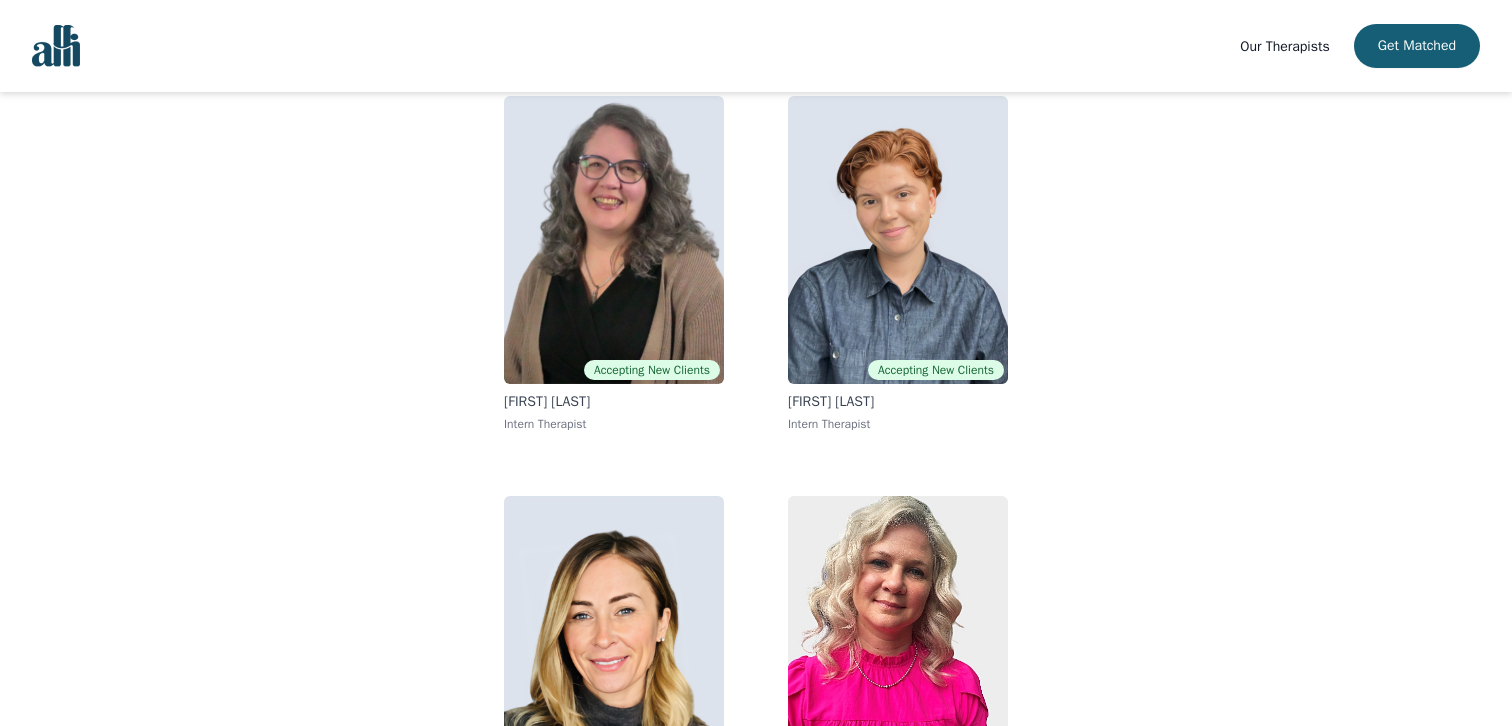 scroll, scrollTop: 189, scrollLeft: 0, axis: vertical 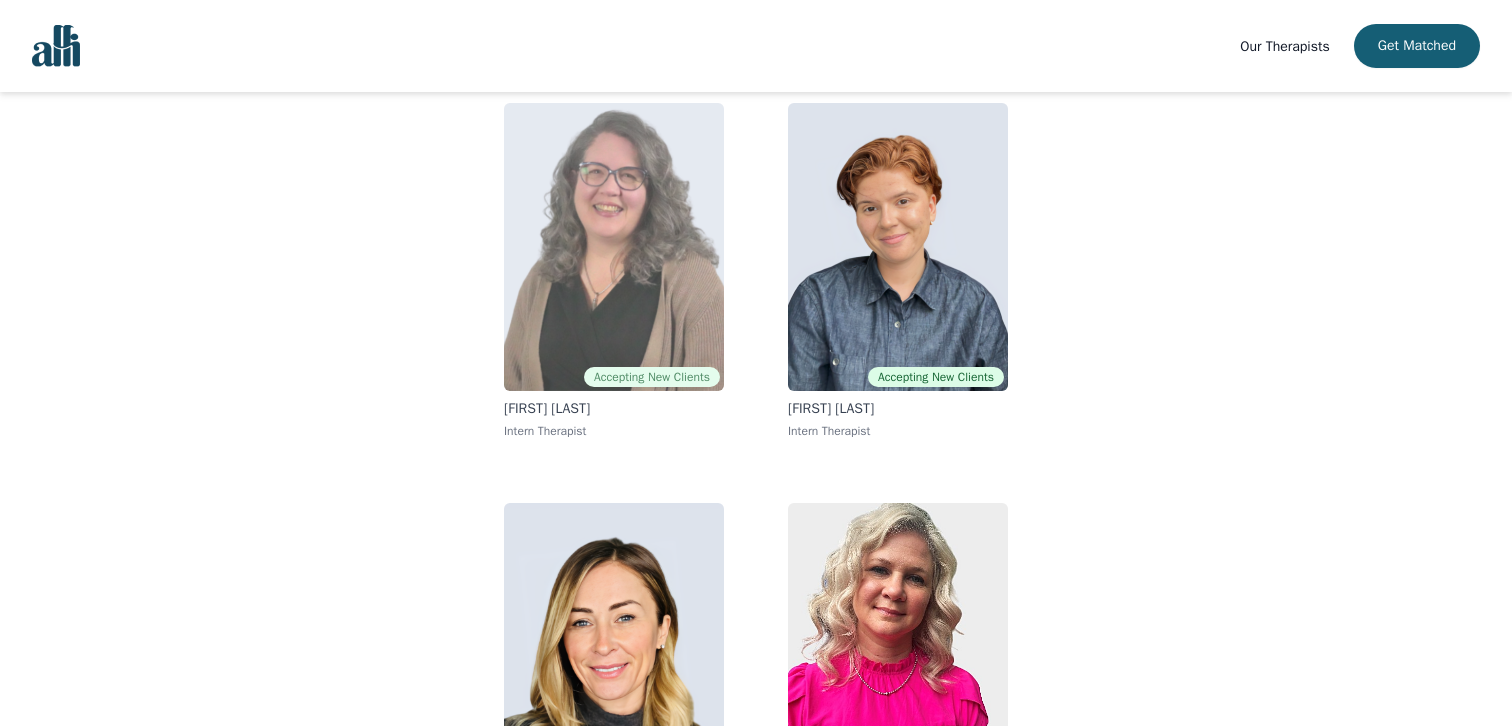 click at bounding box center (614, 247) 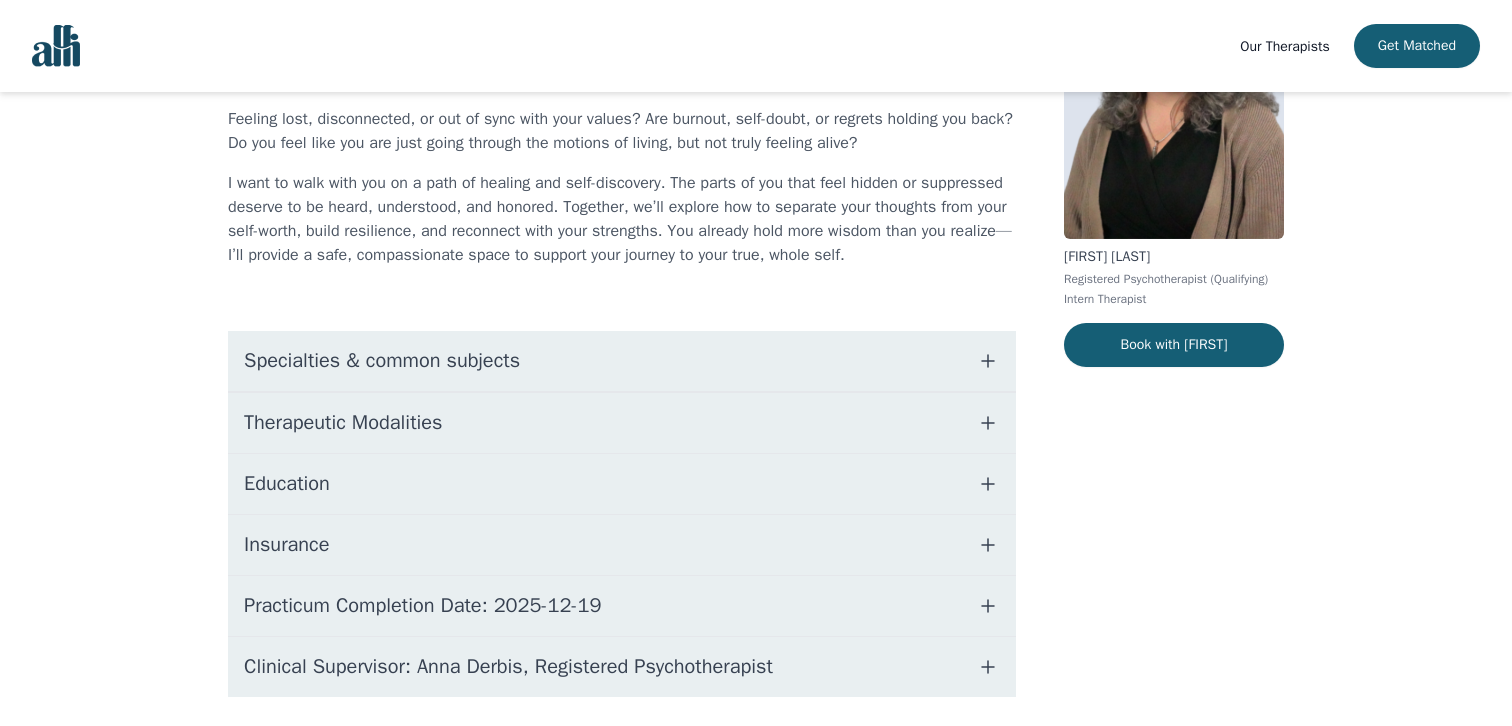 scroll, scrollTop: 0, scrollLeft: 0, axis: both 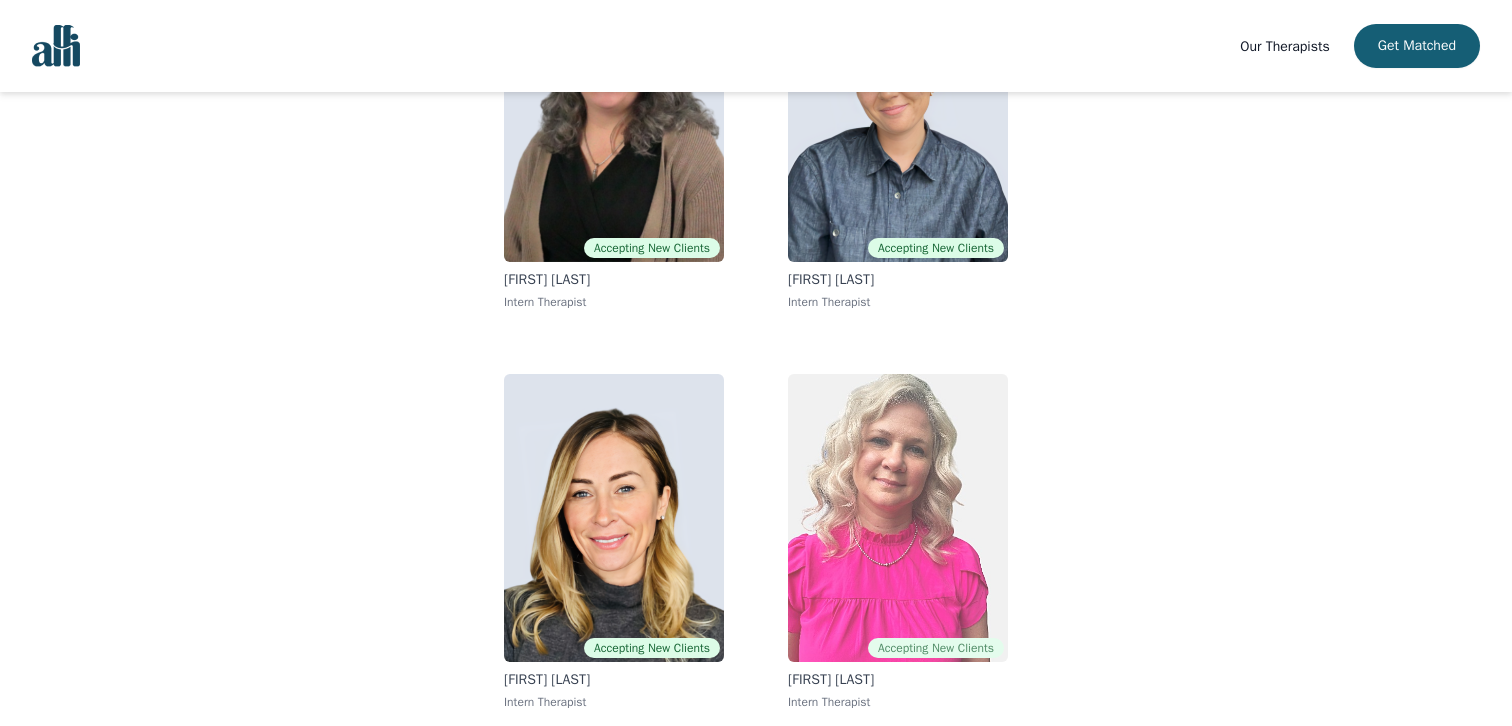 click at bounding box center (898, 518) 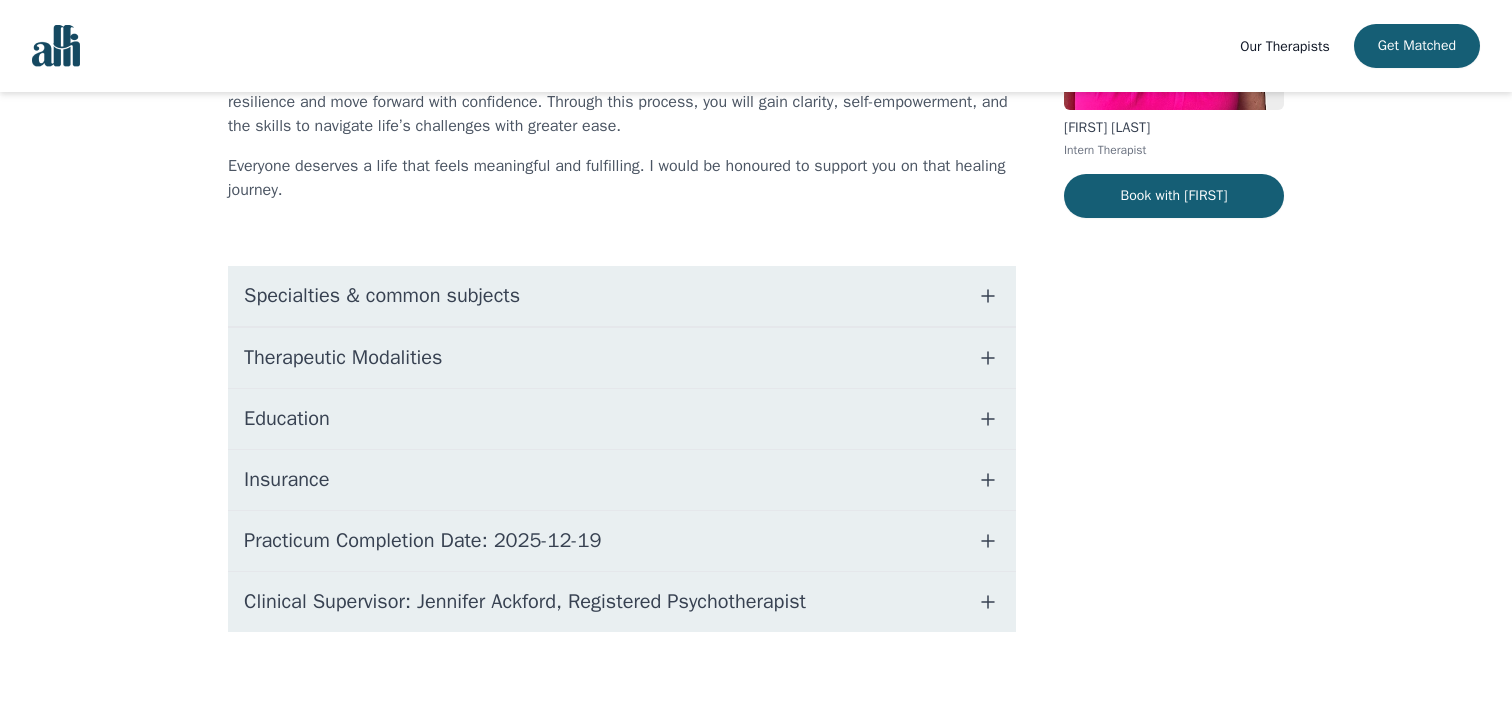 scroll, scrollTop: 0, scrollLeft: 0, axis: both 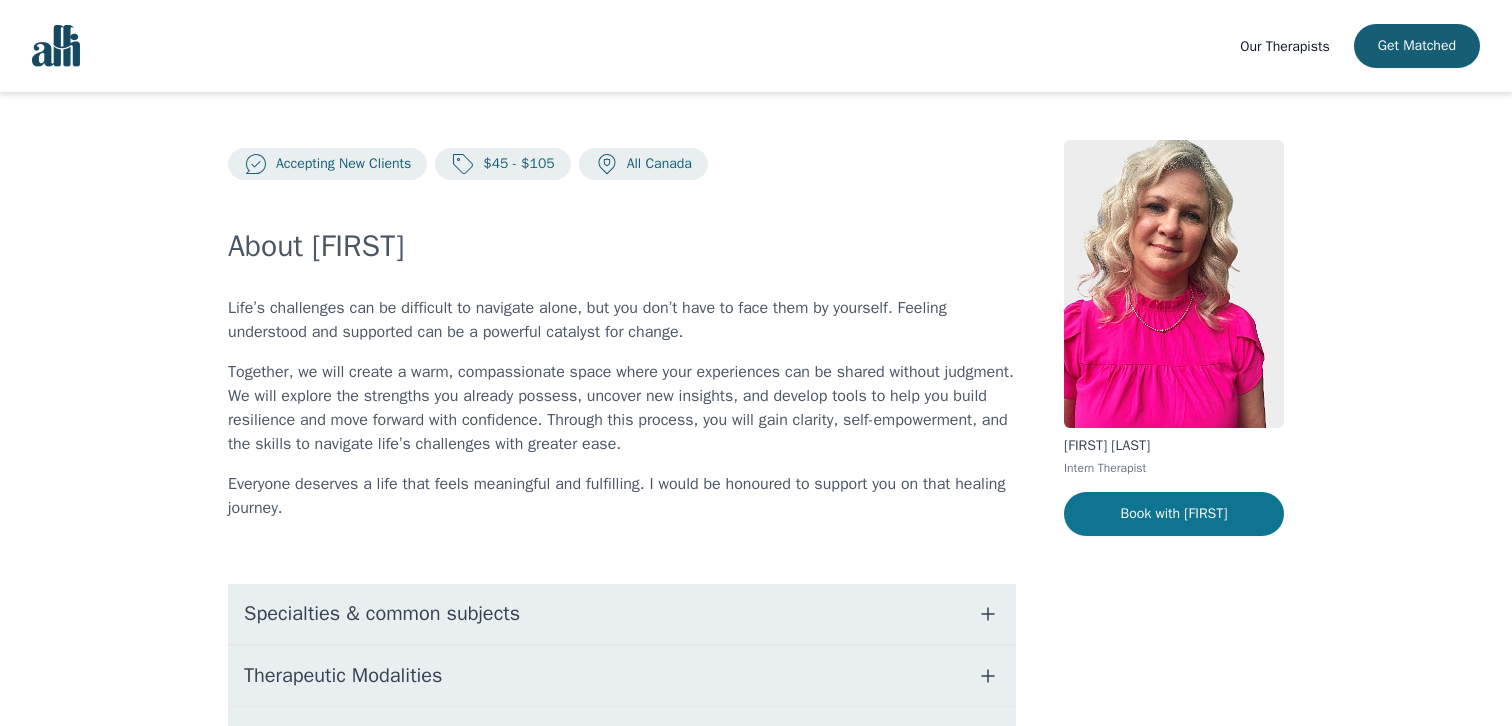 click on "Book with Melissa" at bounding box center (1174, 514) 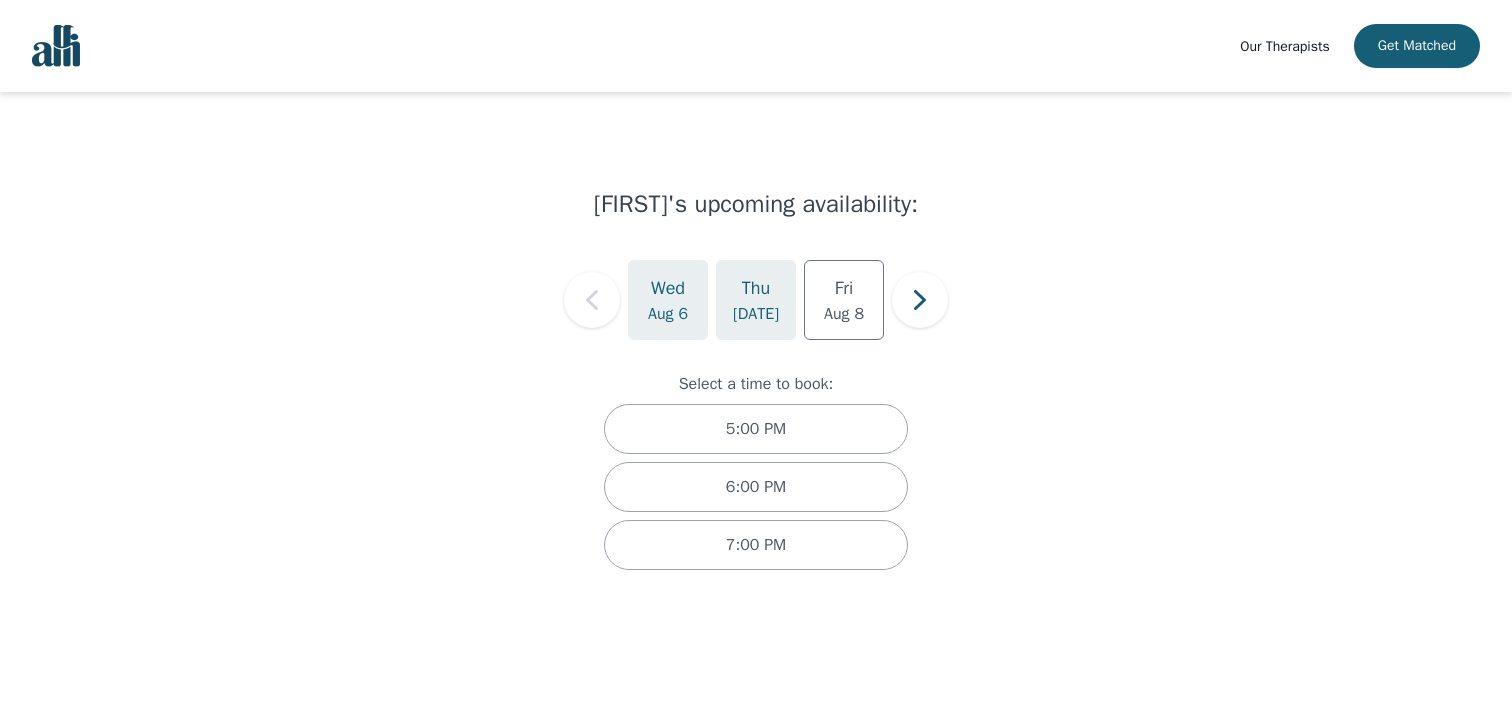 click on "Aug 7" at bounding box center (756, 314) 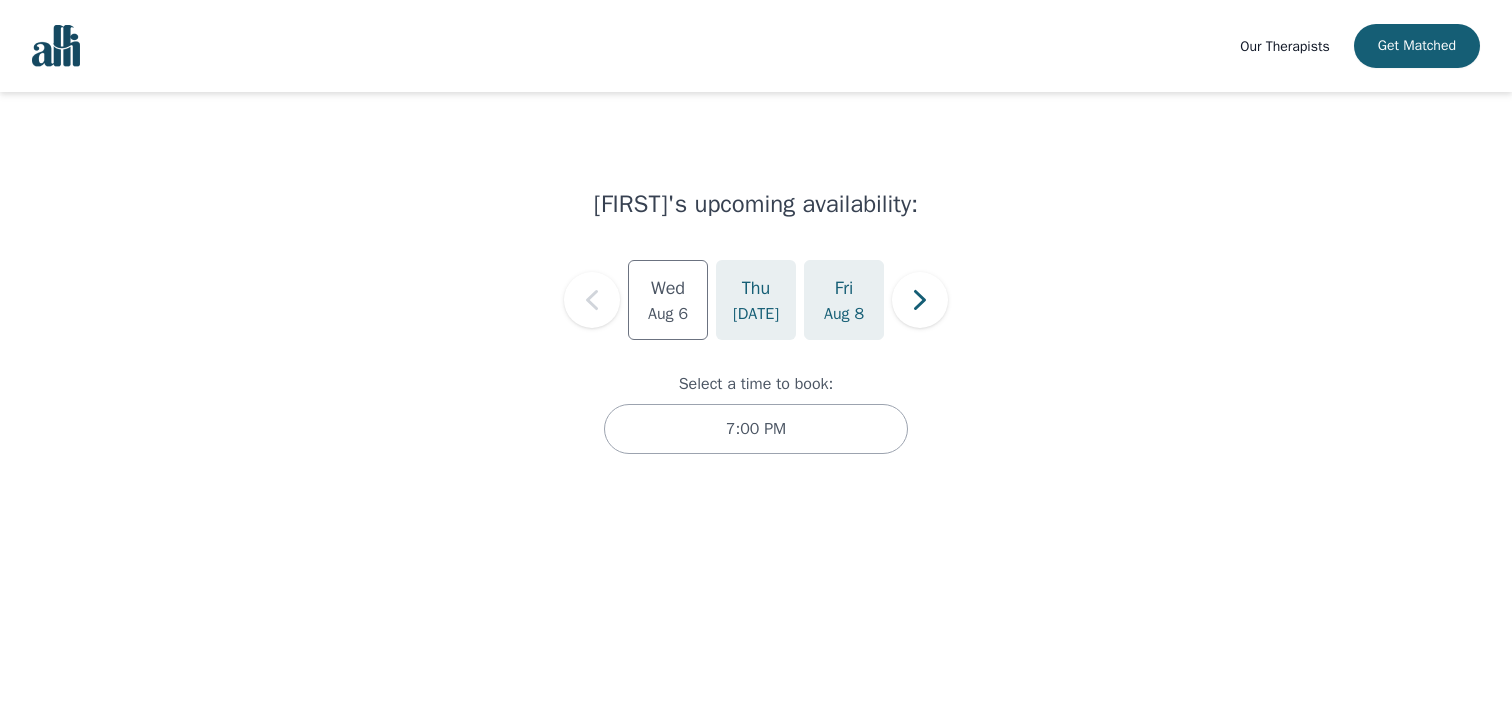 click on "Aug 8" at bounding box center [844, 314] 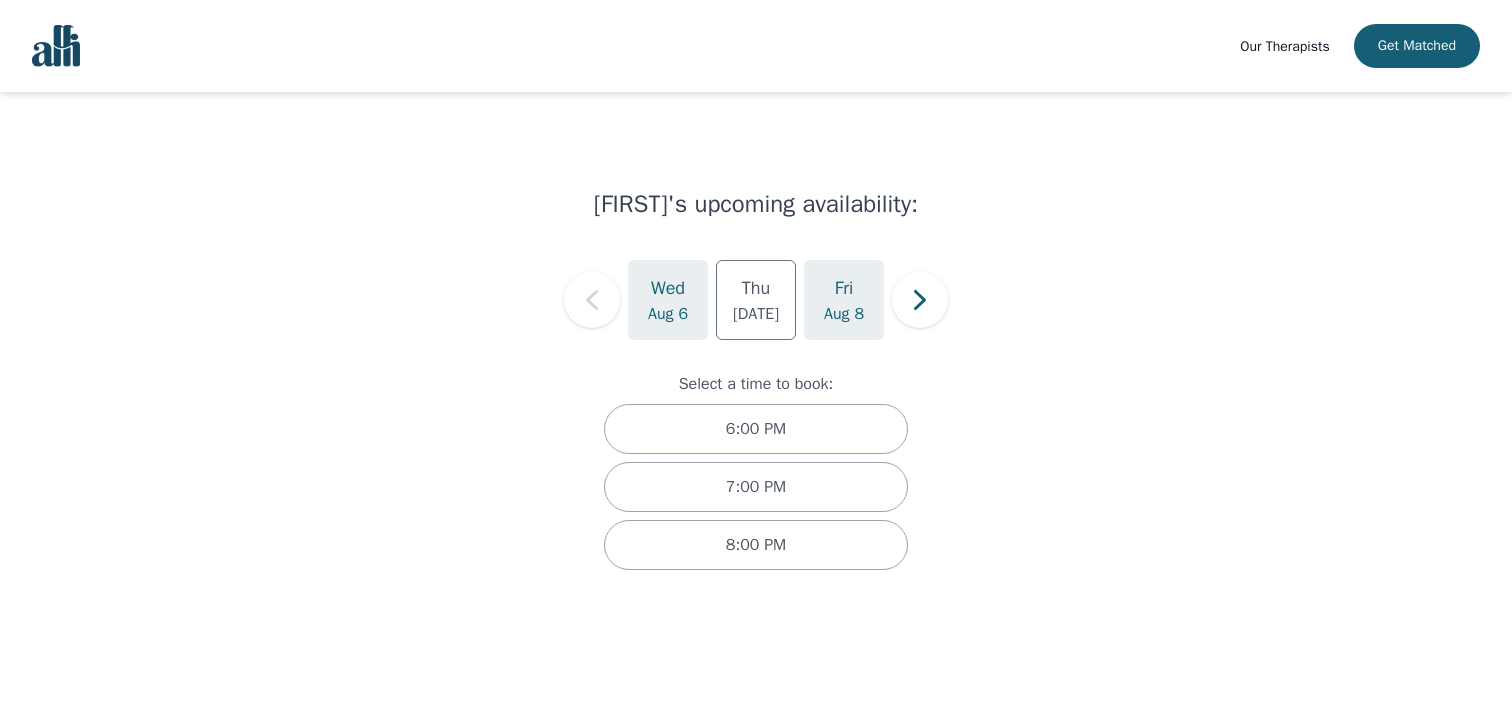 click on "Wed Aug 6" at bounding box center (668, 300) 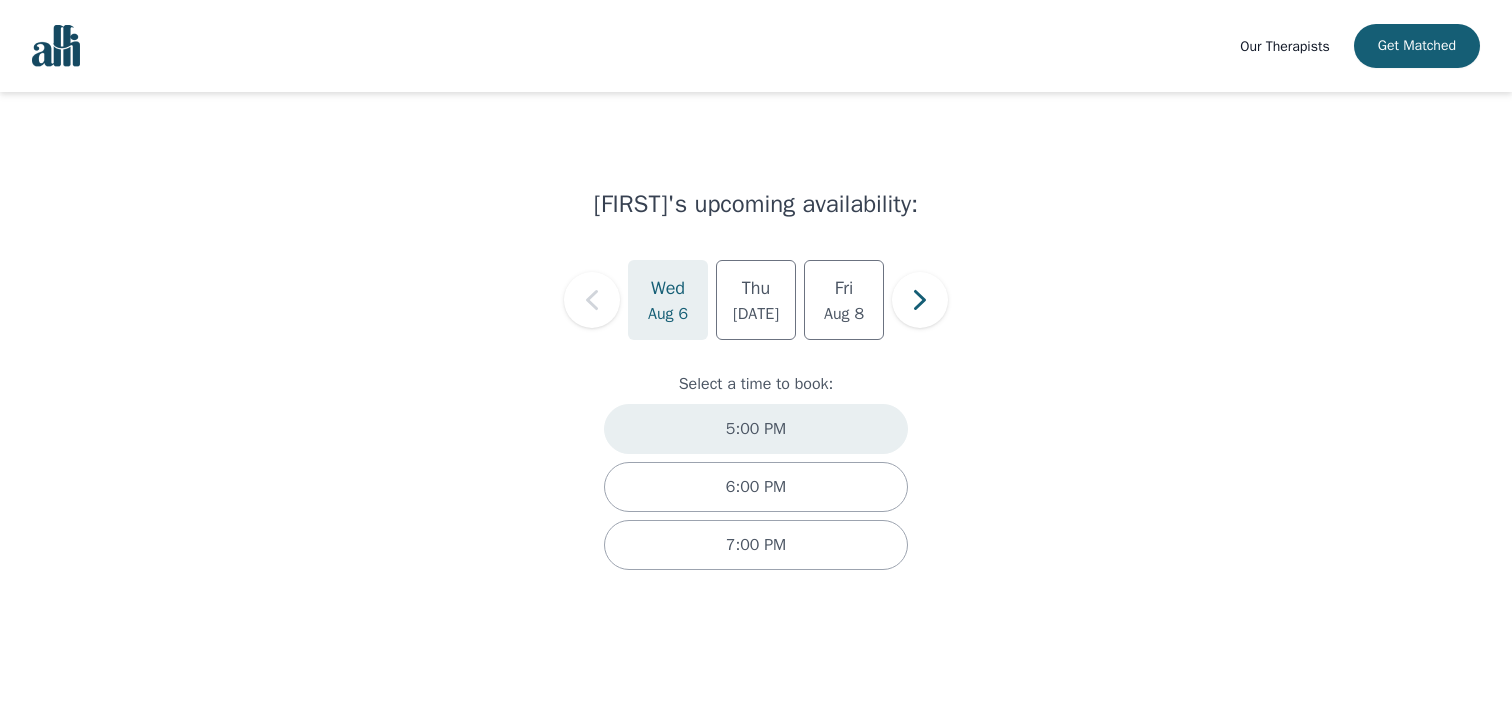 click on "5:00 PM" at bounding box center [756, 429] 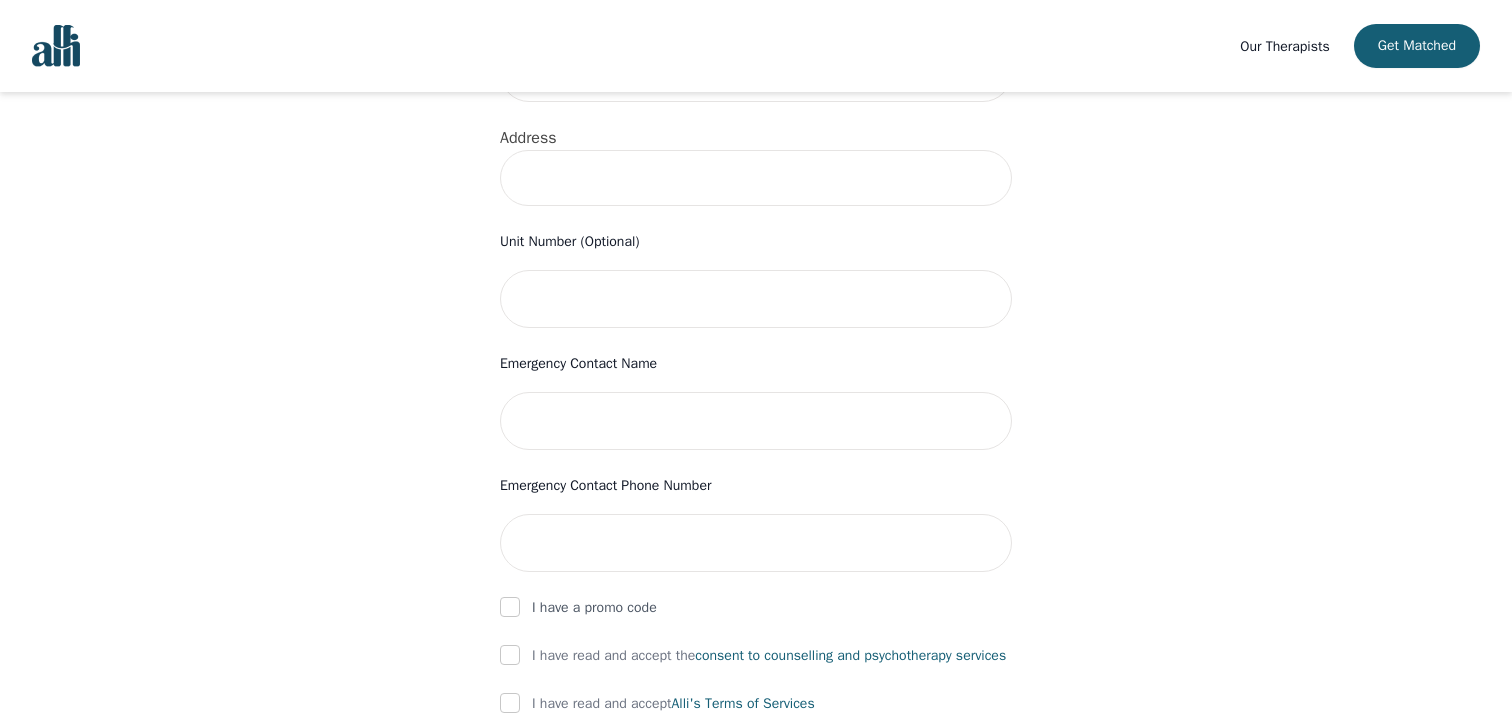 scroll, scrollTop: 864, scrollLeft: 0, axis: vertical 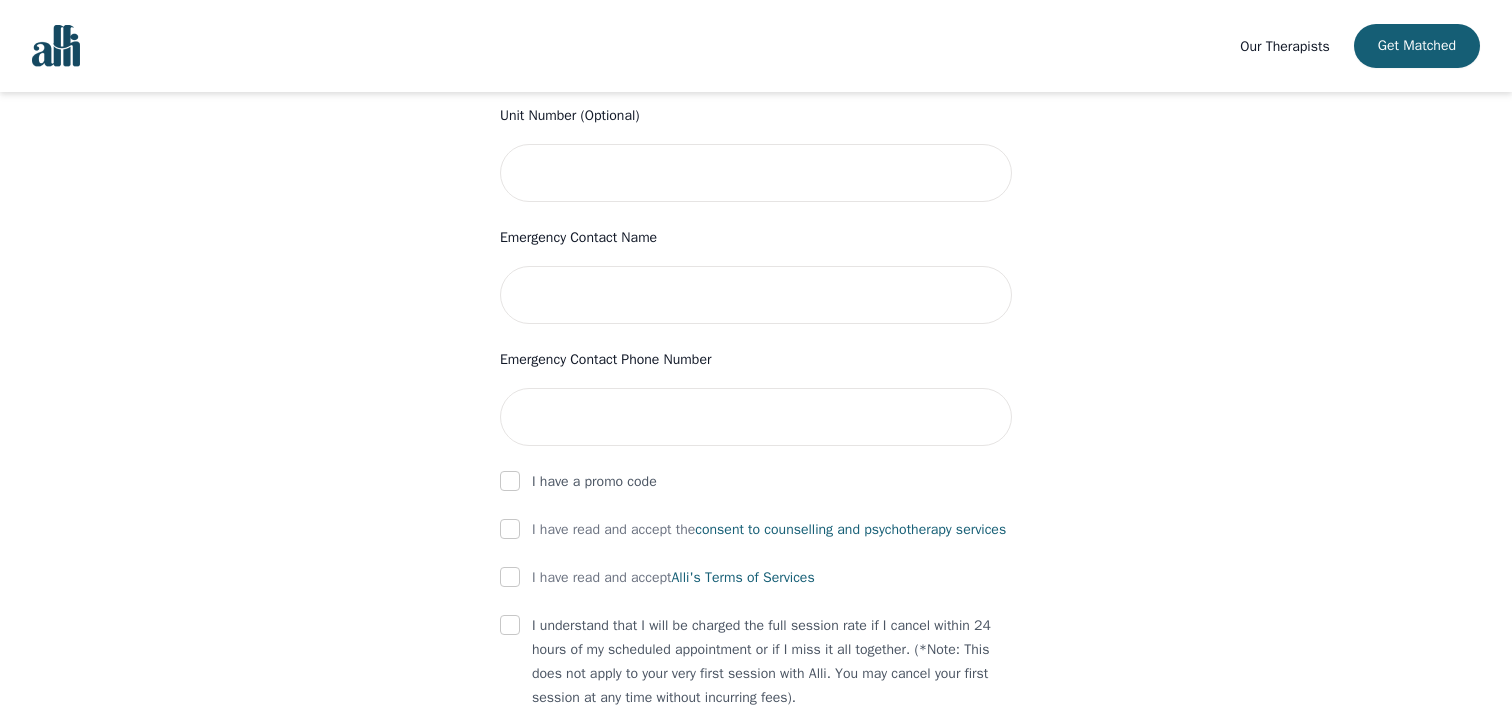 click on "I have a promo code" at bounding box center (756, 482) 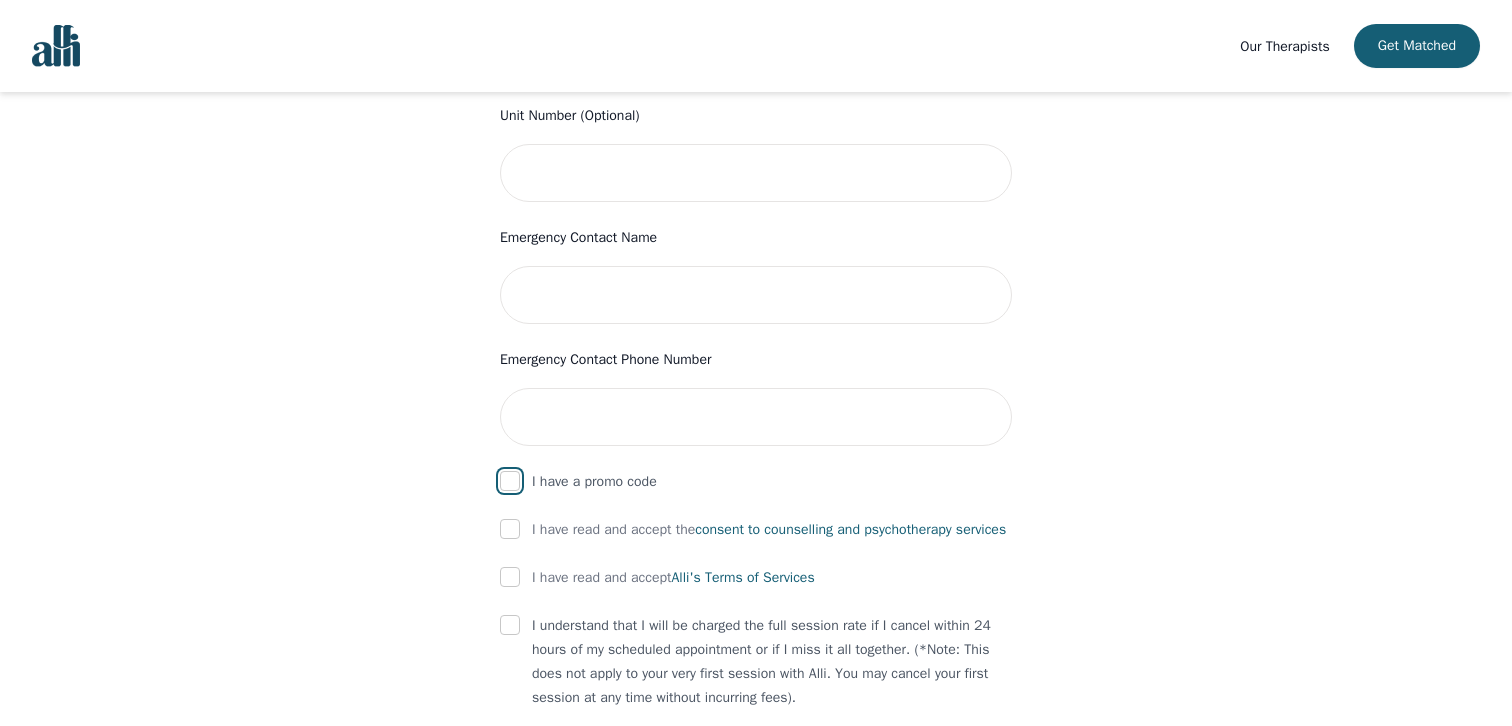 click at bounding box center [510, 481] 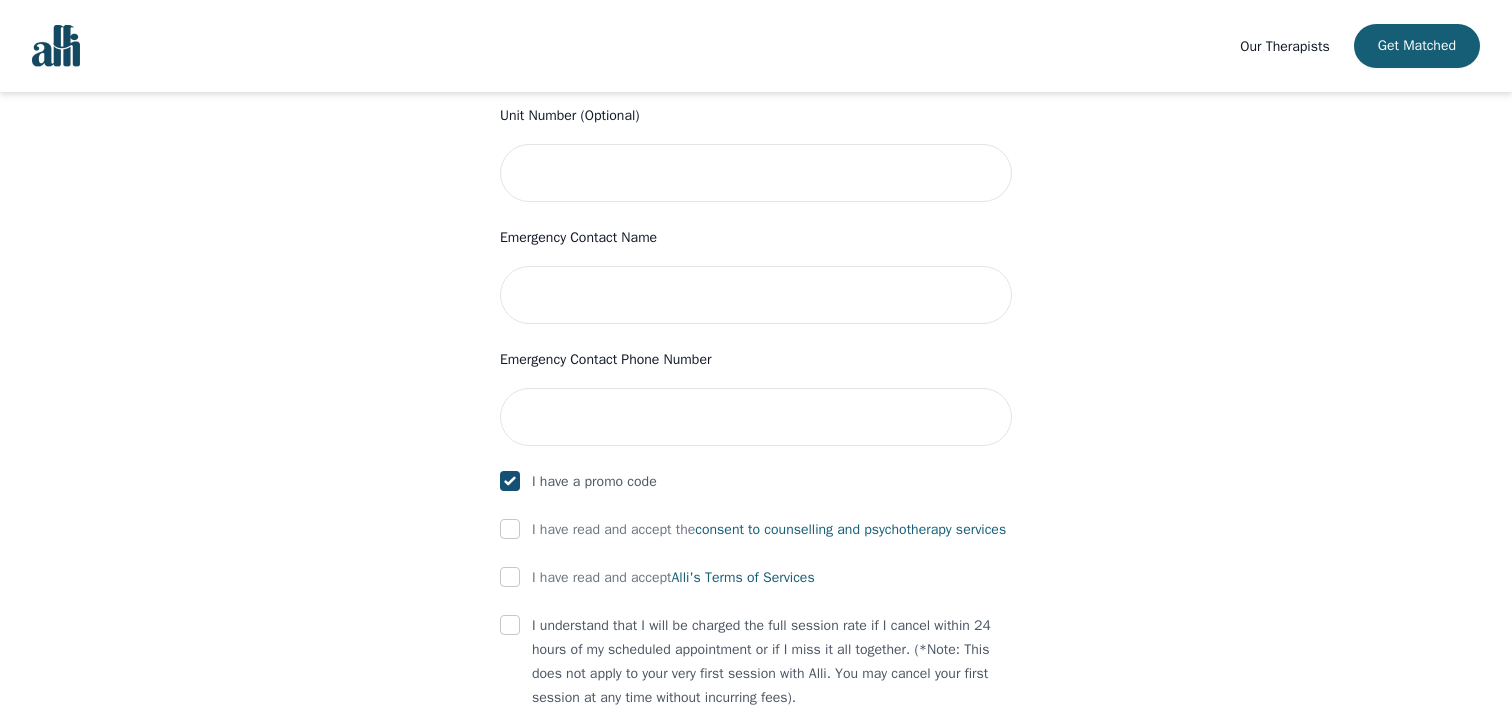 checkbox on "true" 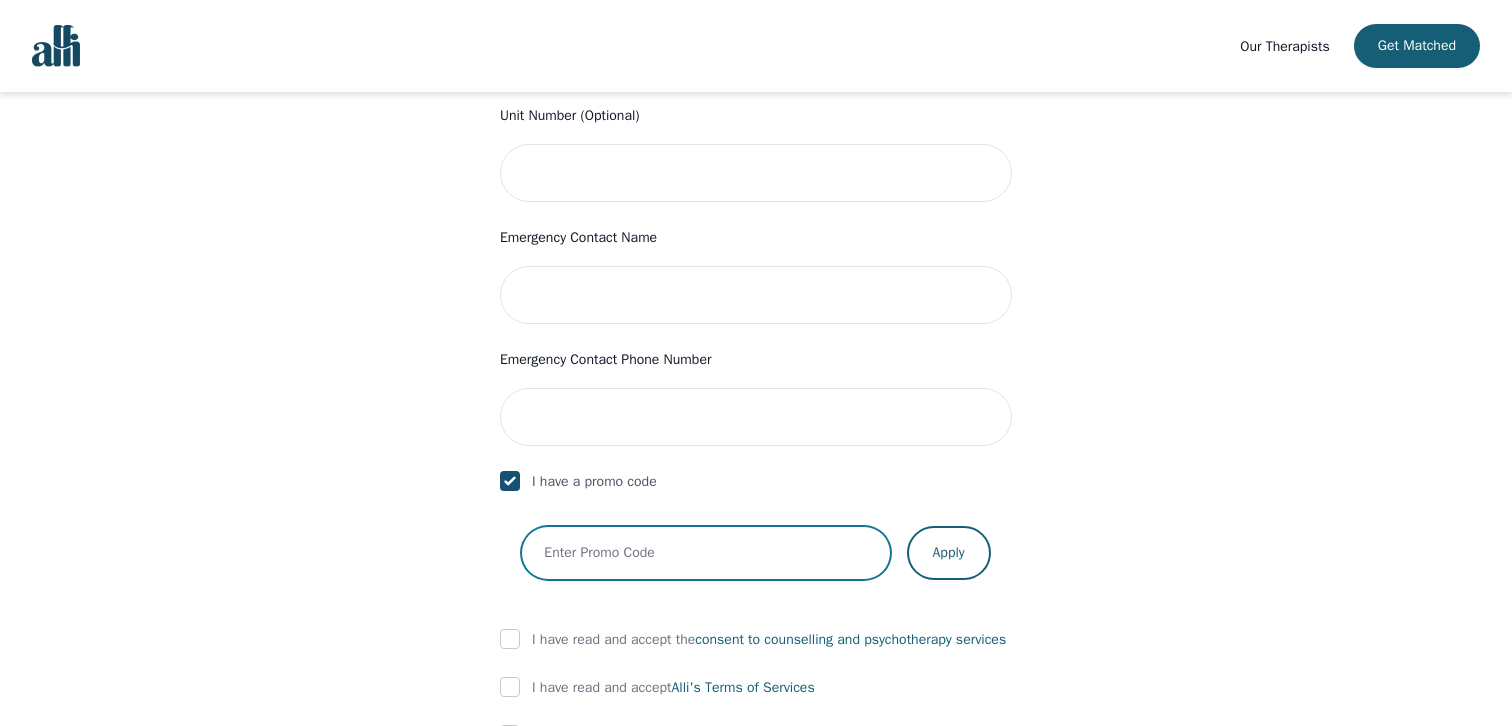 click at bounding box center (705, 553) 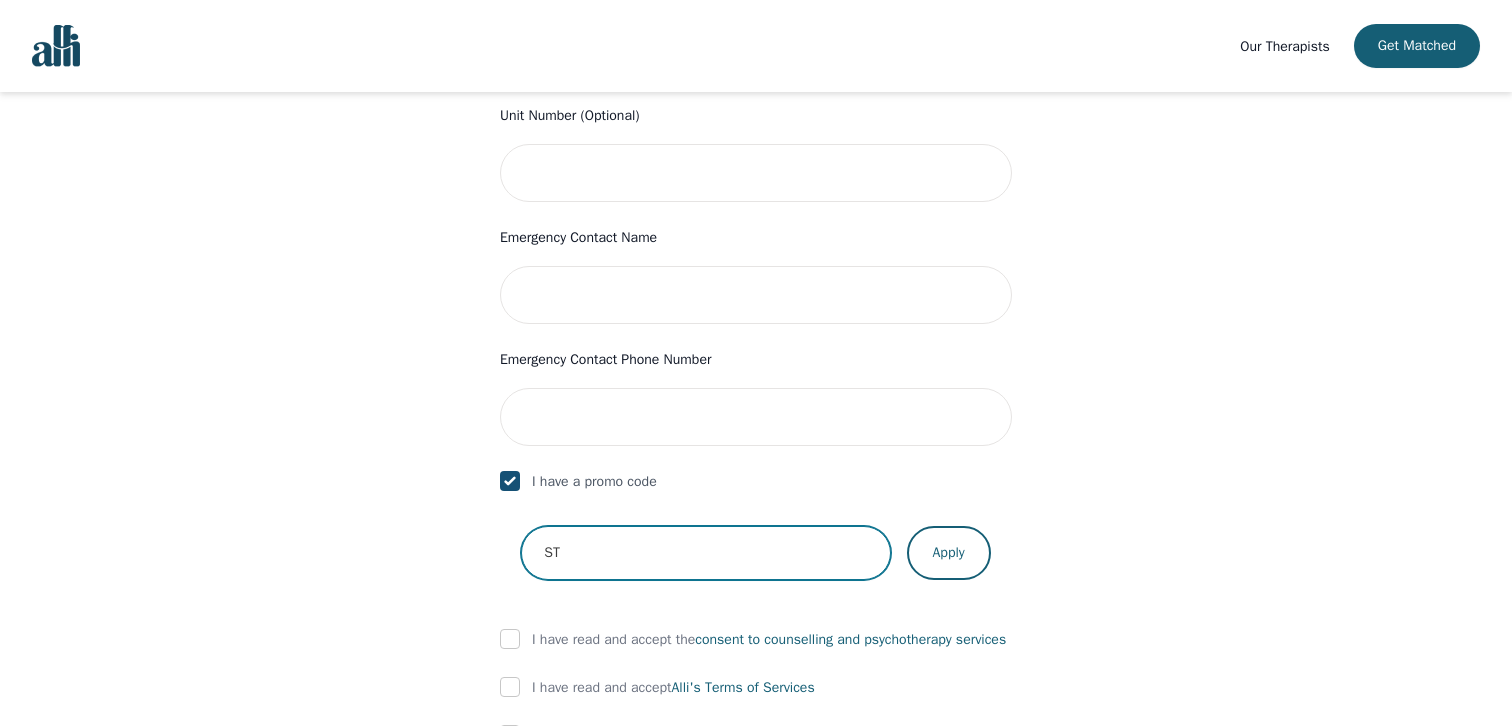 type on "S" 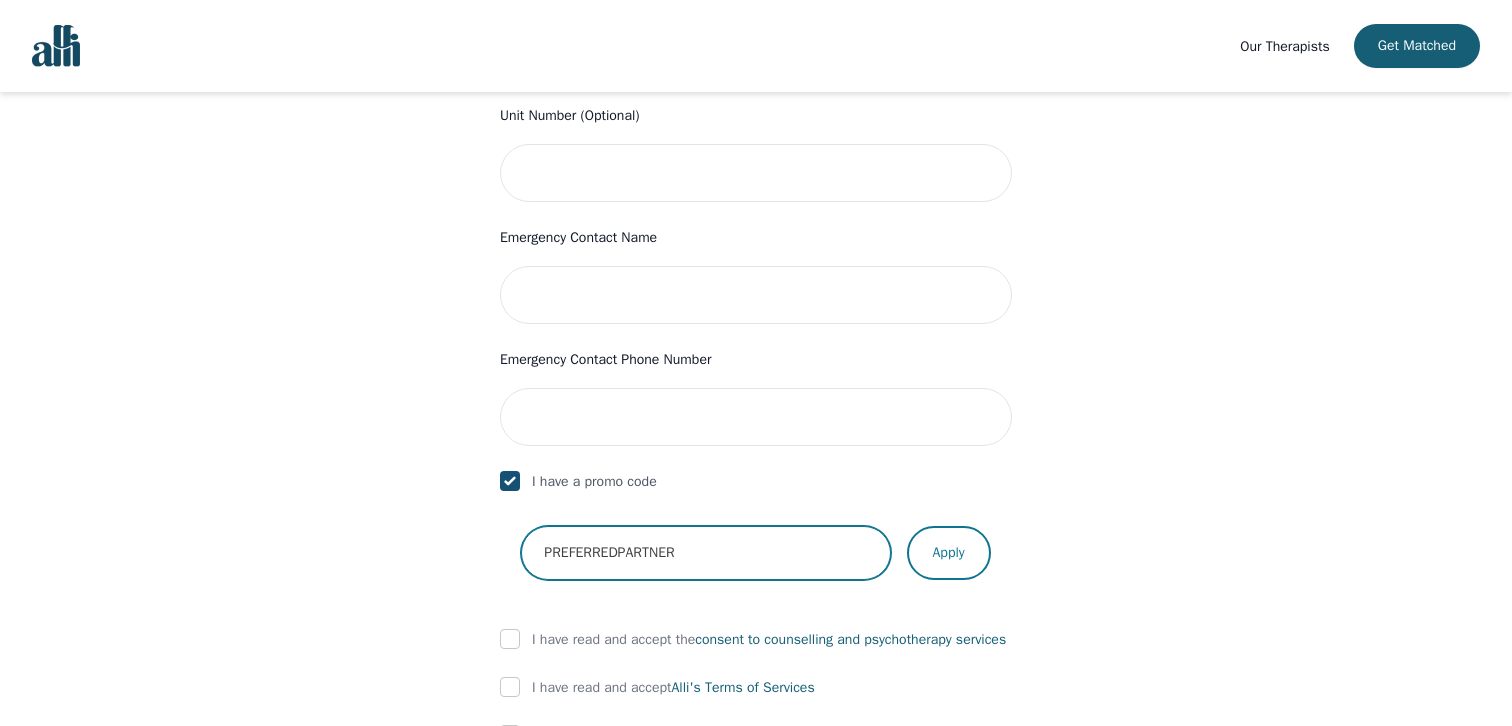 type on "PREFERREDPARTNER" 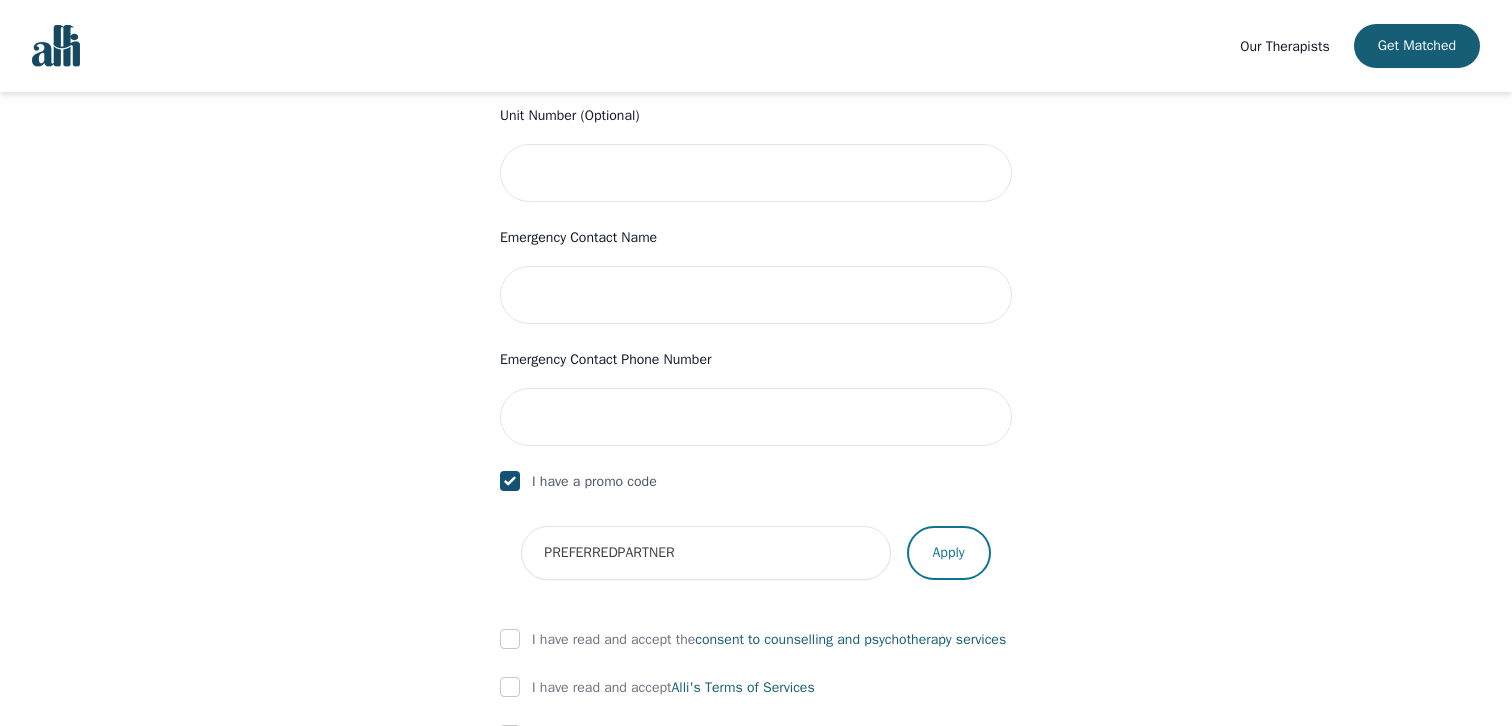 click on "Apply" at bounding box center [949, 553] 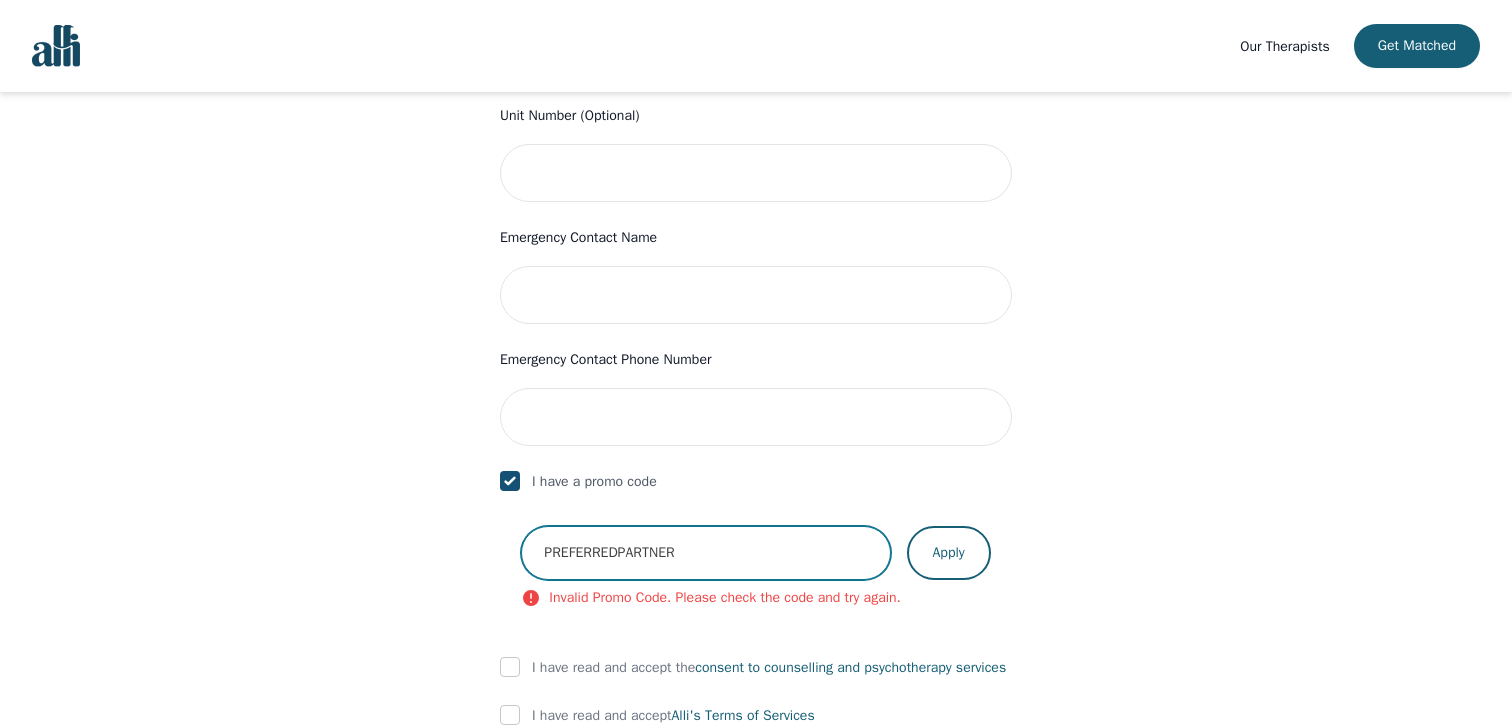click on "PREFERREDPARTNER" at bounding box center (705, 553) 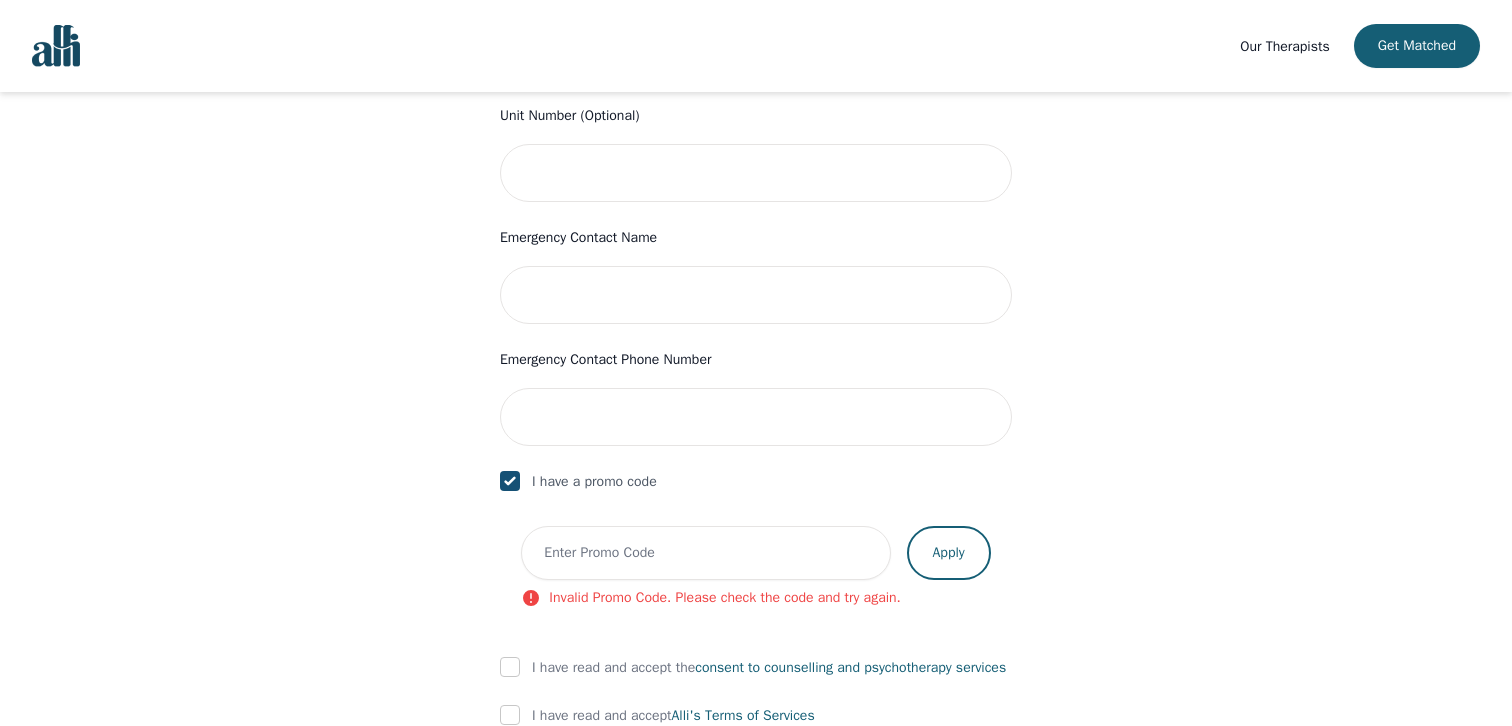 click on "Your therapy journey is about to begin! Your initial assessment session with   Melissa Stutley  will be on  2025-08-06 @ 5:00 PM  for 50 minutes , free of charge. Your follow-up sessions will be at your selected rate of $105. To confirm your session, please complete the following: First Name Sarah Last Name Test Phone Number Only input the 10 digits, no spaces or dashes e.g. 1234567890 6132463688 Email sarah@alli.io Address Unit Number (Optional) Emergency Contact Name Emergency Contact Phone Number I have a promo code Apply Invalid Promo Code. Please check the code and try again. I have read and accept the  consent to counselling and psychotherapy services I have read and accept  Alli's Terms of Services I understand that I will be charged the full session rate if I cancel within 24 hours of my scheduled appointment or if I miss it all together. (*Note: This does not apply to your very first session with Alli. You may cancel your first session at any time without incurring fees). Submit" at bounding box center (756, 140) 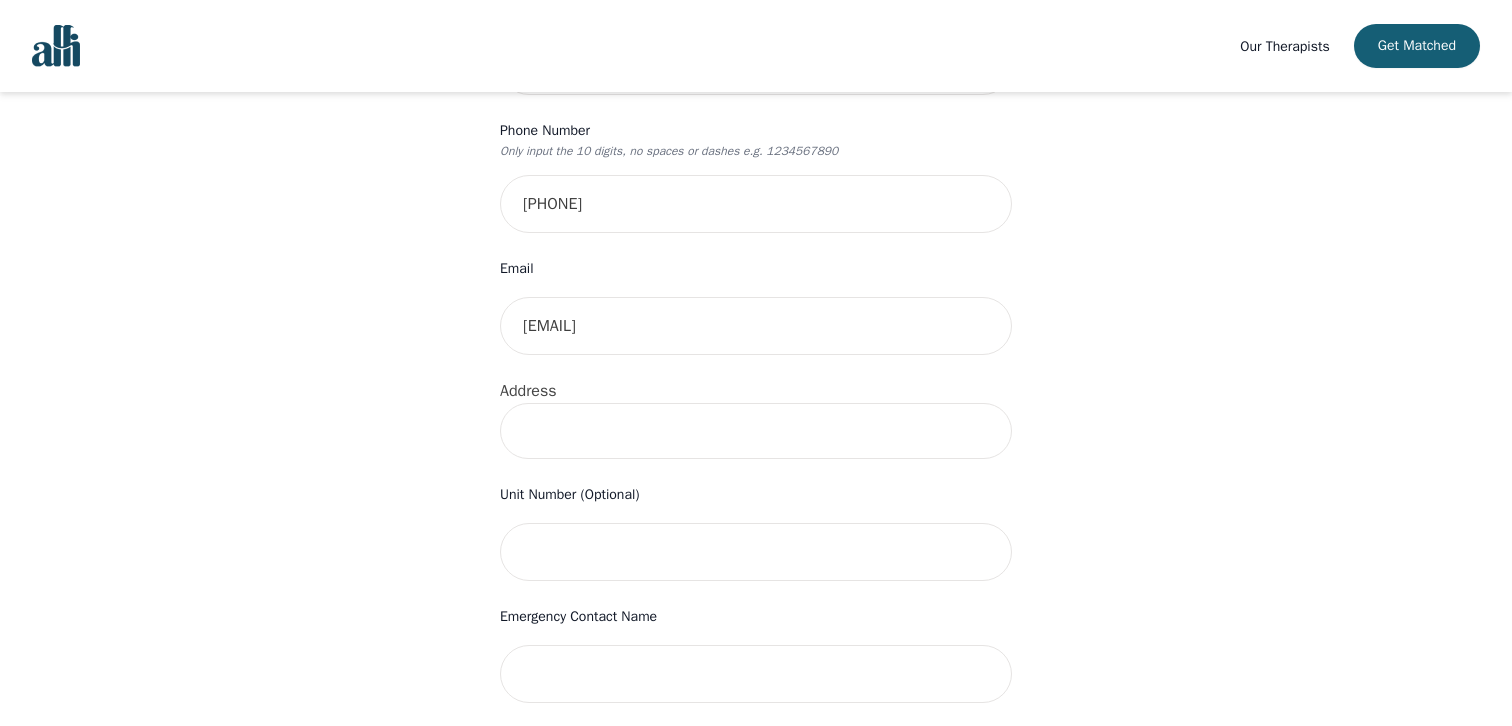 scroll, scrollTop: 0, scrollLeft: 0, axis: both 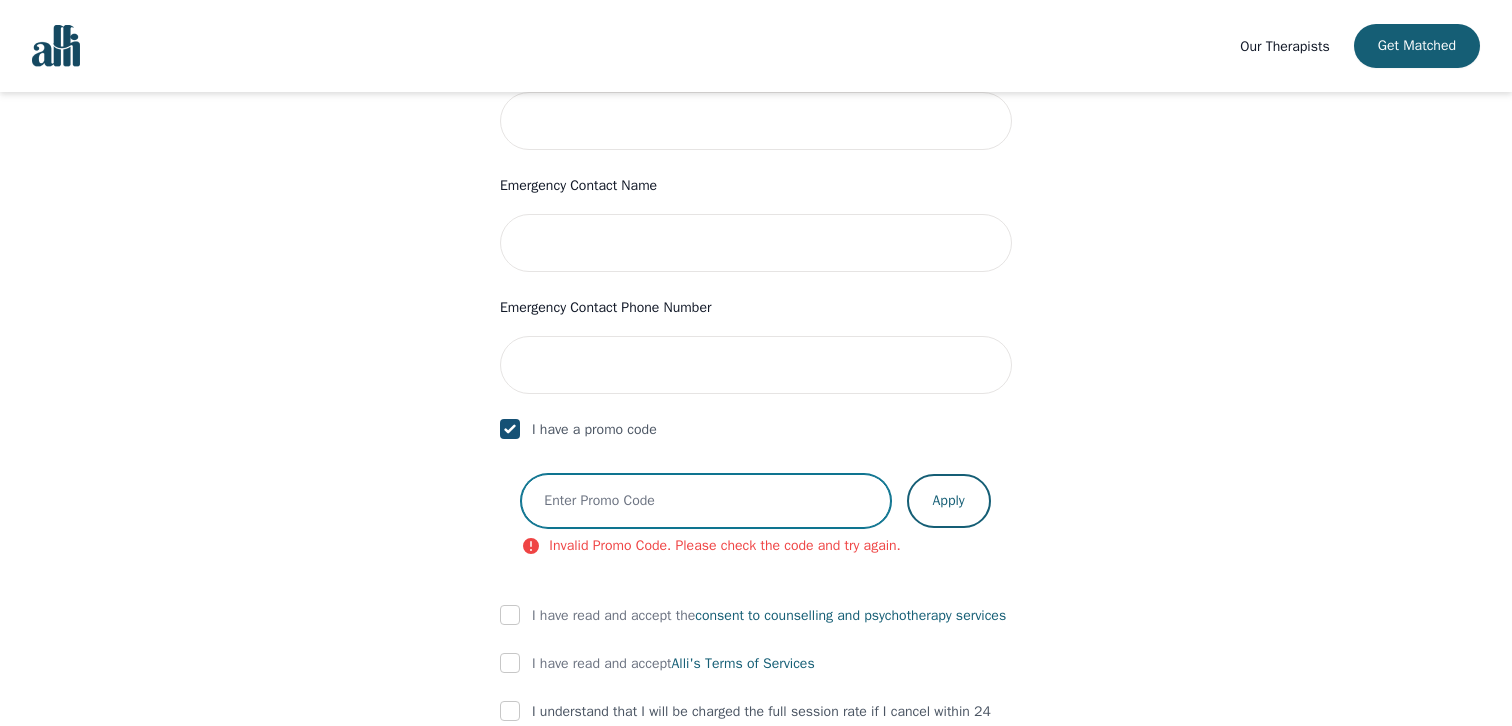 click at bounding box center [705, 501] 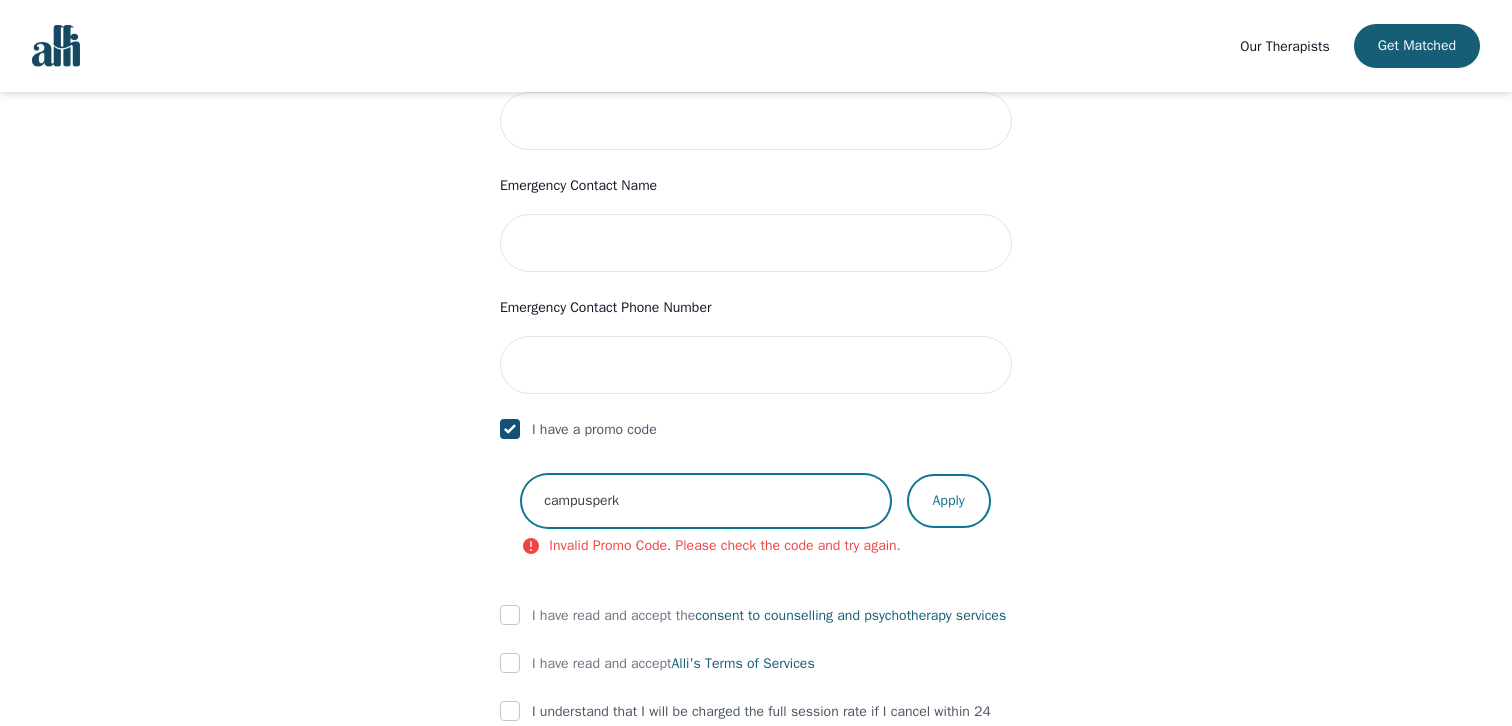 type on "campusperk" 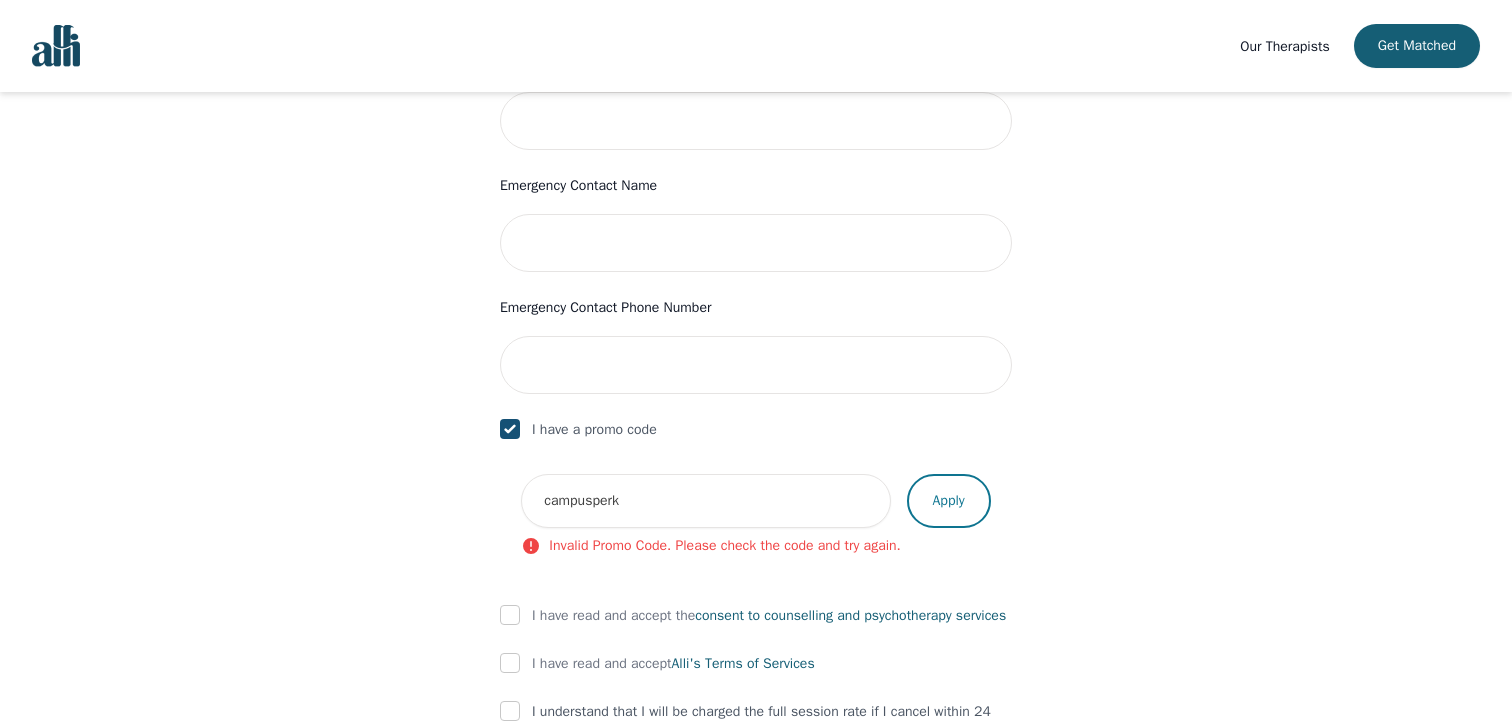 click on "Apply" at bounding box center (949, 501) 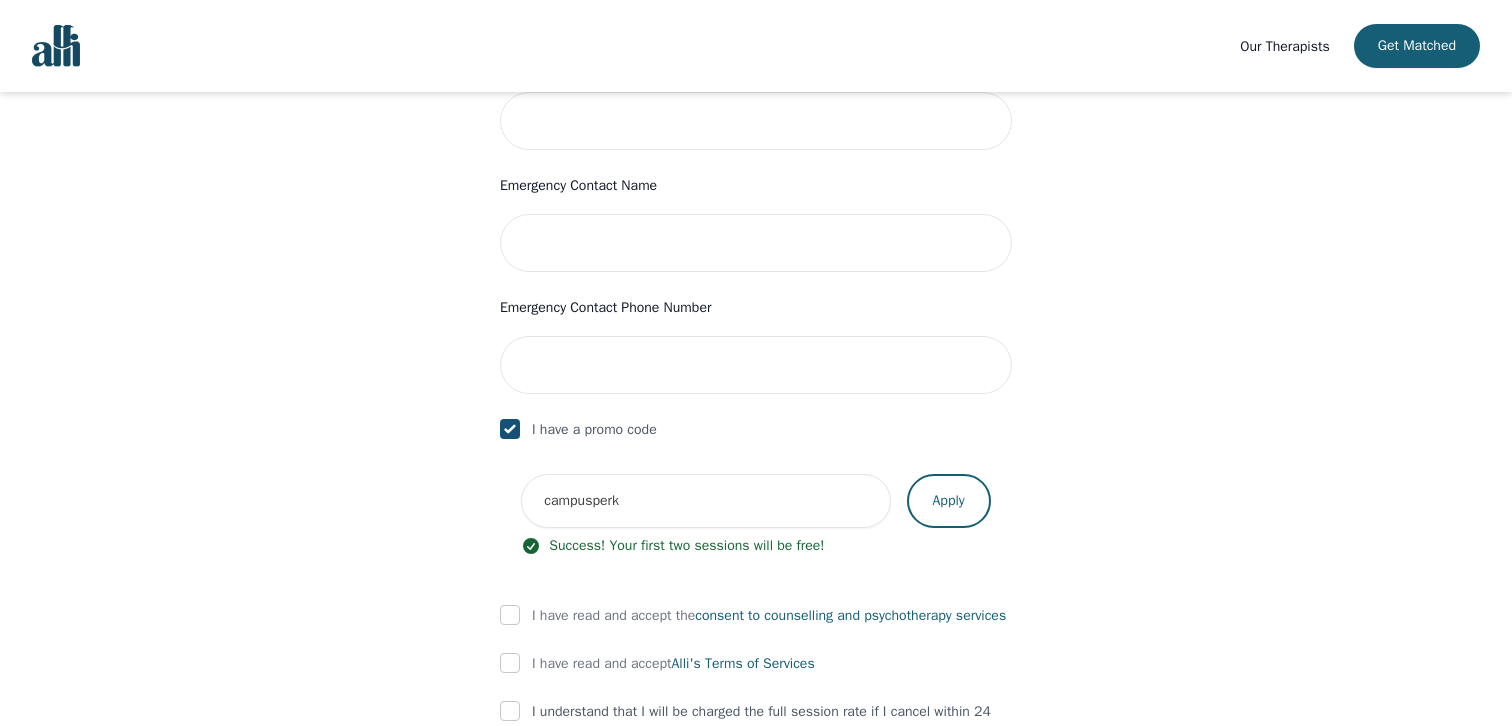 type 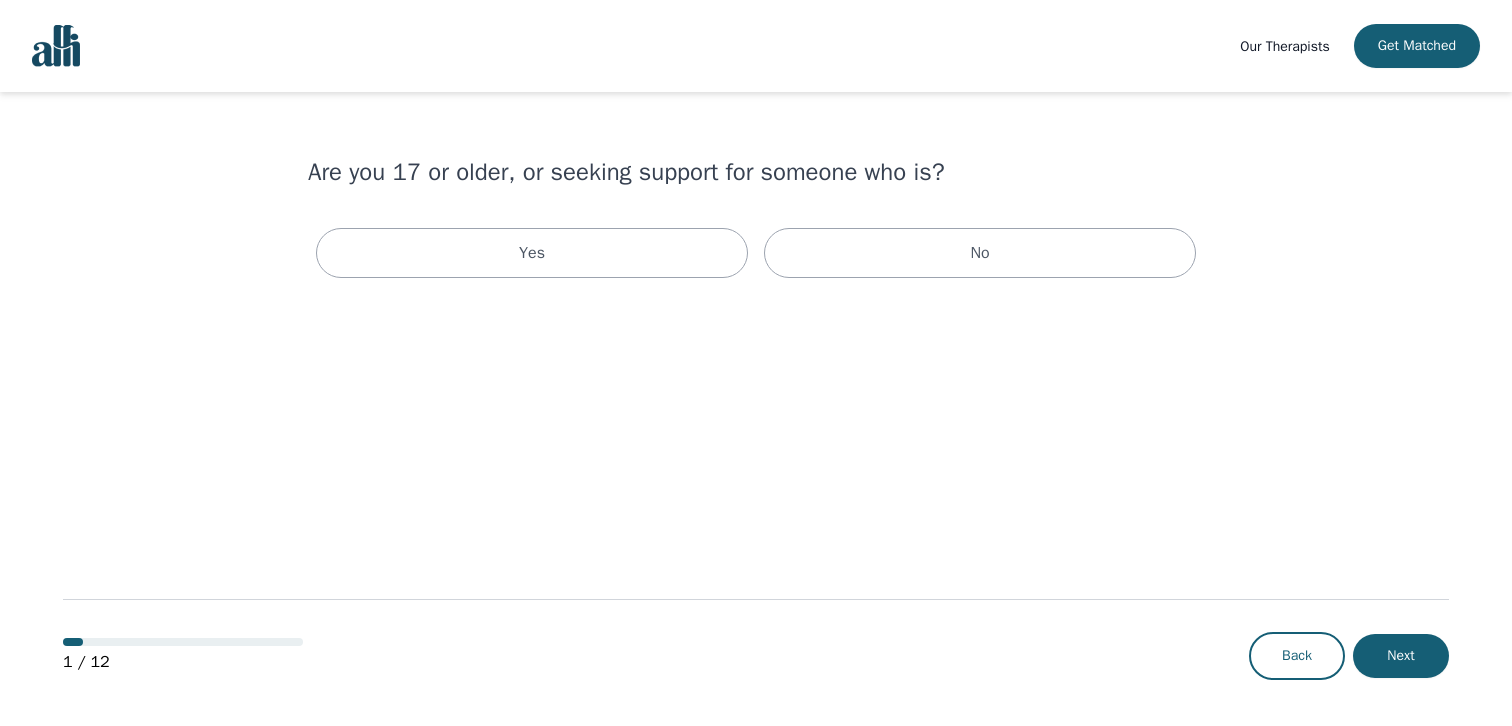 scroll, scrollTop: 0, scrollLeft: 0, axis: both 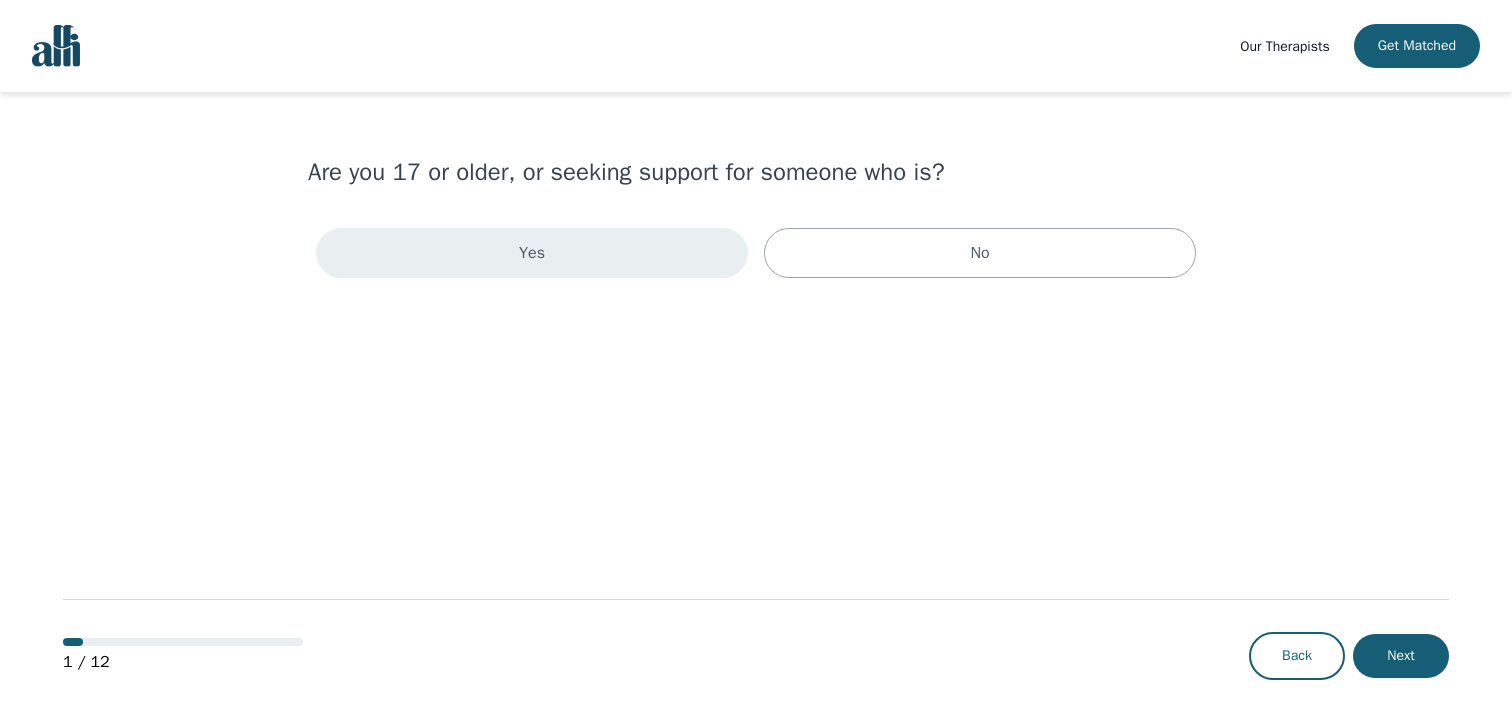 click on "Yes" at bounding box center (532, 253) 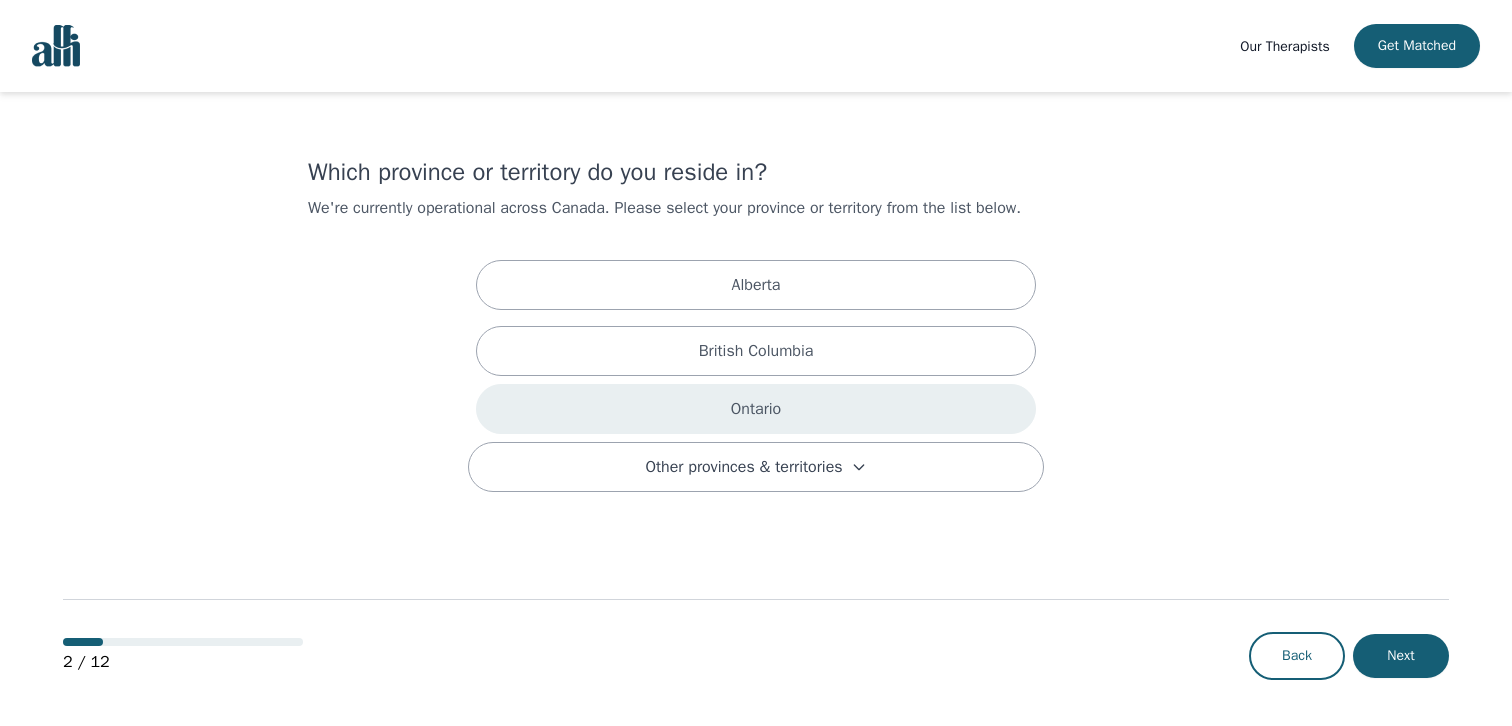 click on "Ontario" at bounding box center (756, 409) 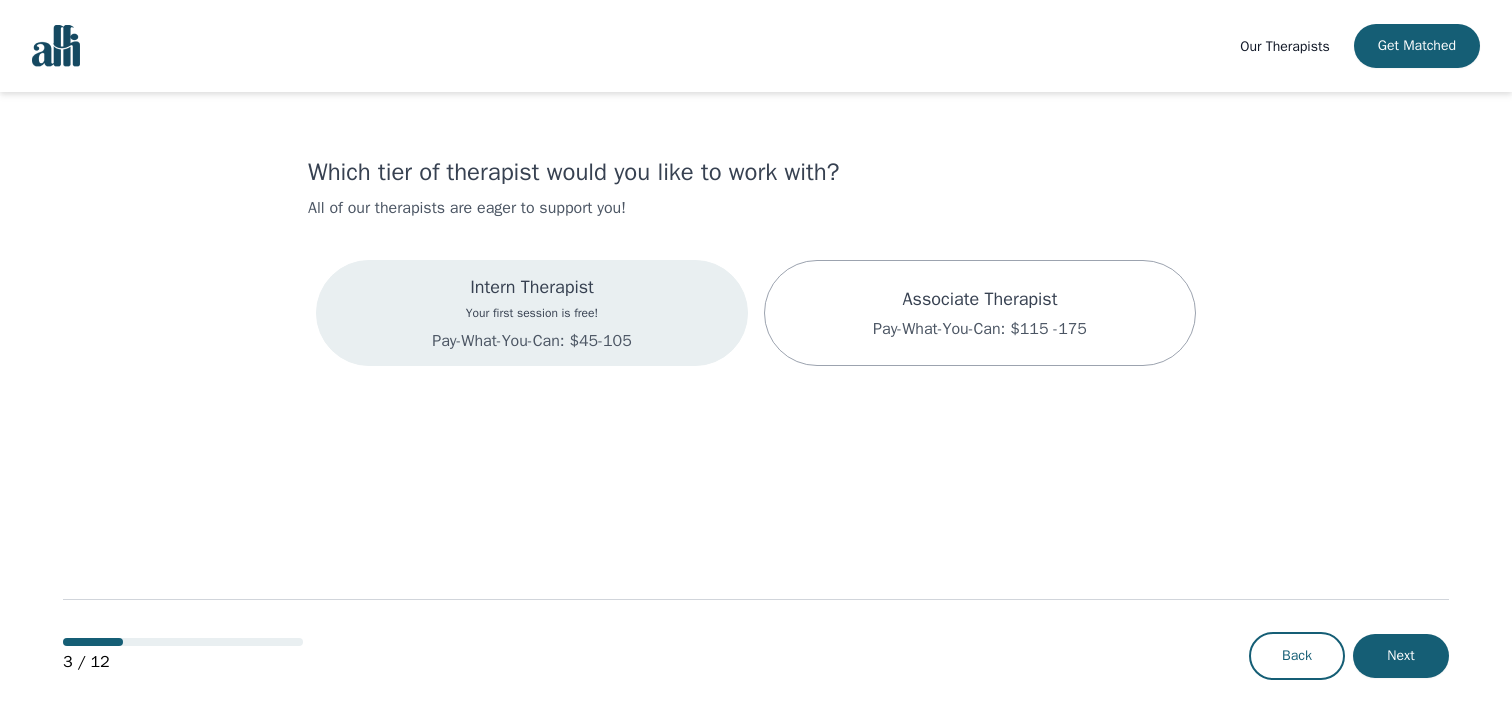 click on "Pay-What-You-Can: $45-105" at bounding box center (531, 341) 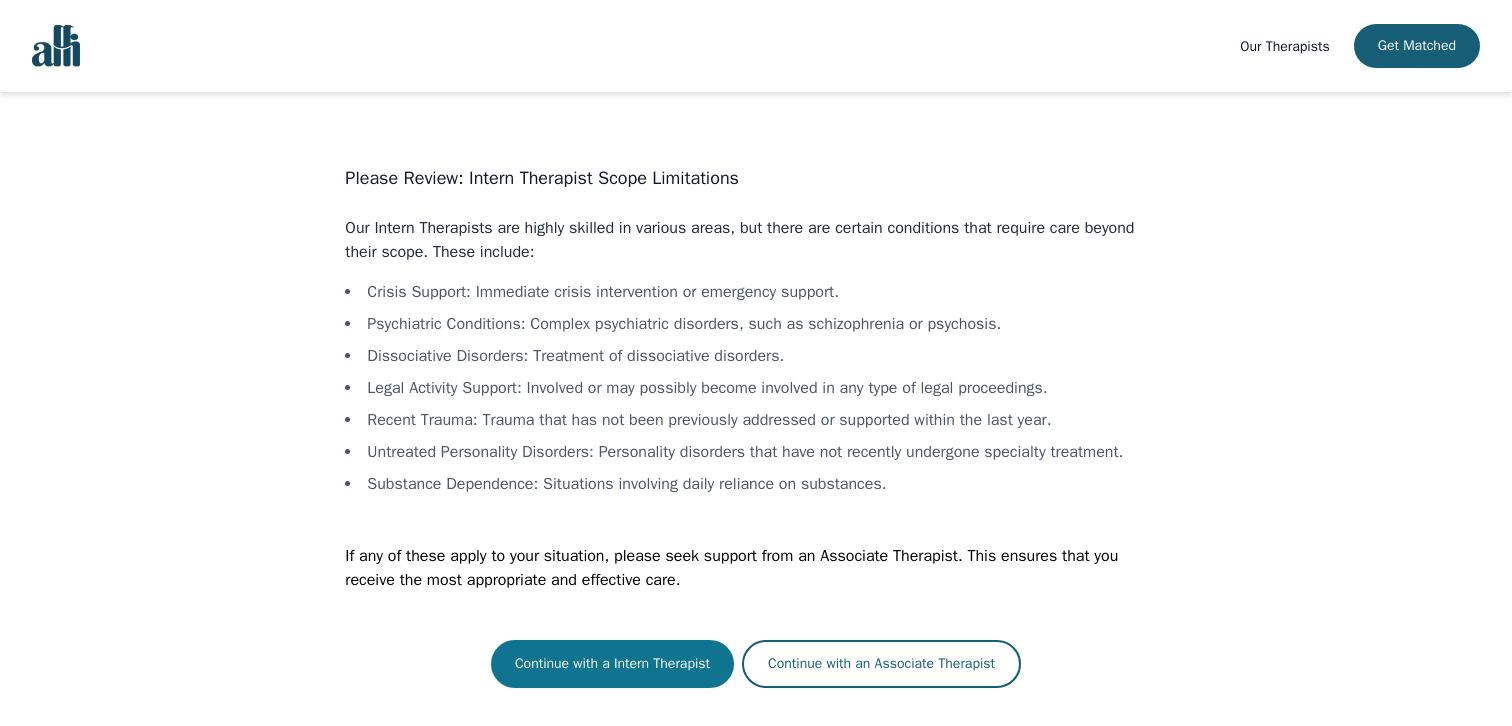 click on "Continue with a Intern Therapist" at bounding box center (612, 664) 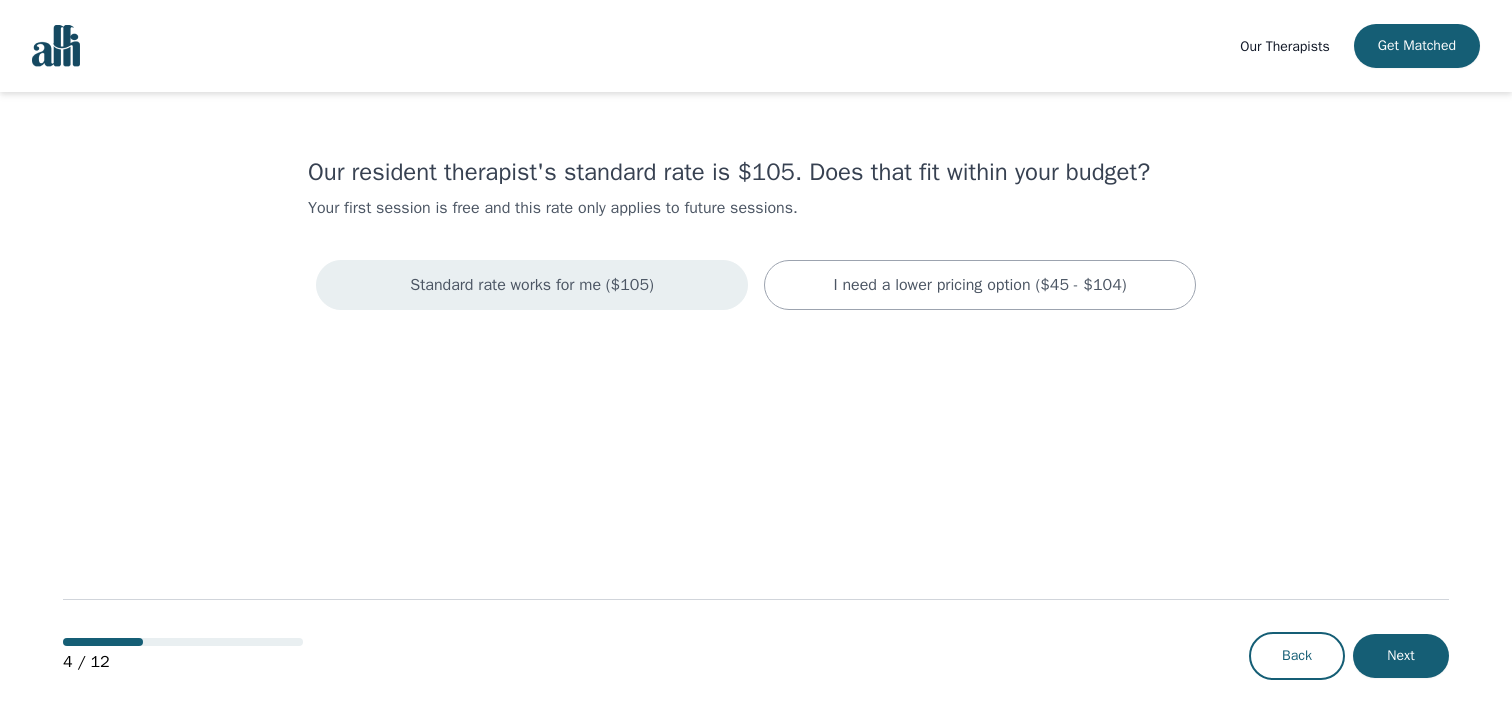 click on "Standard rate works for me ($105)" at bounding box center (532, 285) 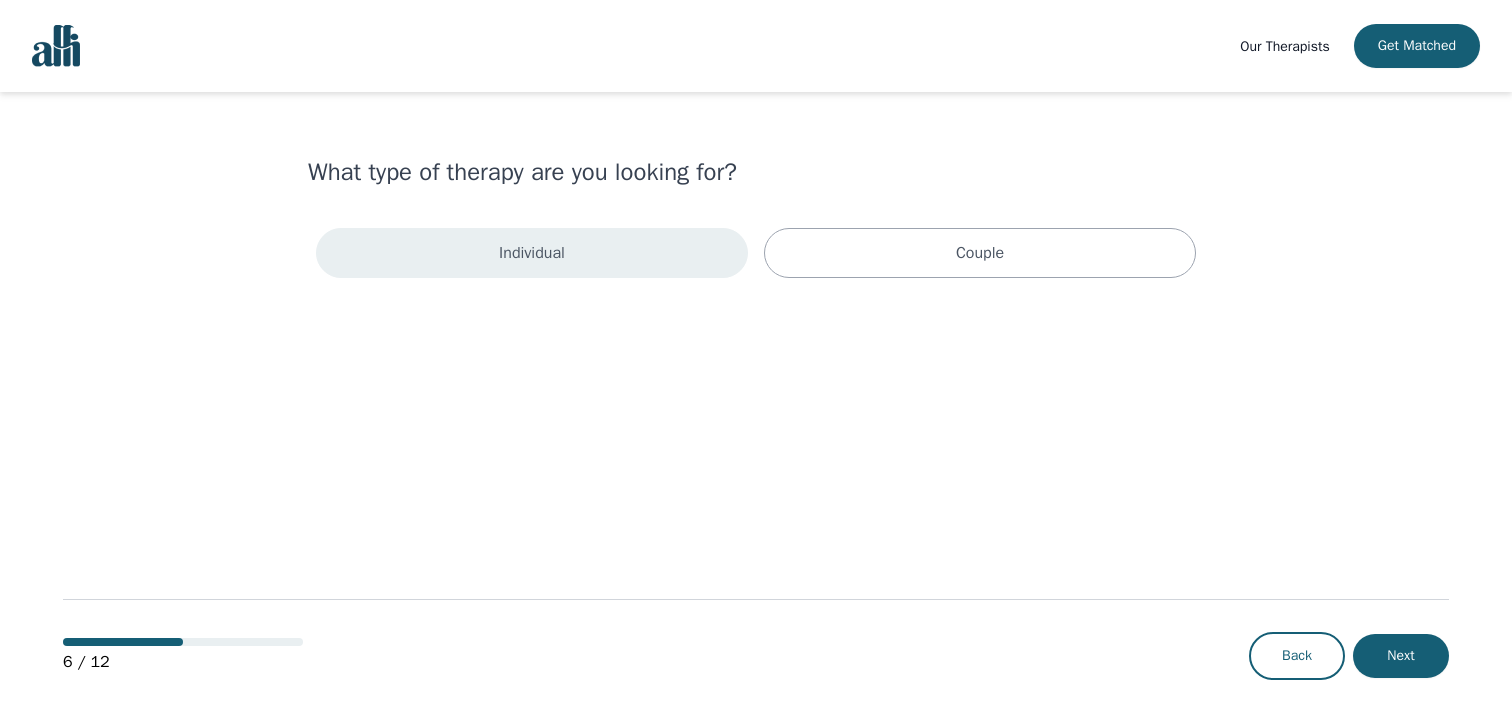 click on "Individual" at bounding box center [532, 253] 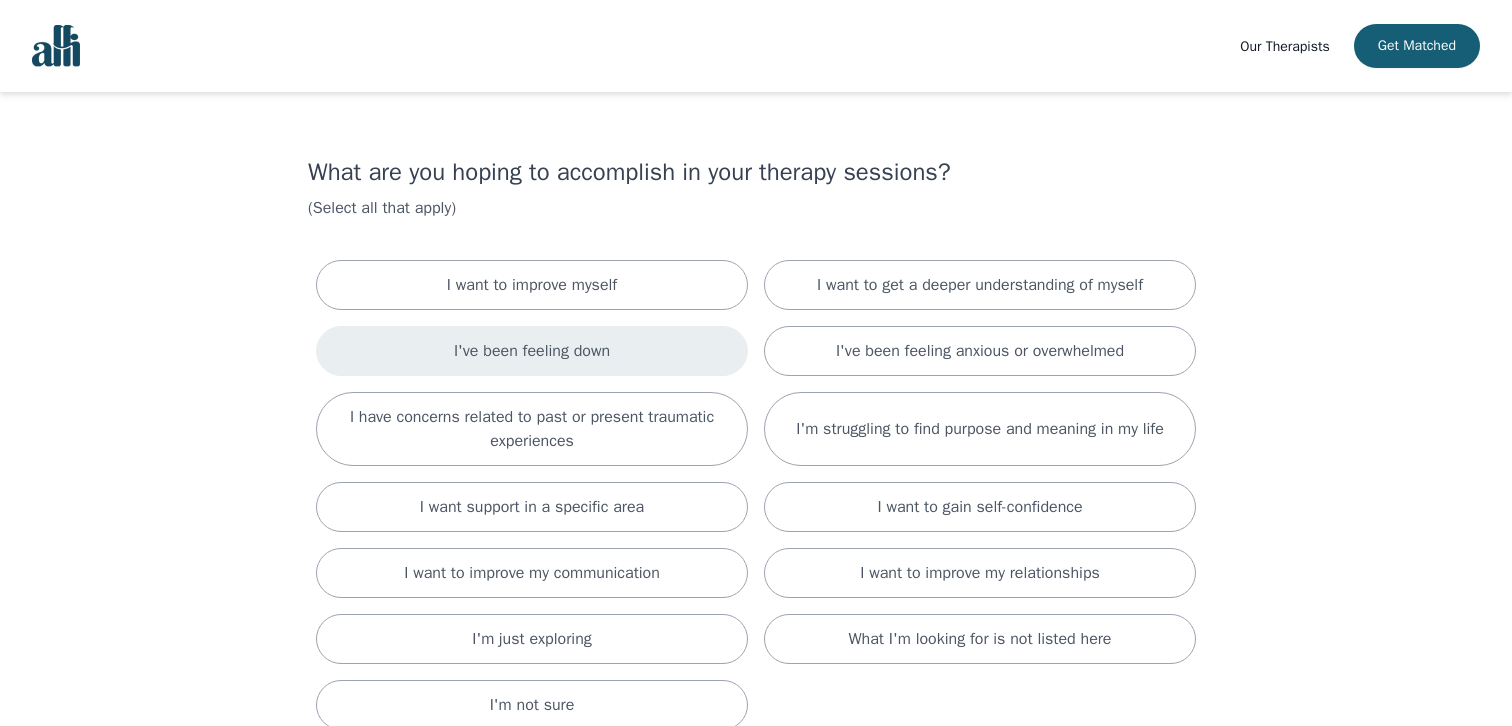 click on "I've been feeling down" at bounding box center (532, 351) 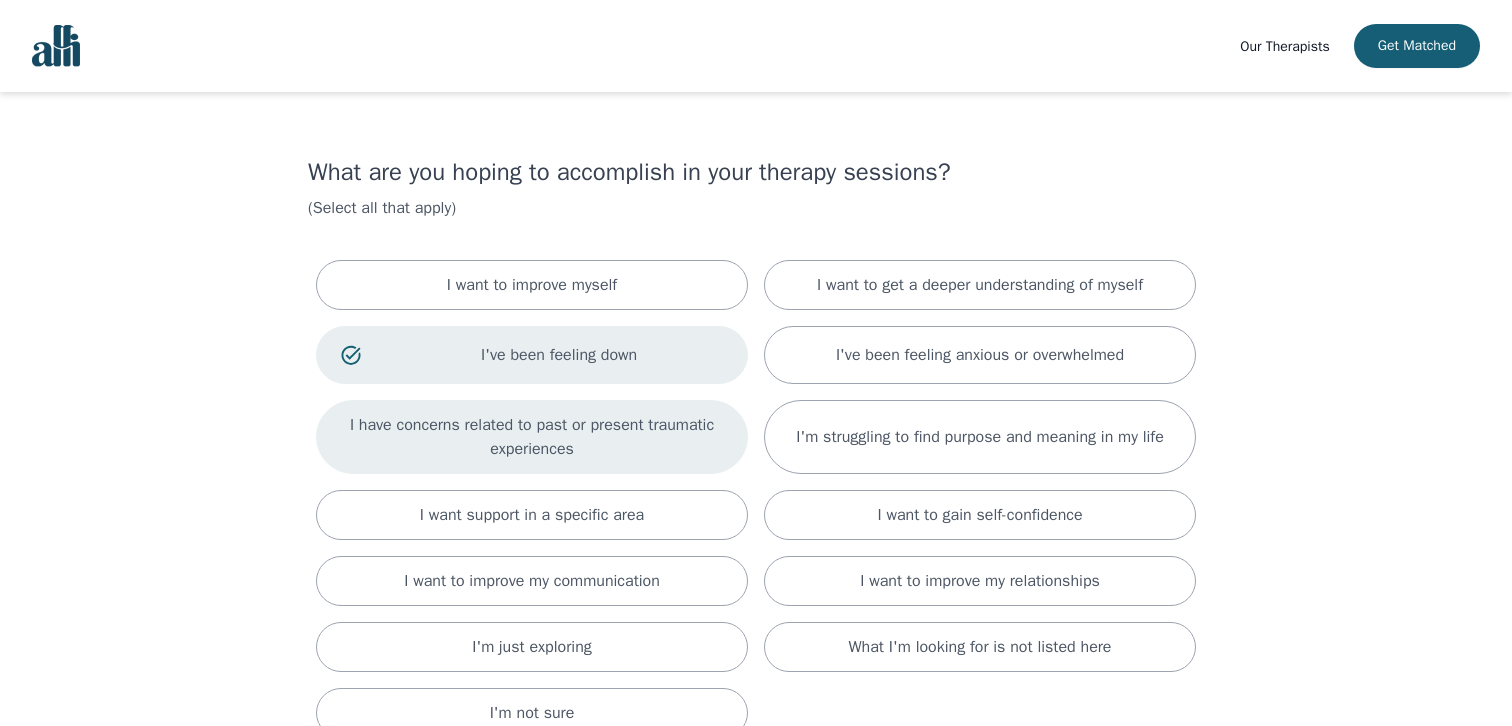 click on "I have concerns related to past or present traumatic experiences" at bounding box center (532, 437) 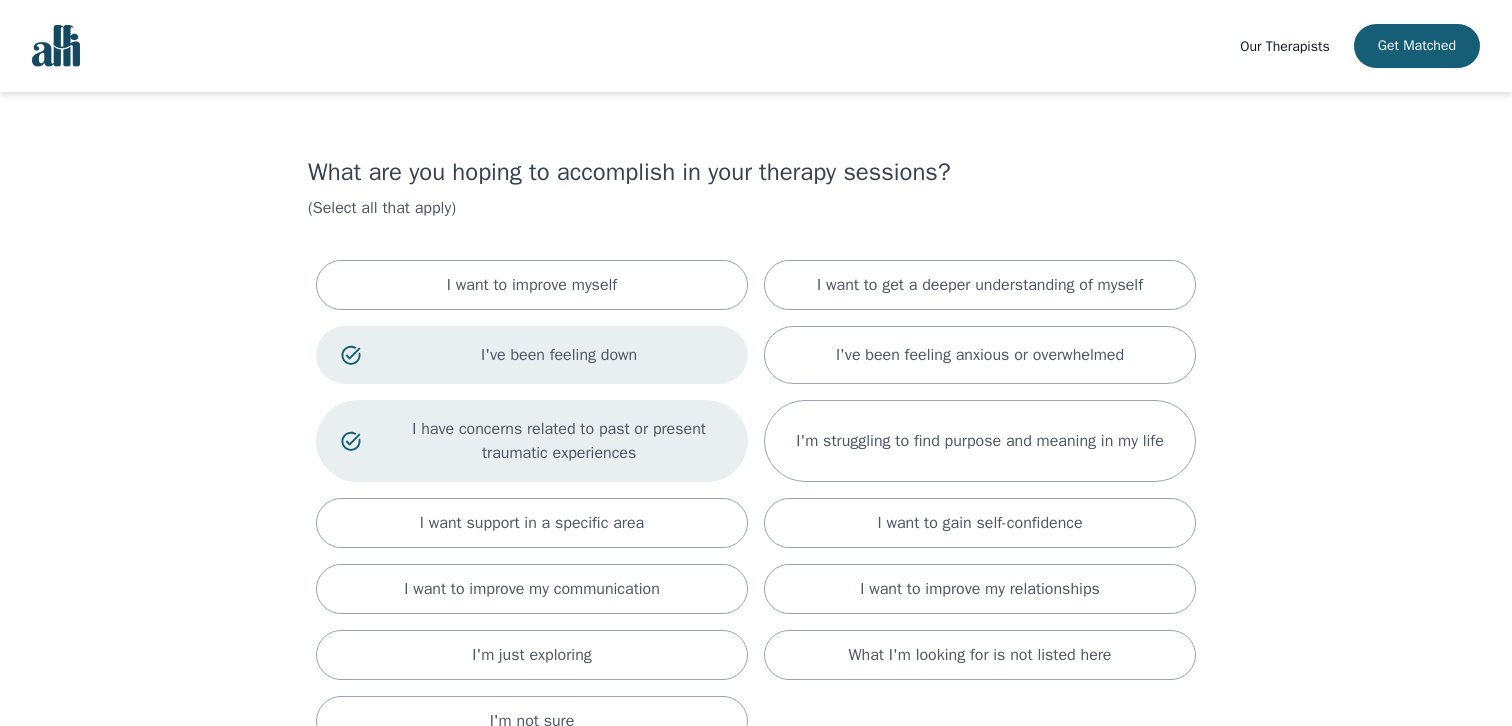 scroll, scrollTop: 237, scrollLeft: 0, axis: vertical 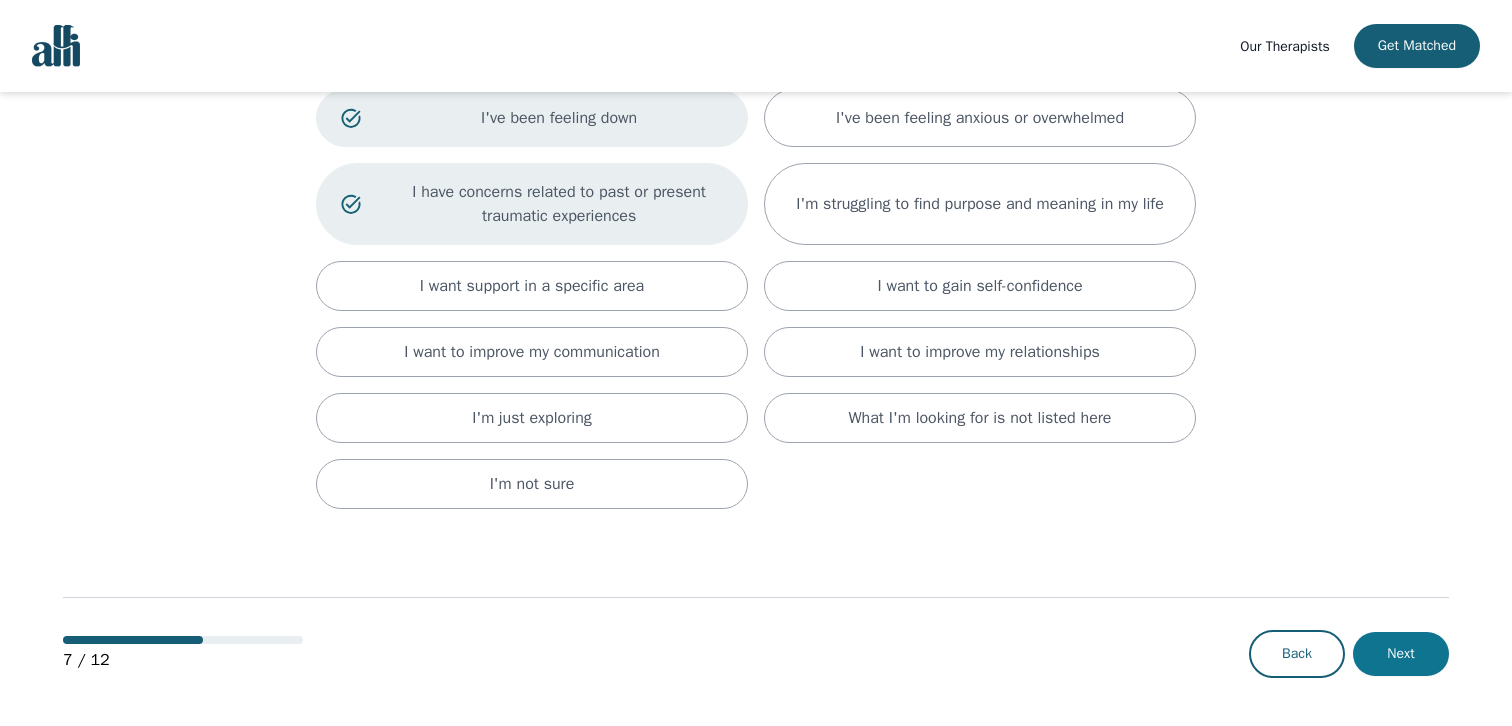 click on "Next" at bounding box center (1401, 654) 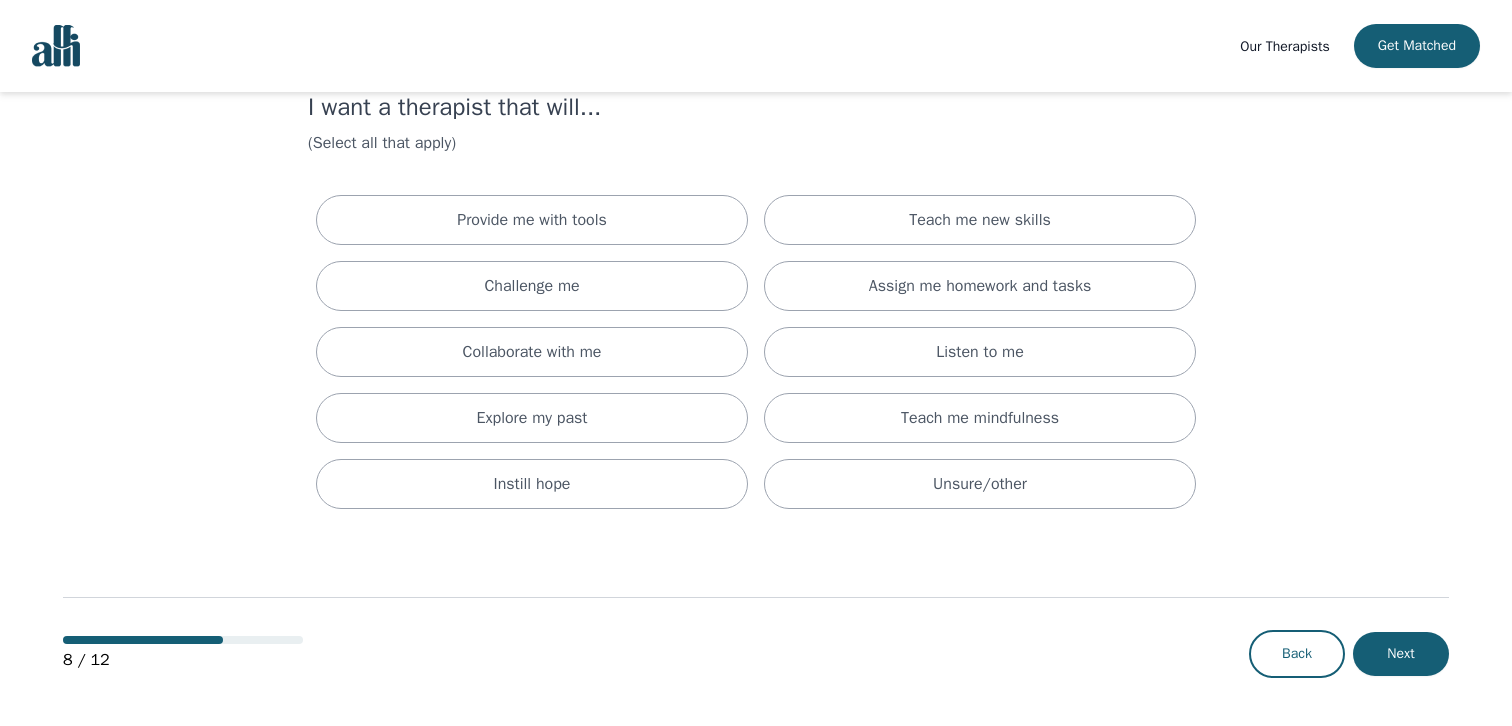 scroll, scrollTop: 0, scrollLeft: 0, axis: both 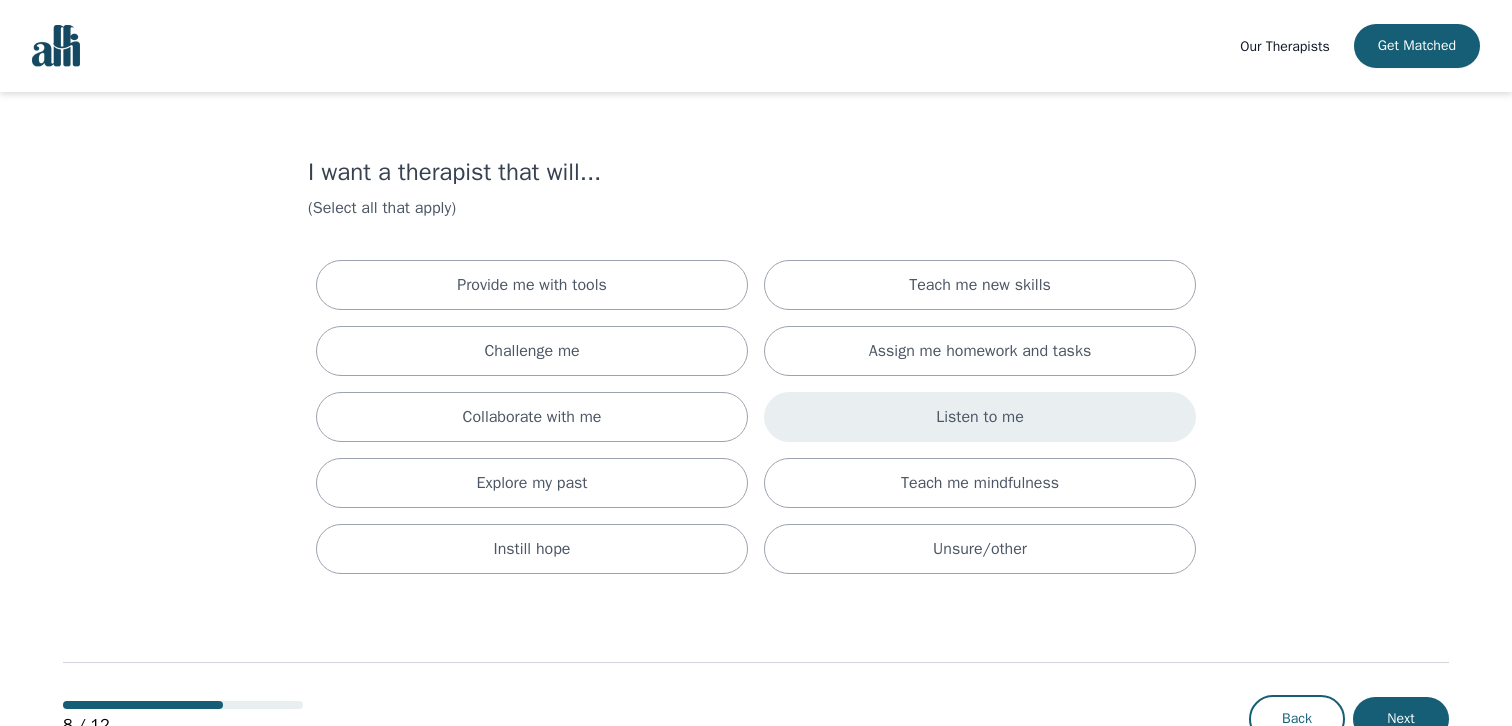 click on "Listen to me" at bounding box center [980, 417] 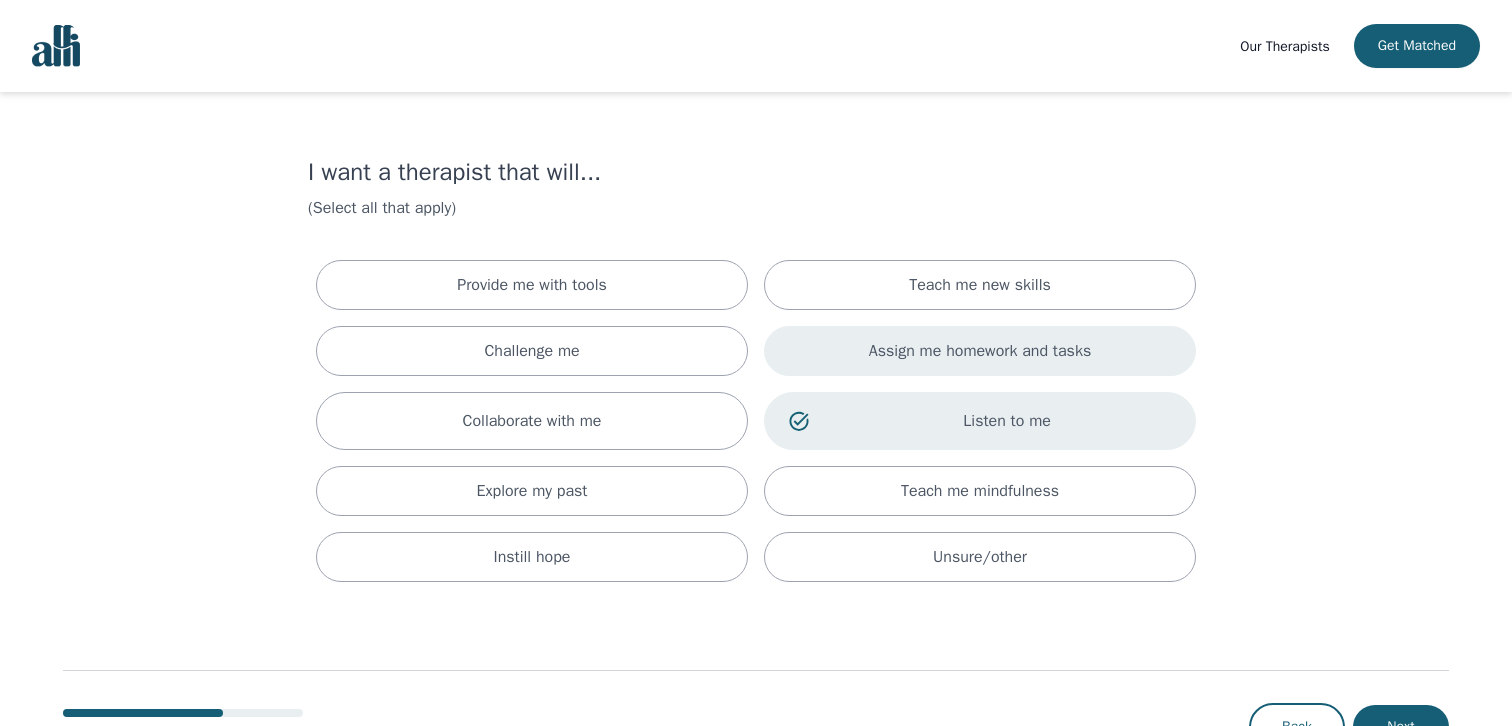 click on "Assign me homework and tasks" at bounding box center (980, 351) 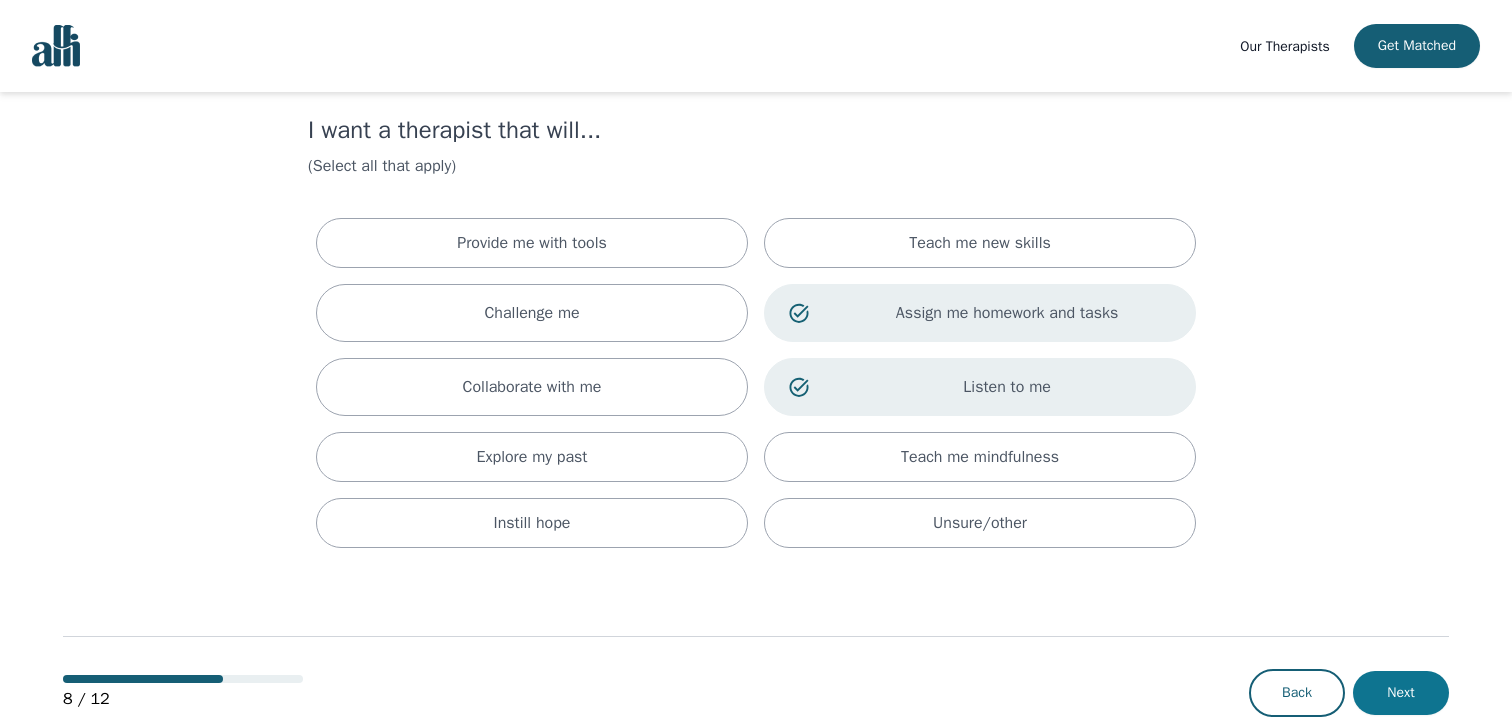 click on "Next" at bounding box center (1401, 693) 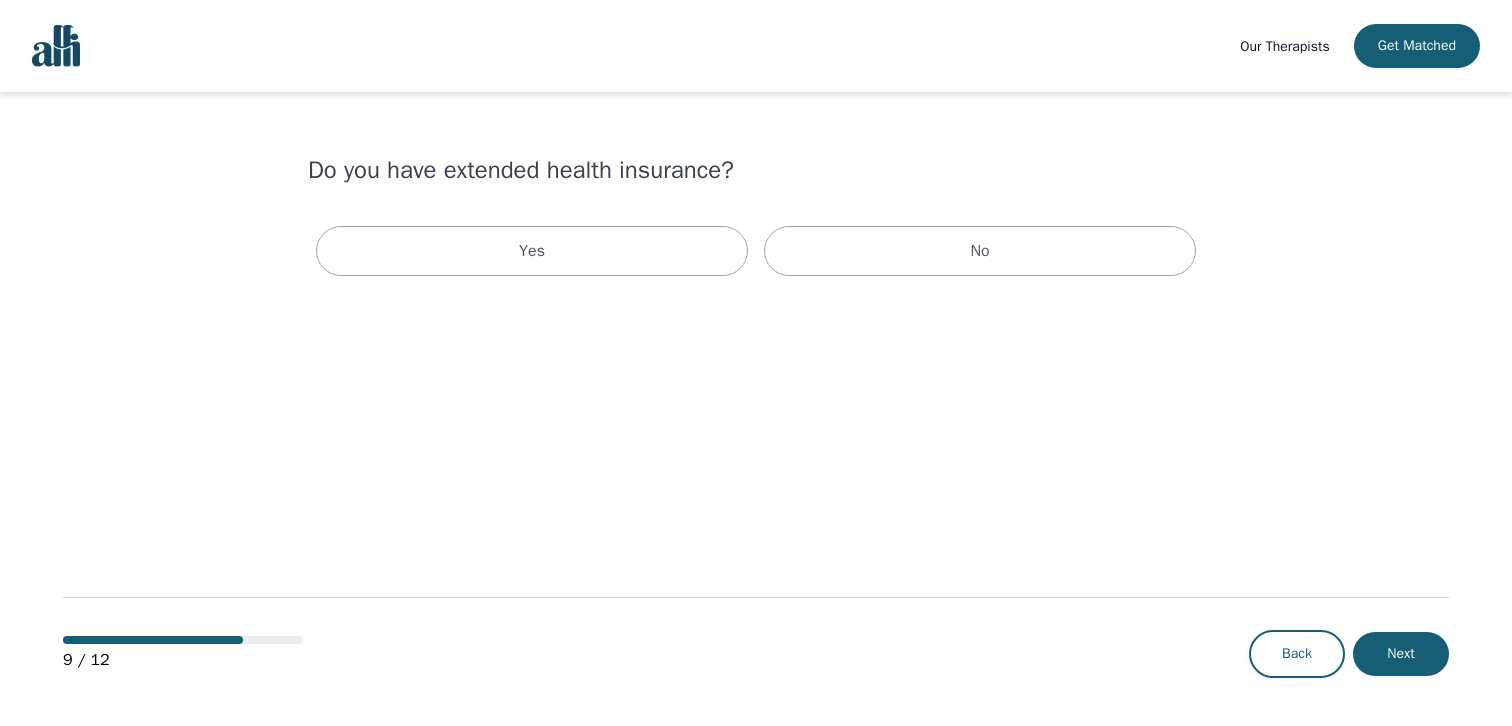 scroll, scrollTop: 0, scrollLeft: 0, axis: both 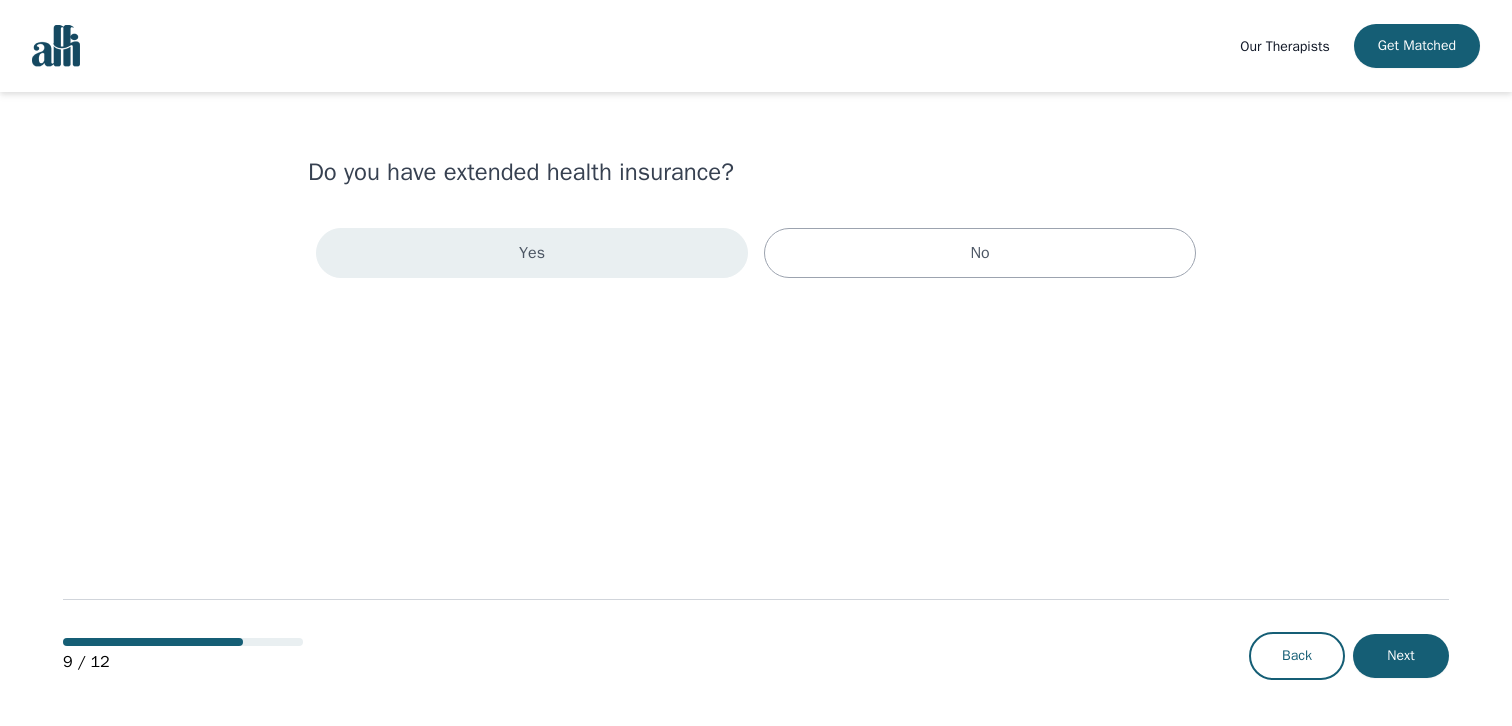 click on "Yes" at bounding box center [532, 253] 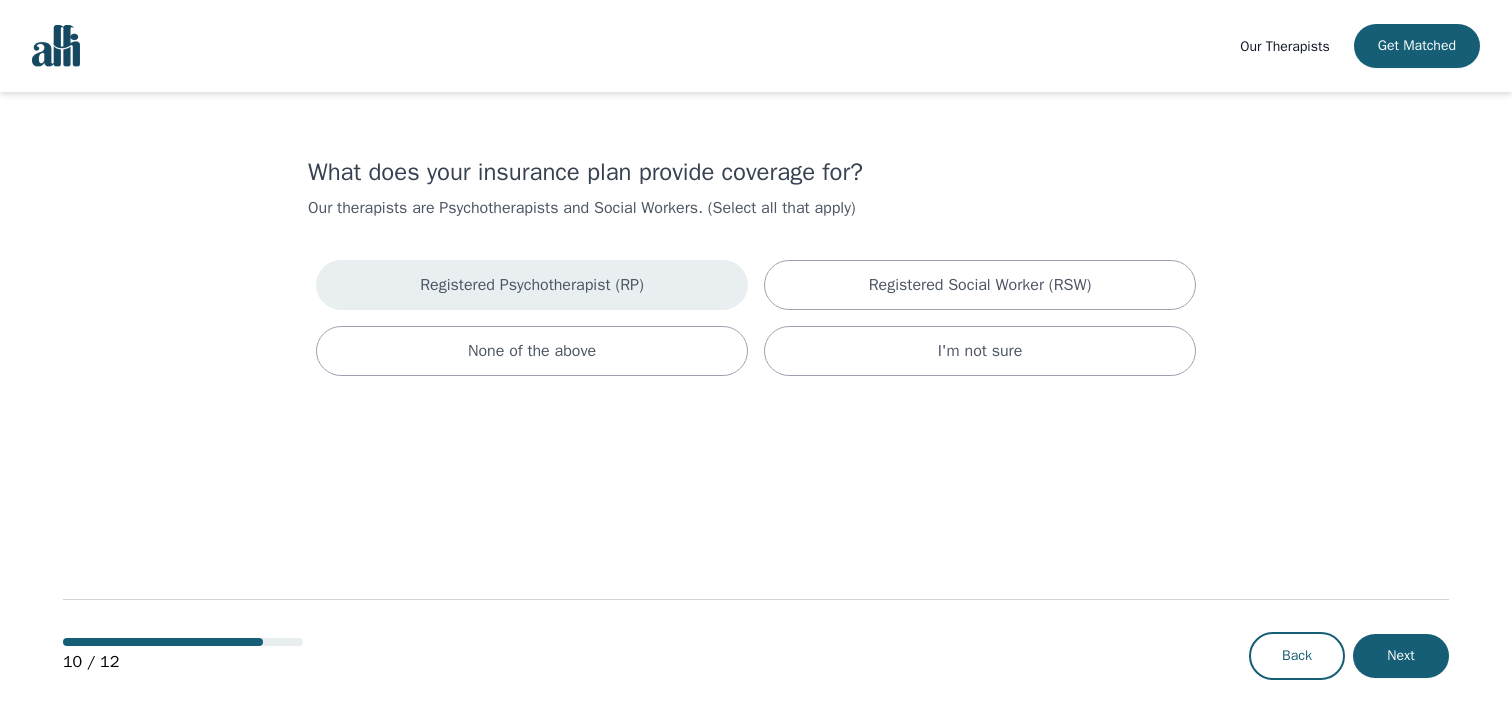 click on "Registered Psychotherapist (RP)" at bounding box center [532, 285] 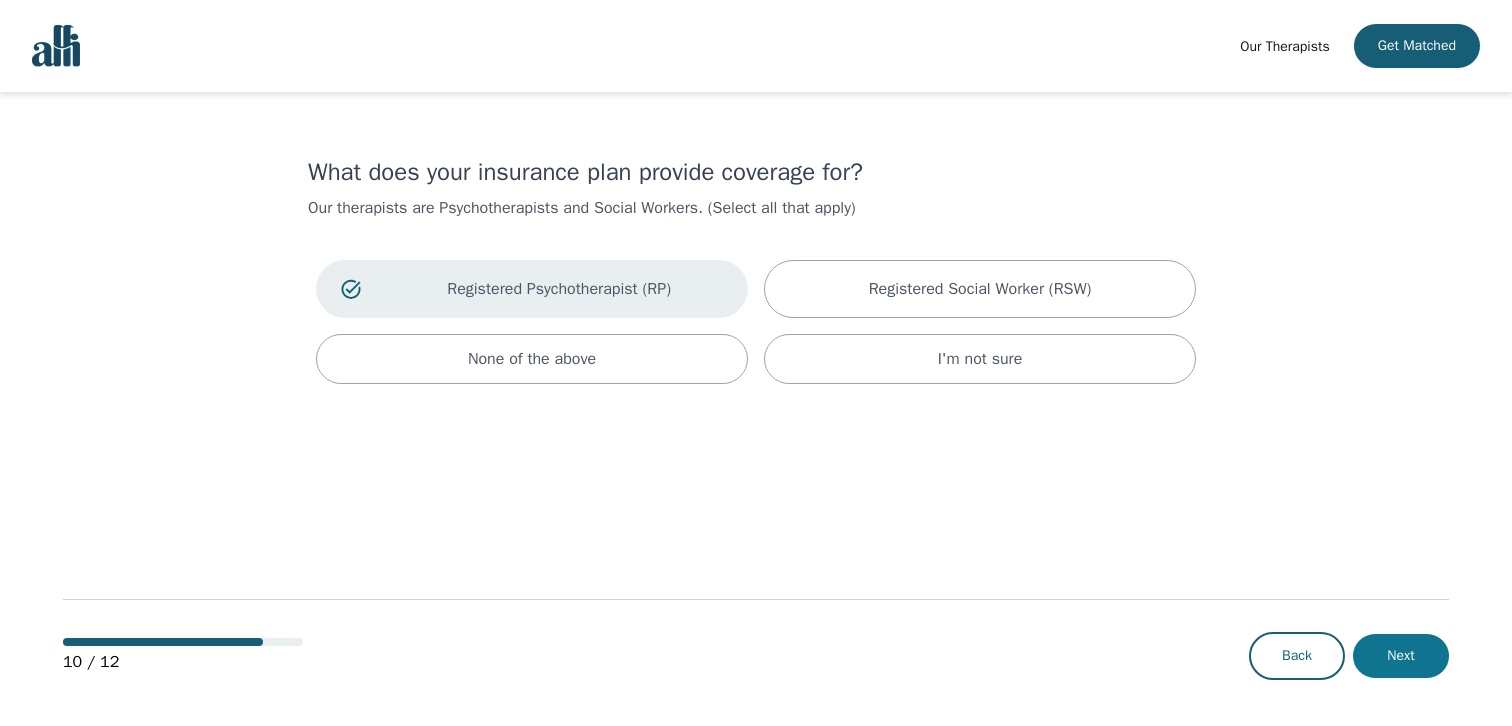 click on "Next" at bounding box center (1401, 656) 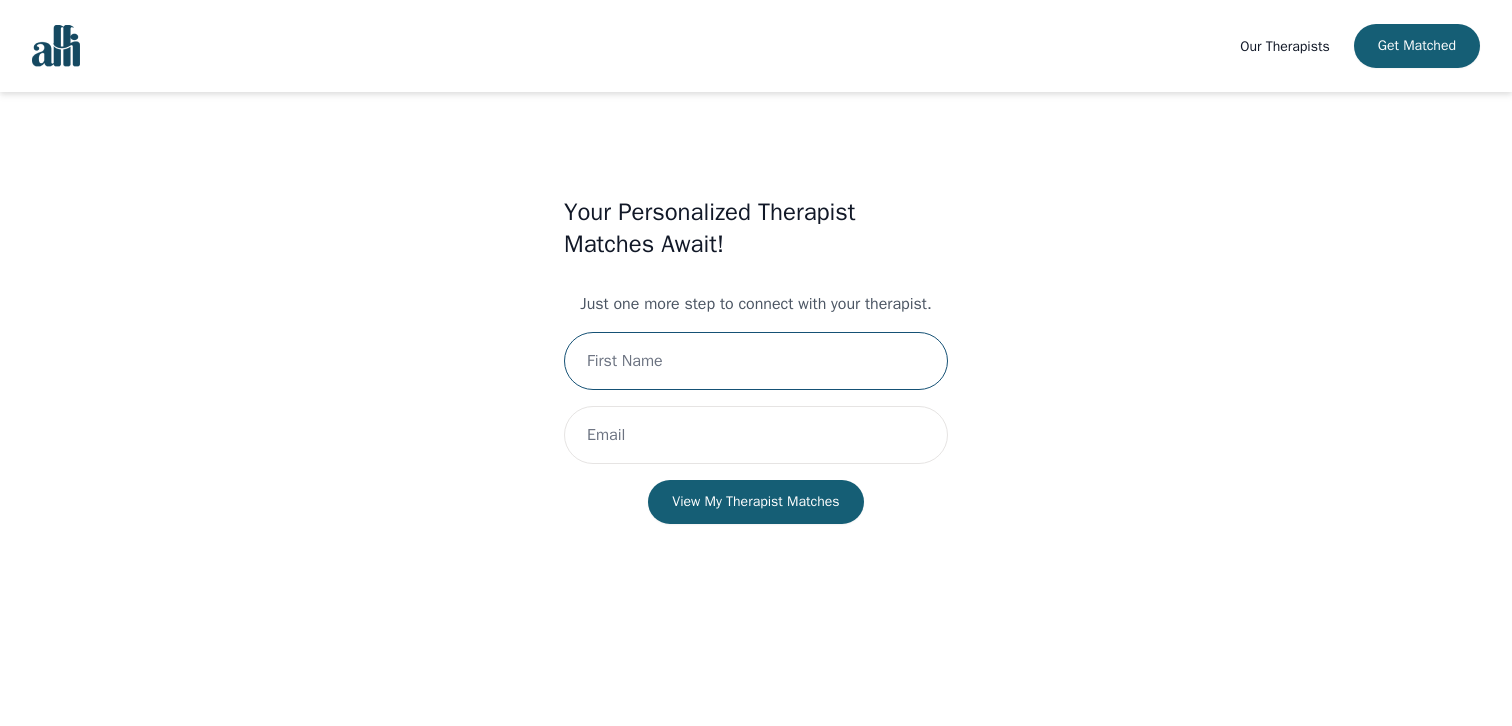 click at bounding box center (756, 361) 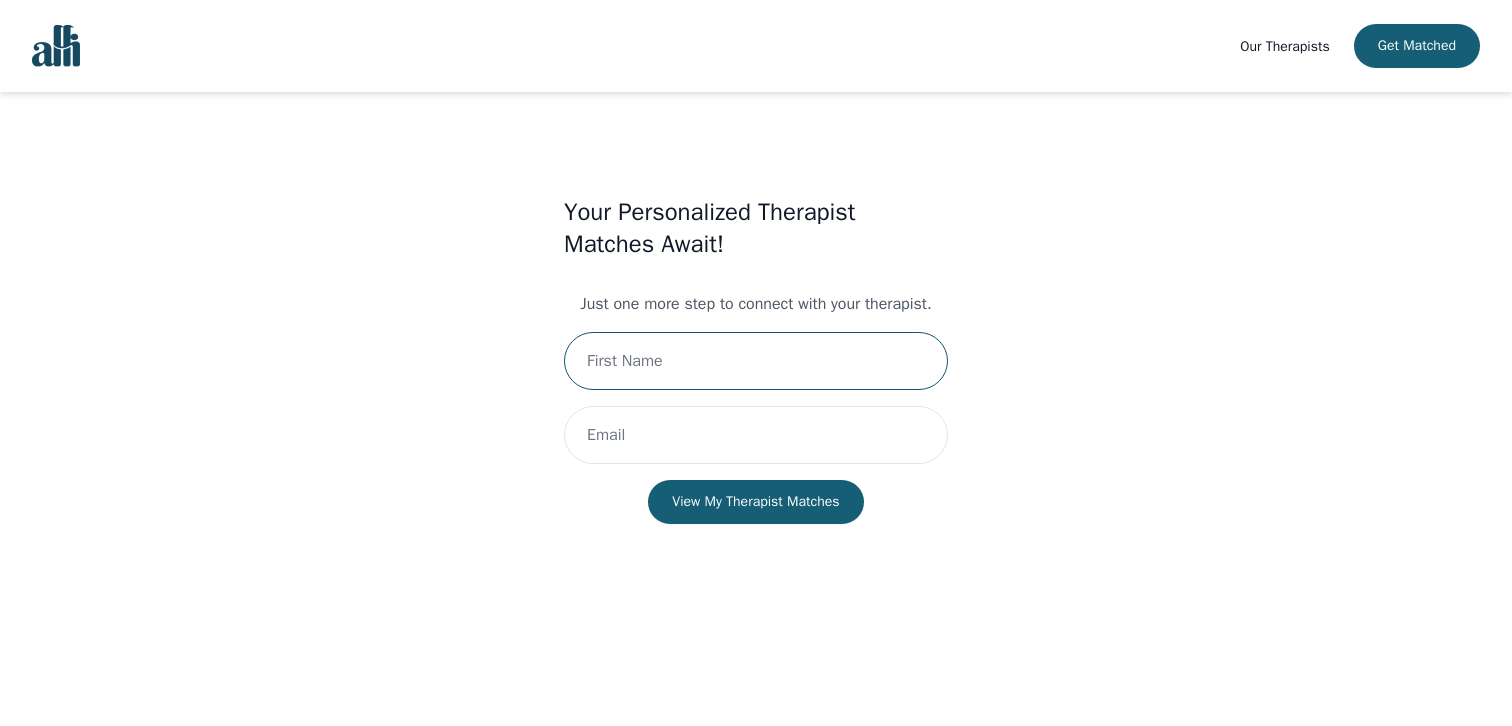 type on "[FIRST]" 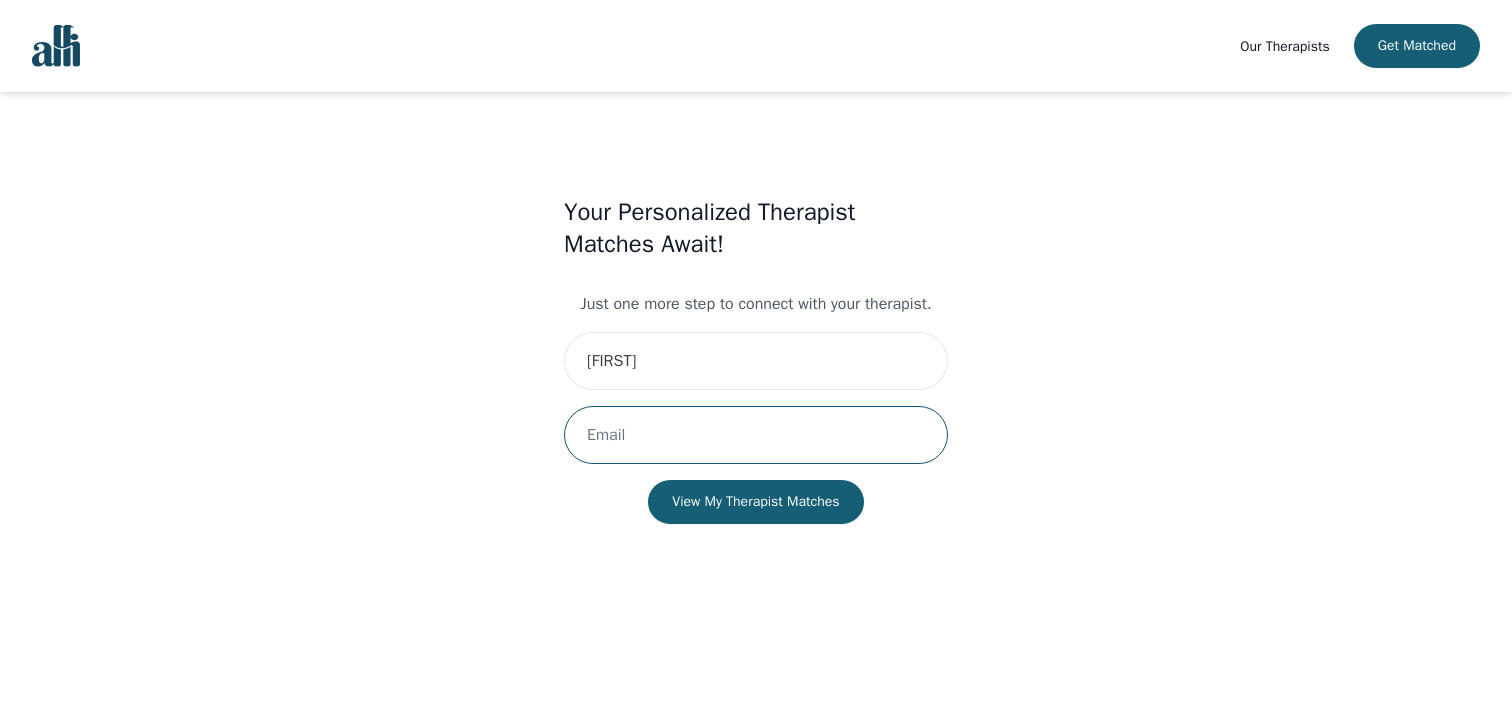 click at bounding box center [756, 435] 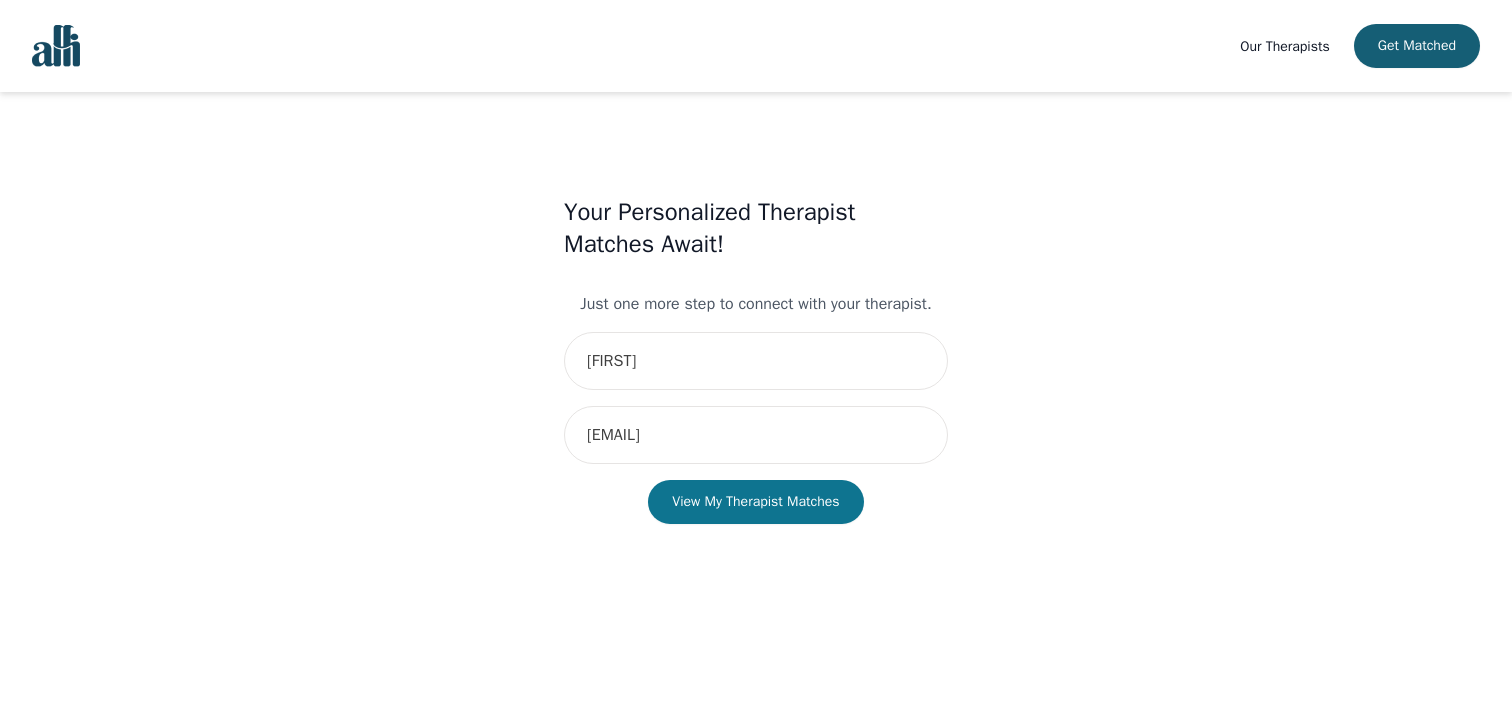 click on "View My Therapist Matches" at bounding box center [755, 502] 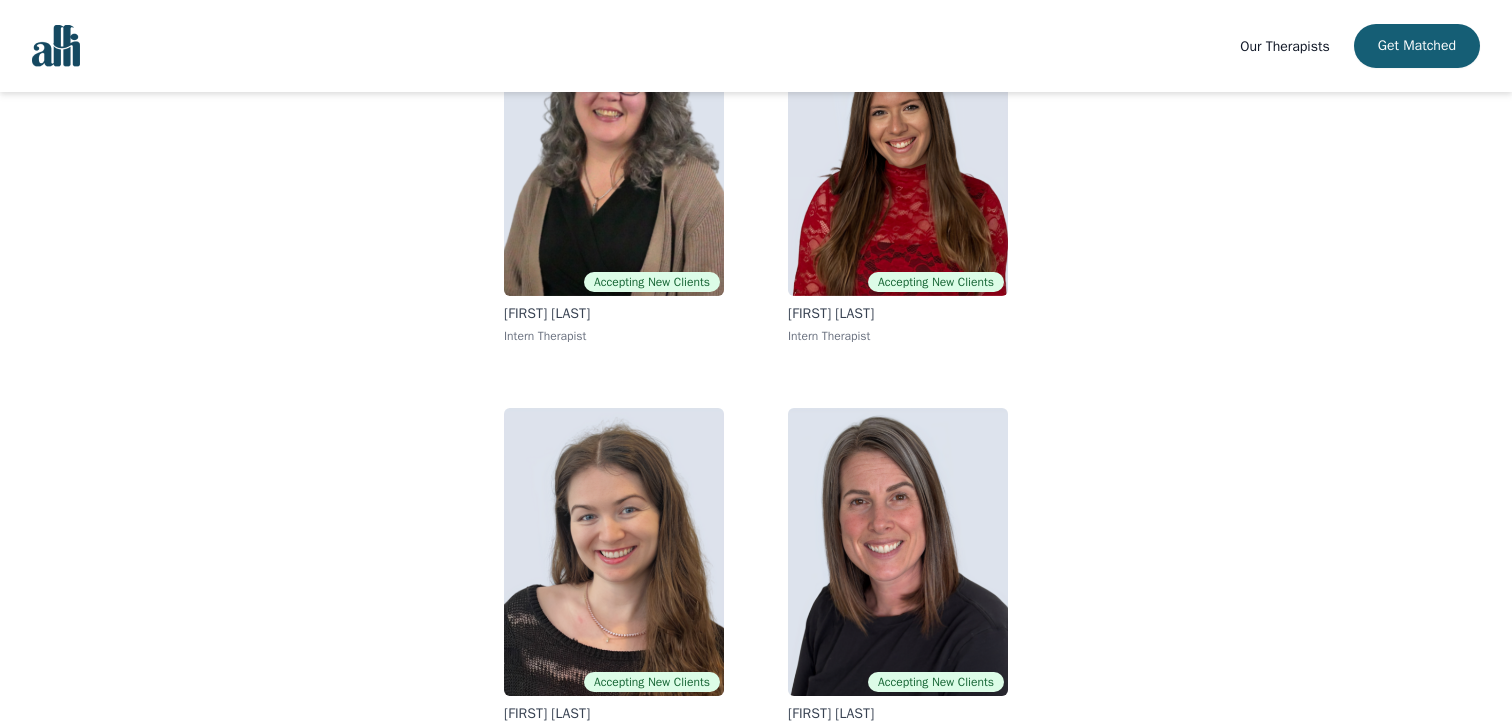 scroll, scrollTop: 285, scrollLeft: 0, axis: vertical 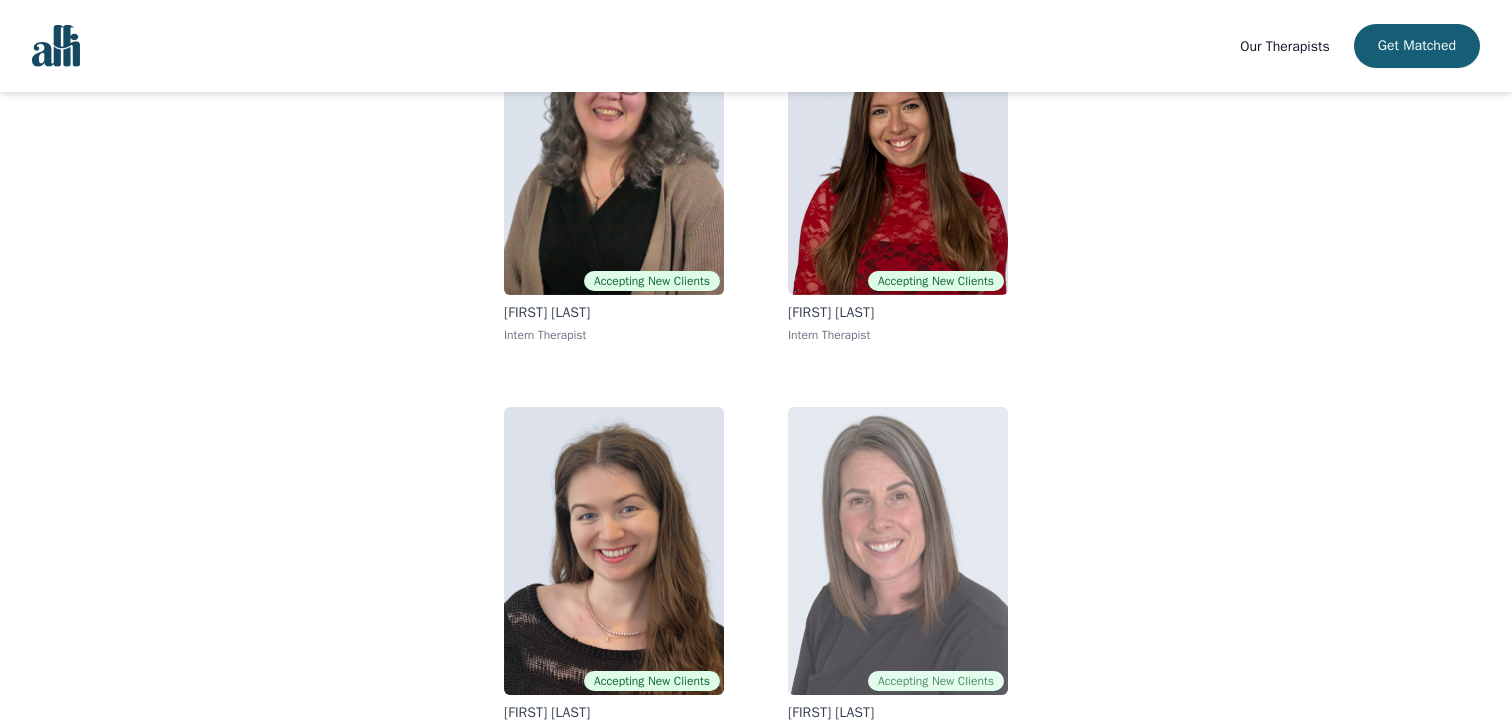 click at bounding box center [898, 551] 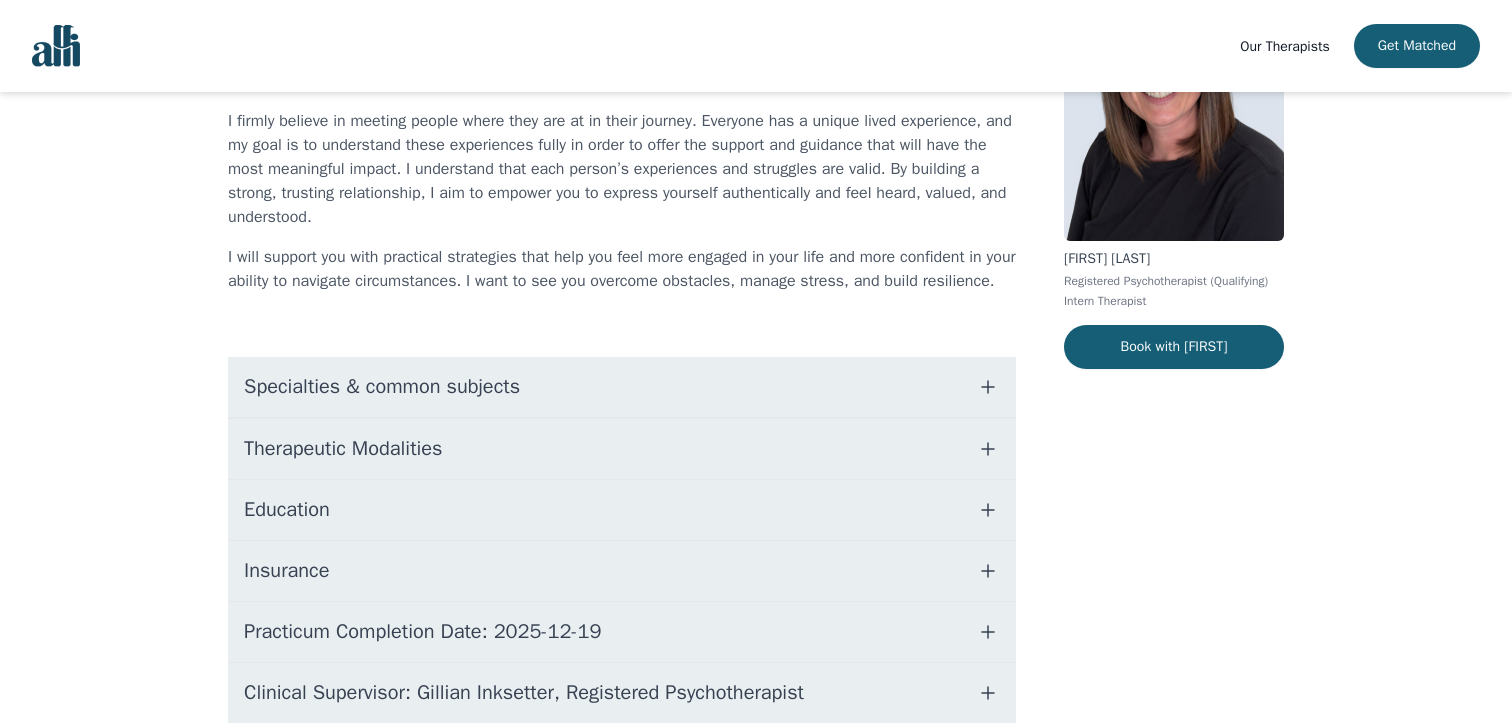 scroll, scrollTop: 200, scrollLeft: 0, axis: vertical 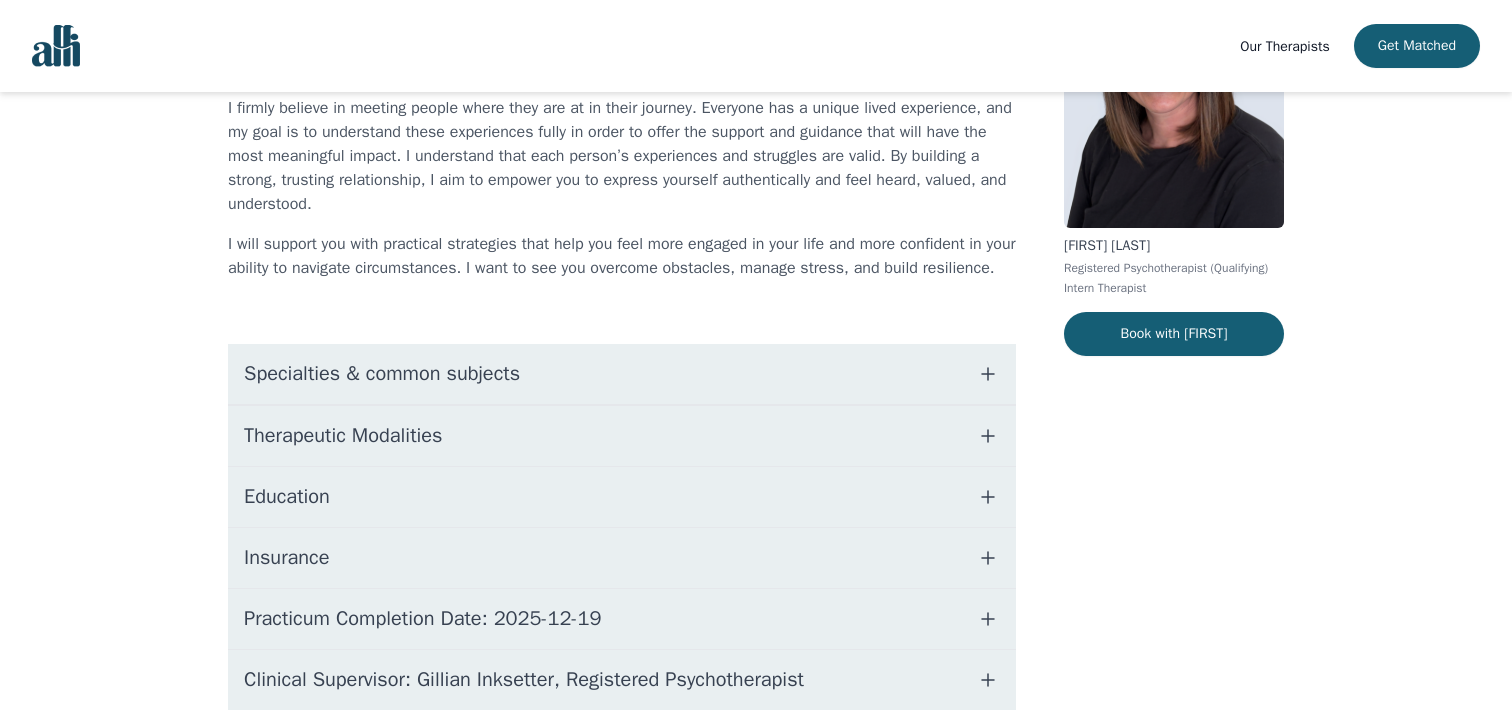 click on "Specialties & common subjects" at bounding box center (622, 374) 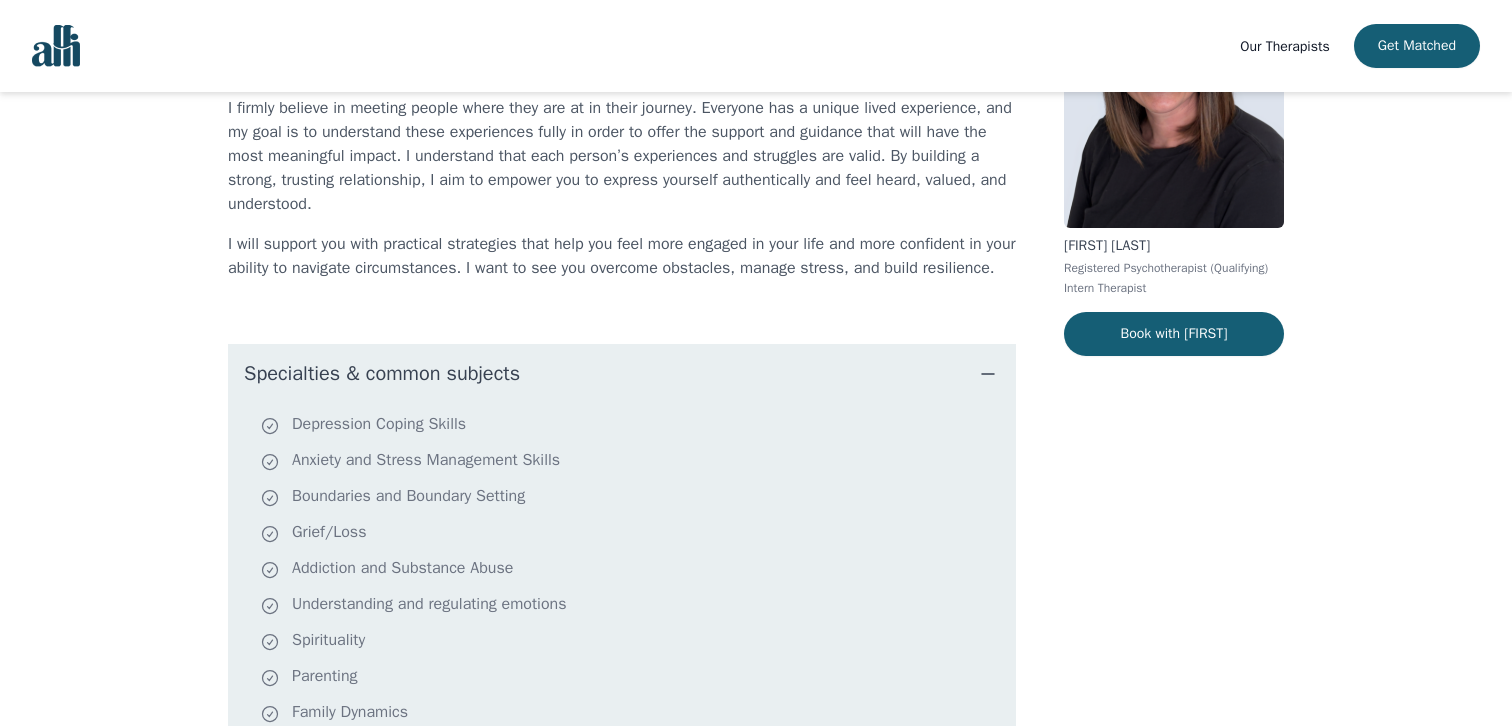 click on "Specialties & common subjects" at bounding box center [622, 374] 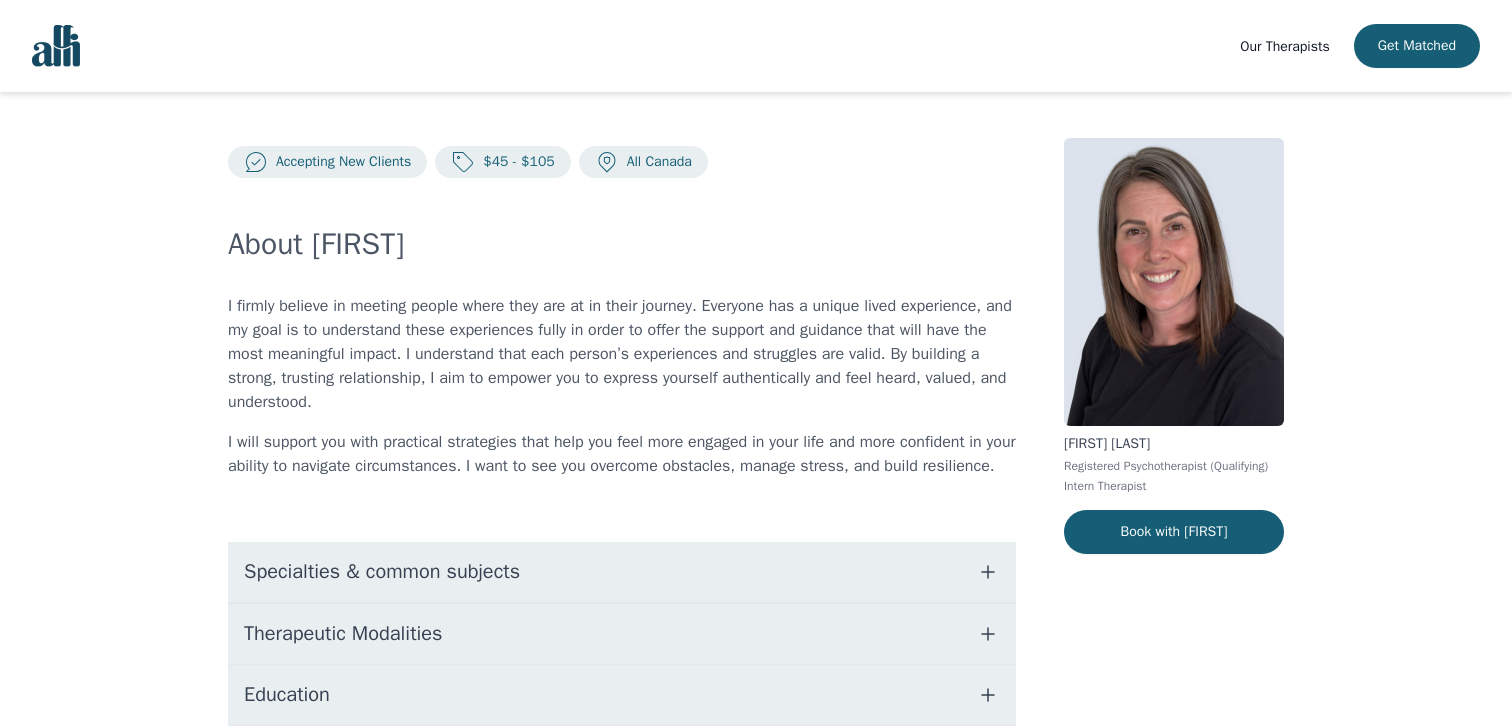 scroll, scrollTop: 0, scrollLeft: 0, axis: both 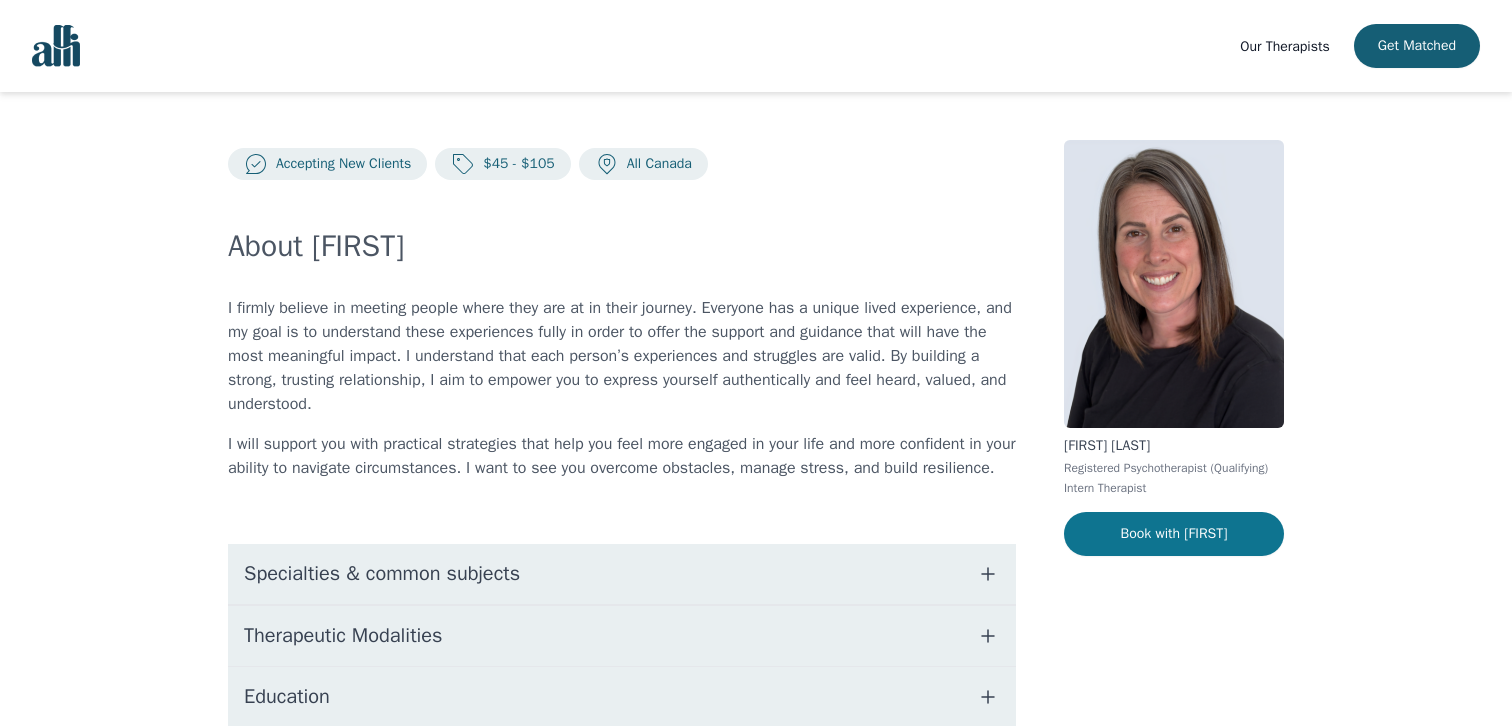 click on "Book with [FIRST]" at bounding box center (1174, 534) 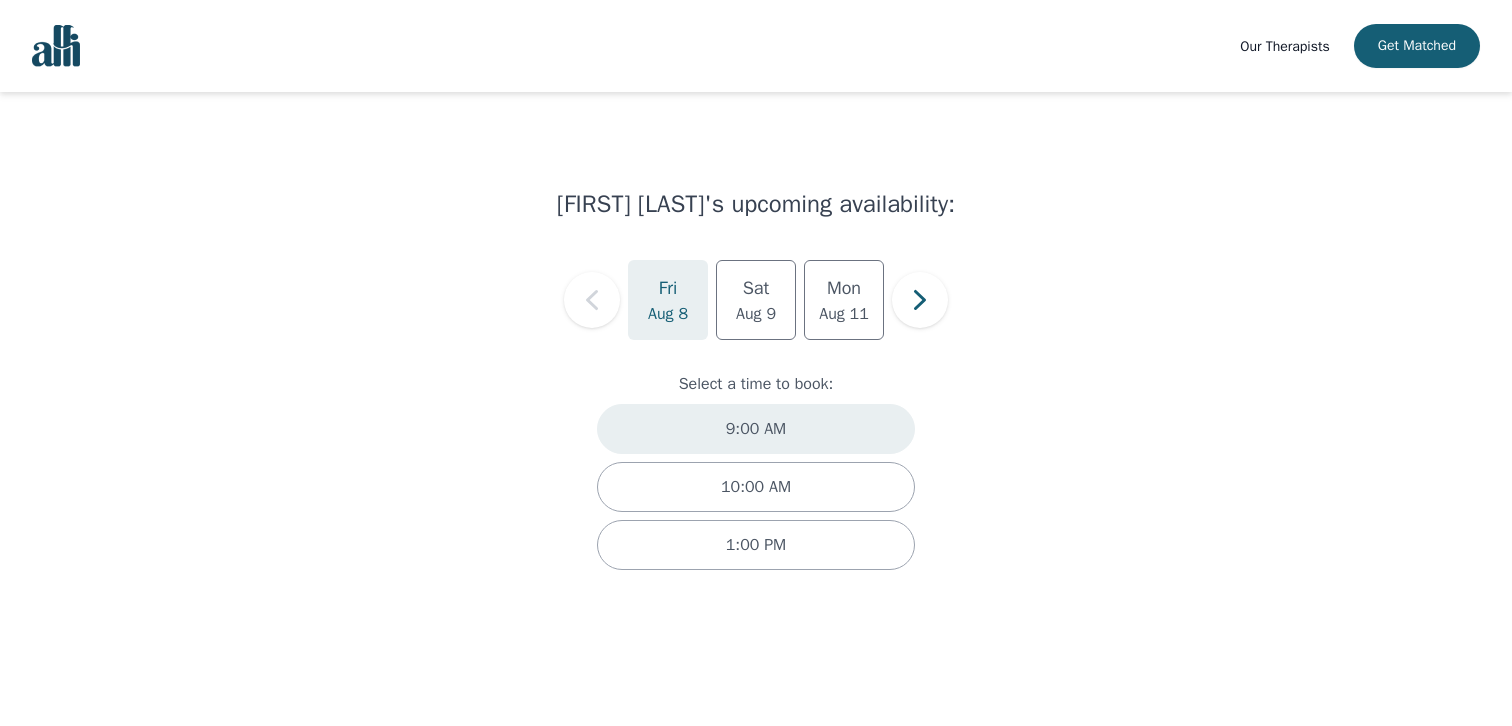 click on "9:00 AM" at bounding box center (756, 429) 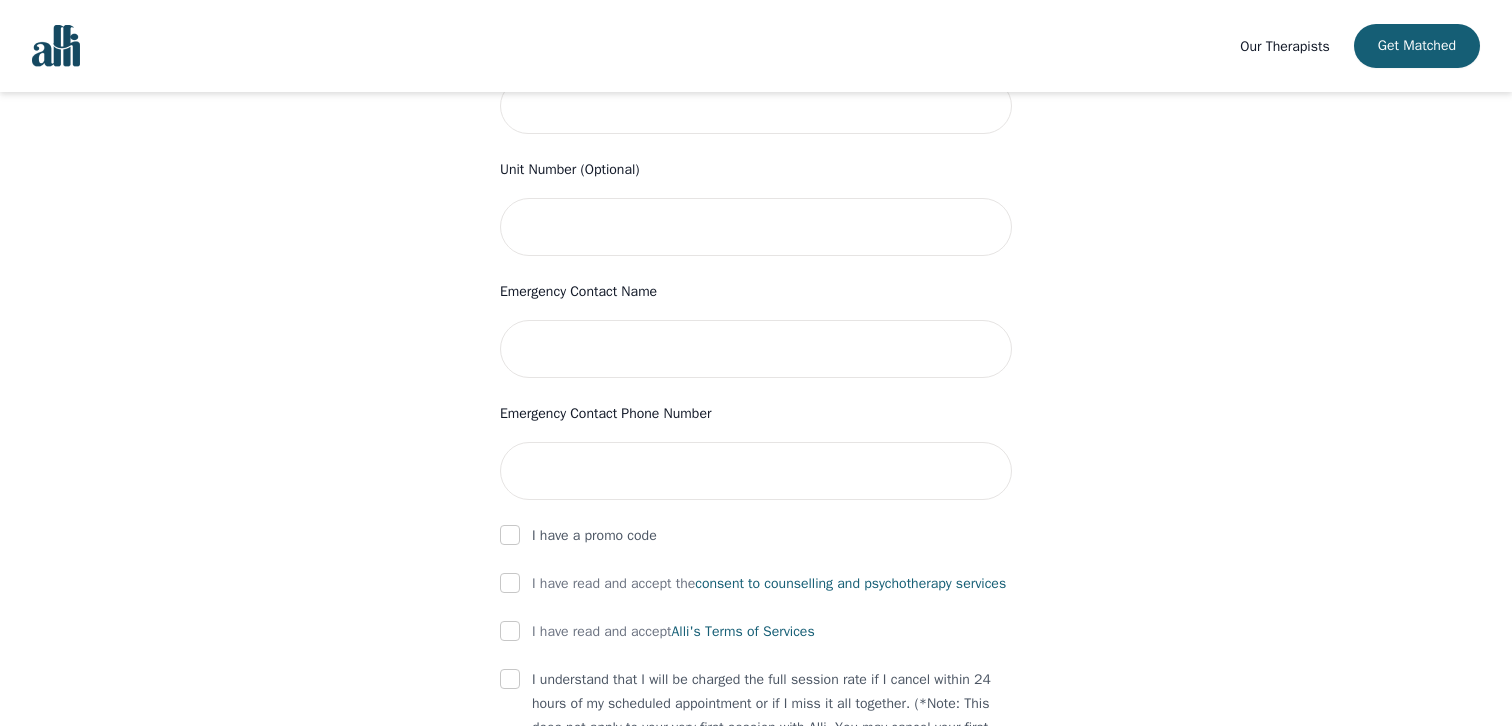 scroll, scrollTop: 822, scrollLeft: 0, axis: vertical 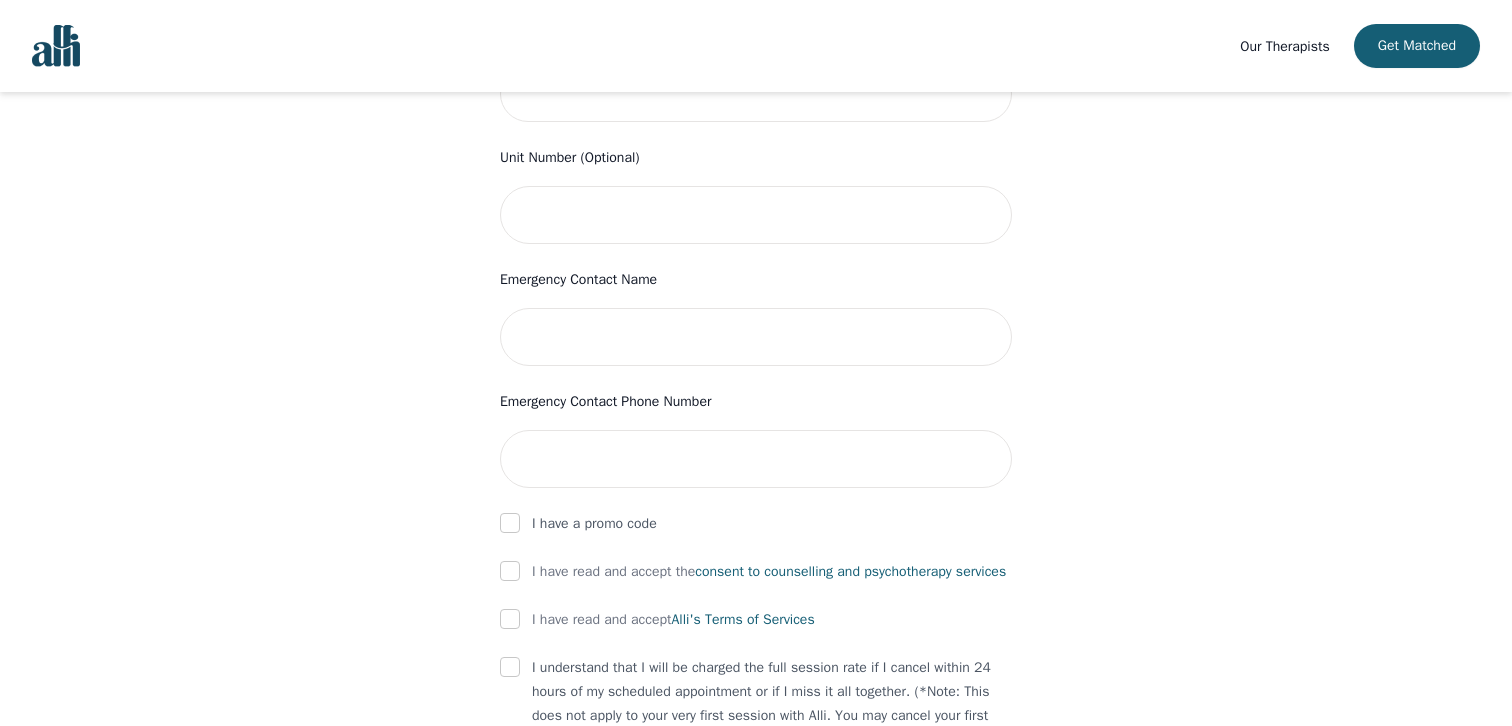 click on "First Name [FIRST] Last Name [LAST] Phone Number Only input the 10 digits, no spaces or dashes e.g. 1234567890 [PHONE] Email [EMAIL] Address Unit Number (Optional) Emergency Contact Name Emergency Contact Phone Number I have a promo code I have read and accept the consent to counselling and psychotherapy services I have read and accept Alli's Terms of Services I understand that I will be charged the full session rate if I cancel within 24 hours of my scheduled appointment or if I miss it all together. (*Note: This does not apply to your very first session with Alli. You may cancel your first session at any time without incurring fees). I understand that Alli is not a crisis service (If you are having thoughts of self-harm or thoughts of harming others please contact 9-8-8) Submit" at bounding box center (756, 215) 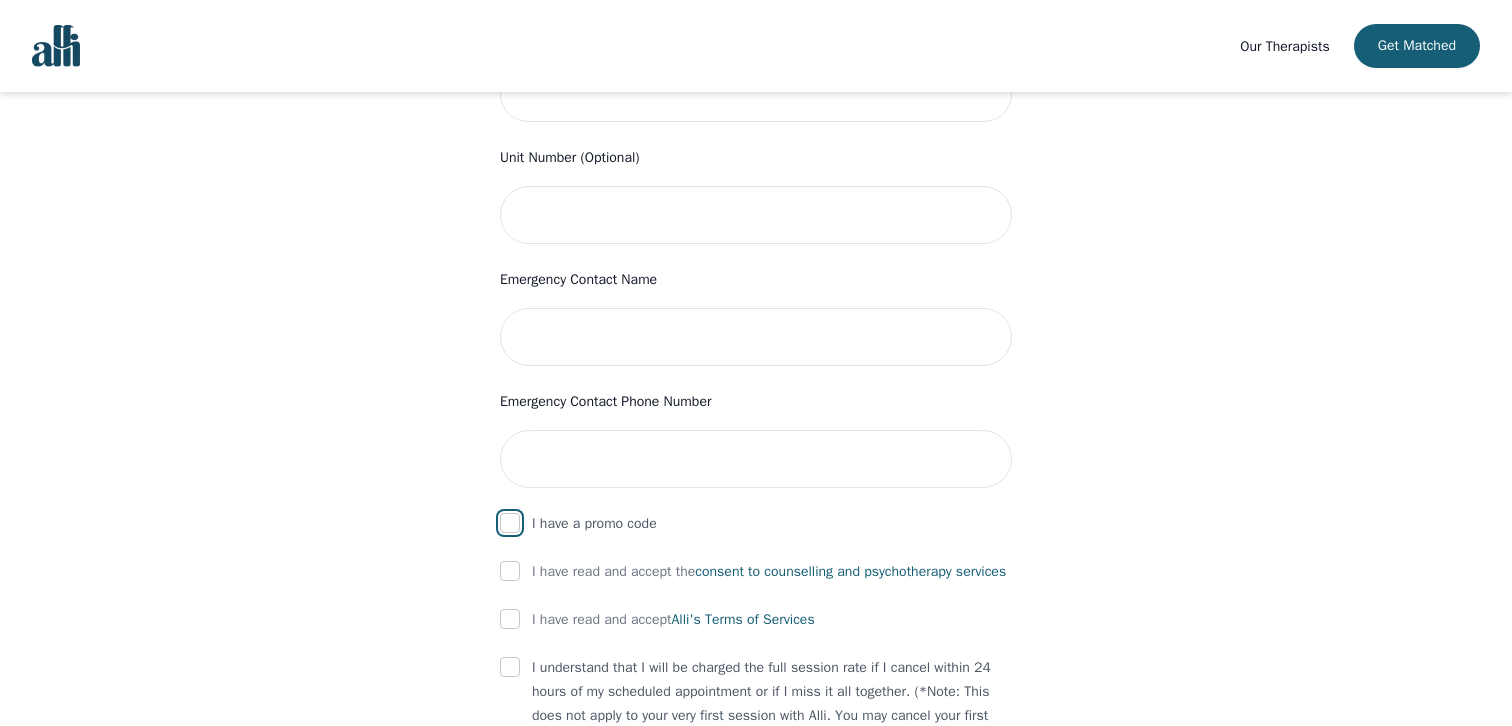 click at bounding box center [510, 523] 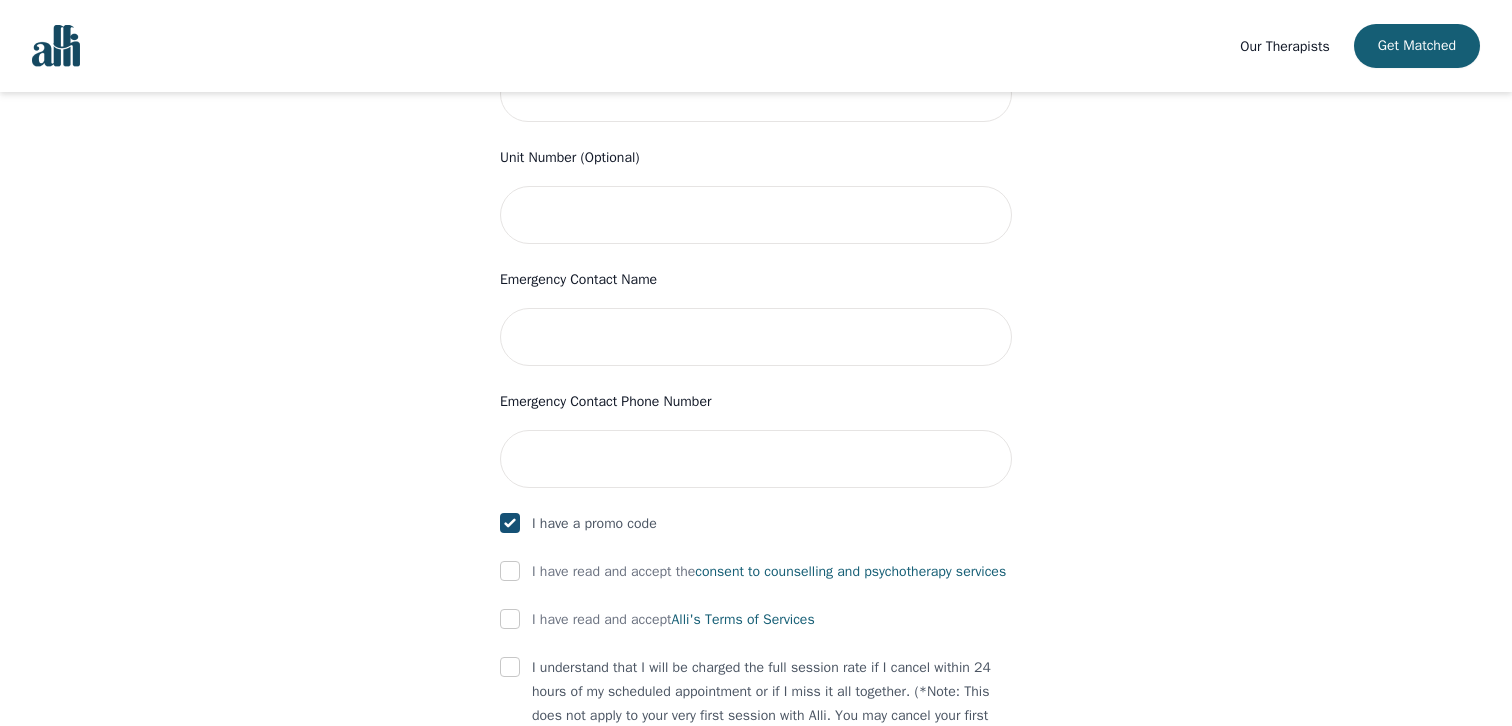 checkbox on "true" 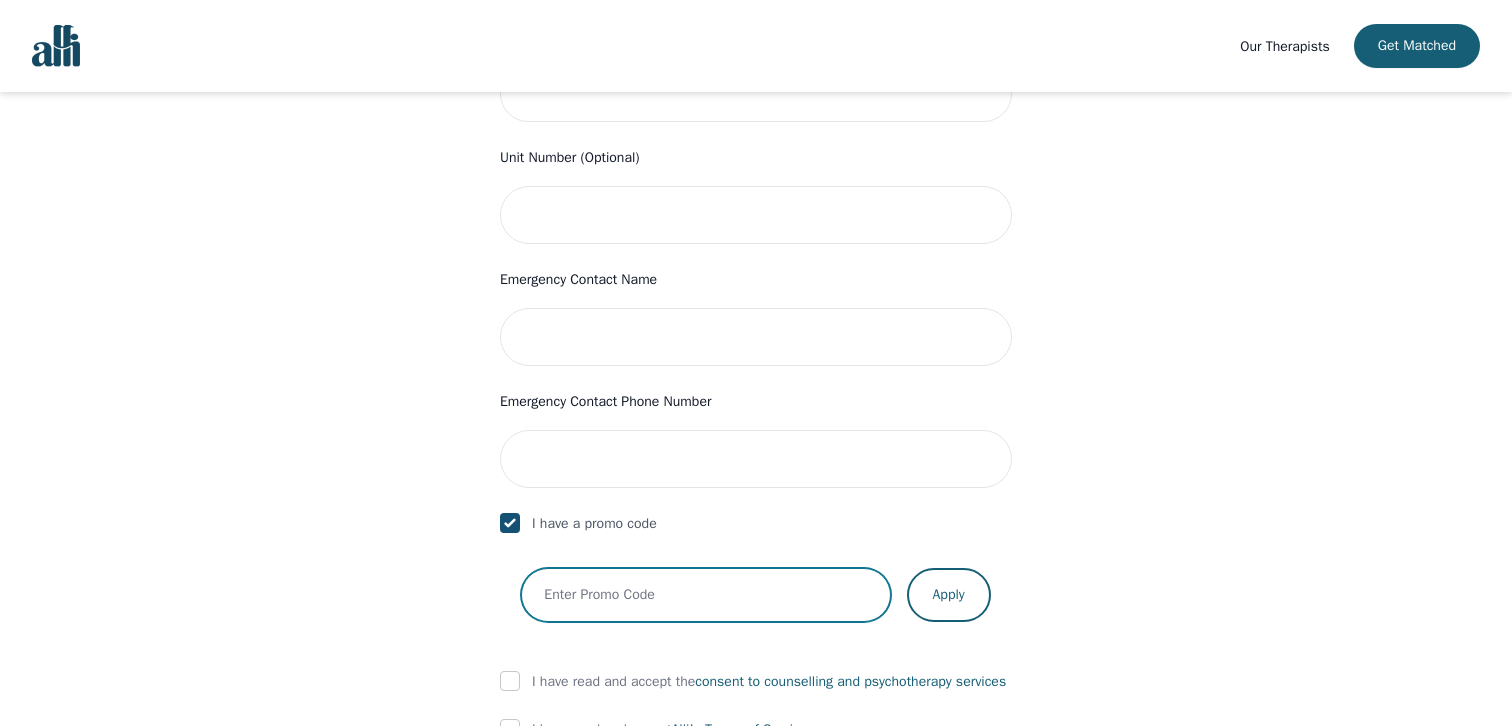 click at bounding box center (705, 595) 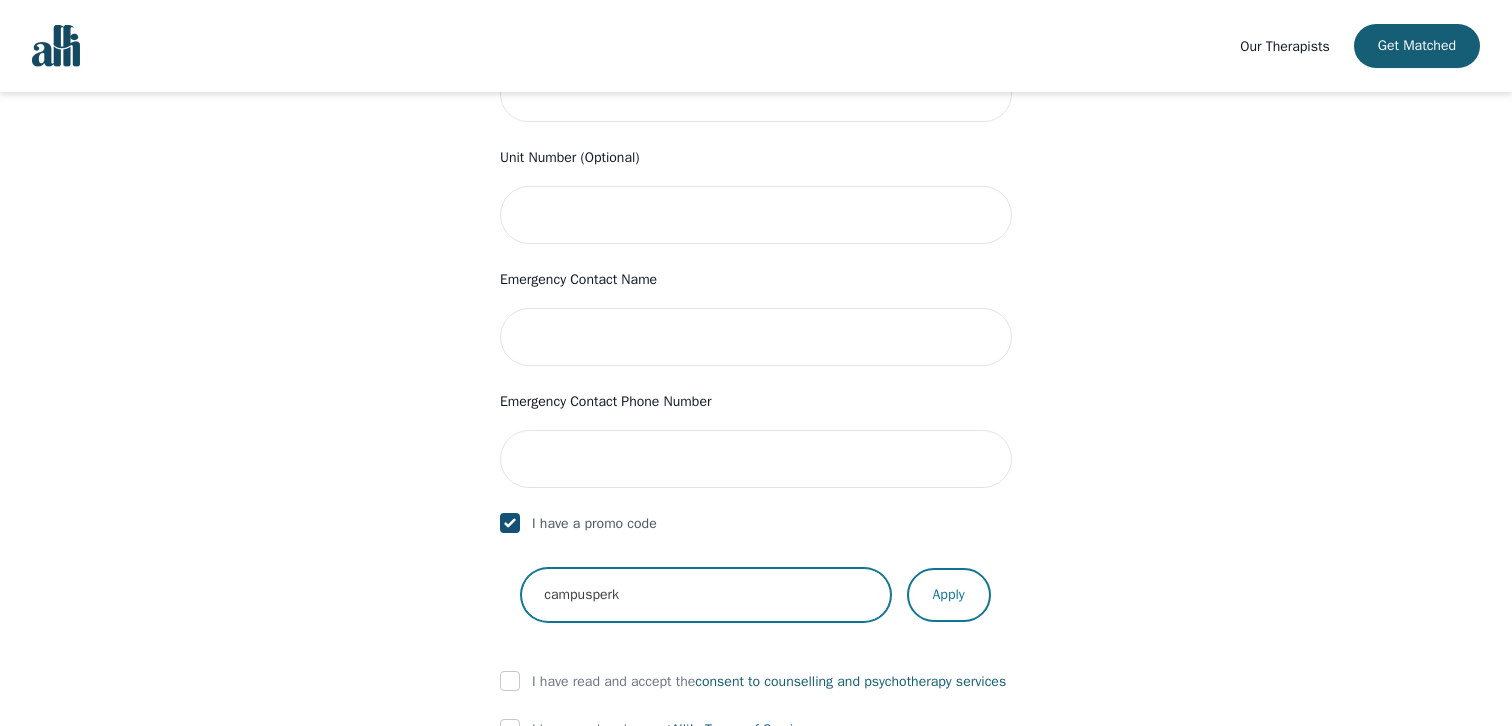 type on "campusperk" 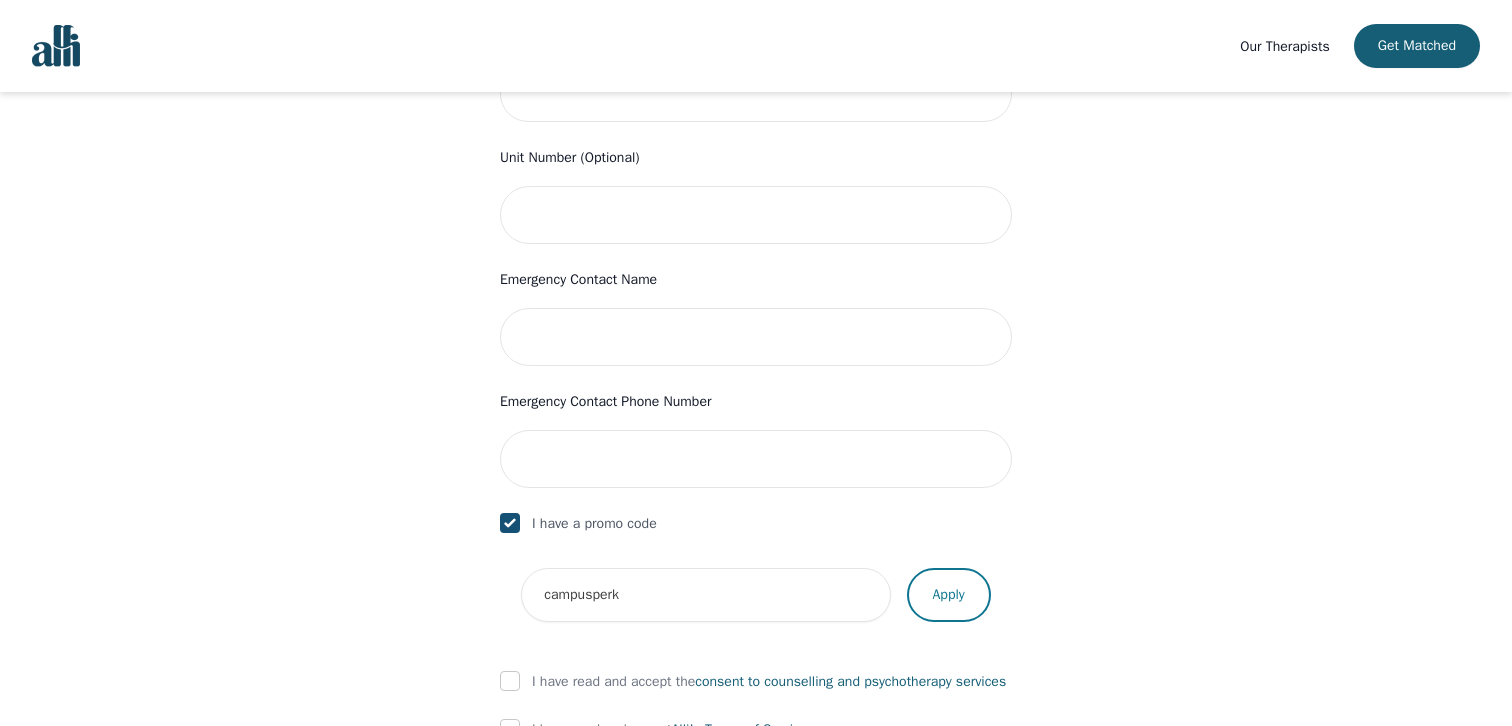 click on "Apply" at bounding box center (949, 595) 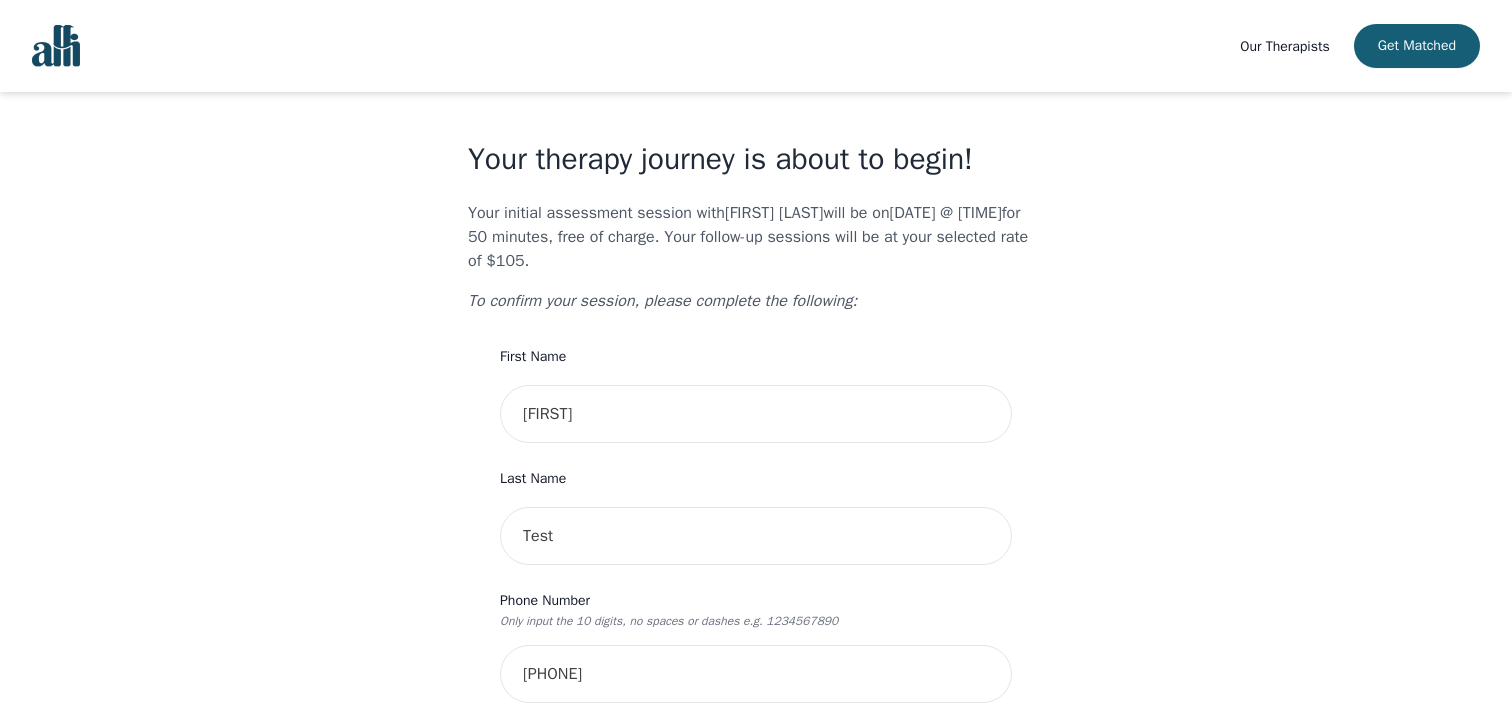 scroll, scrollTop: 0, scrollLeft: 0, axis: both 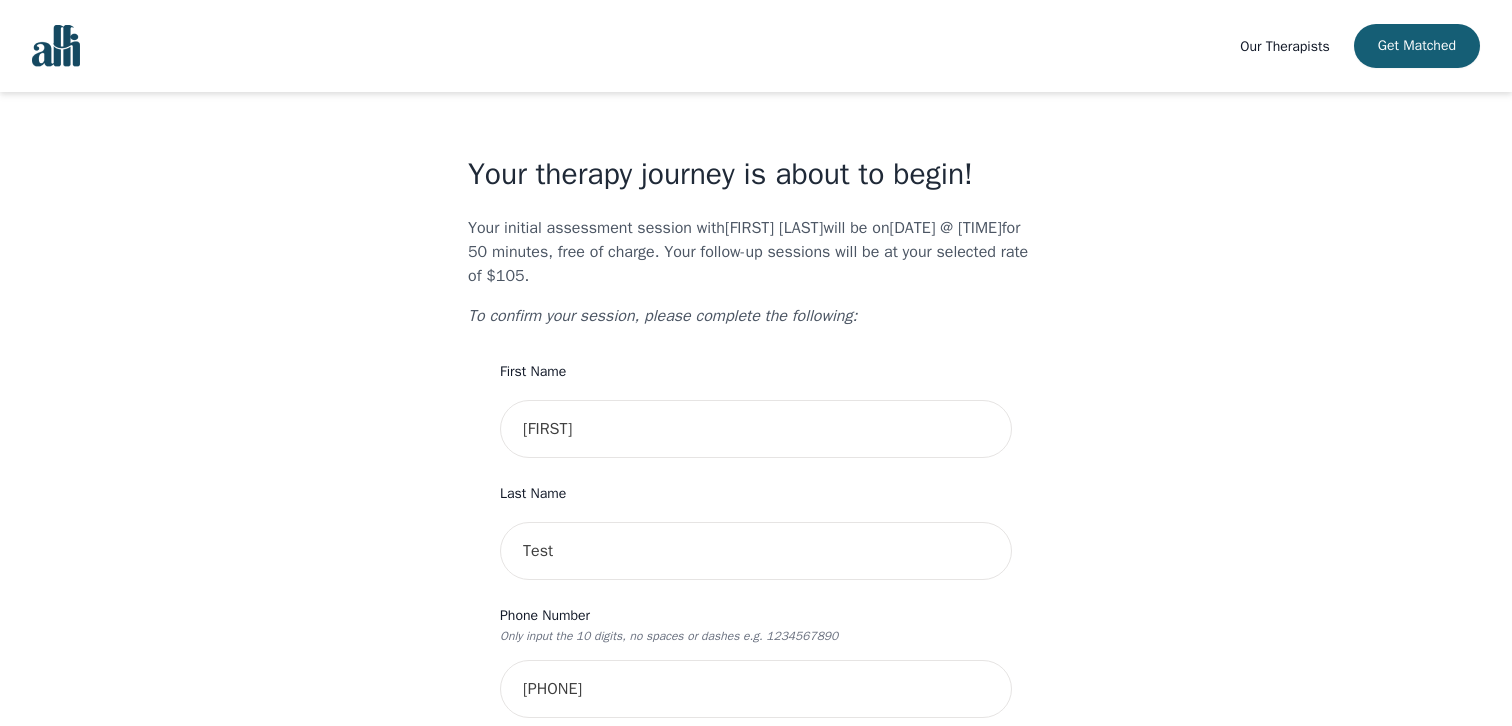 click on "Our Therapists" at bounding box center (1284, 46) 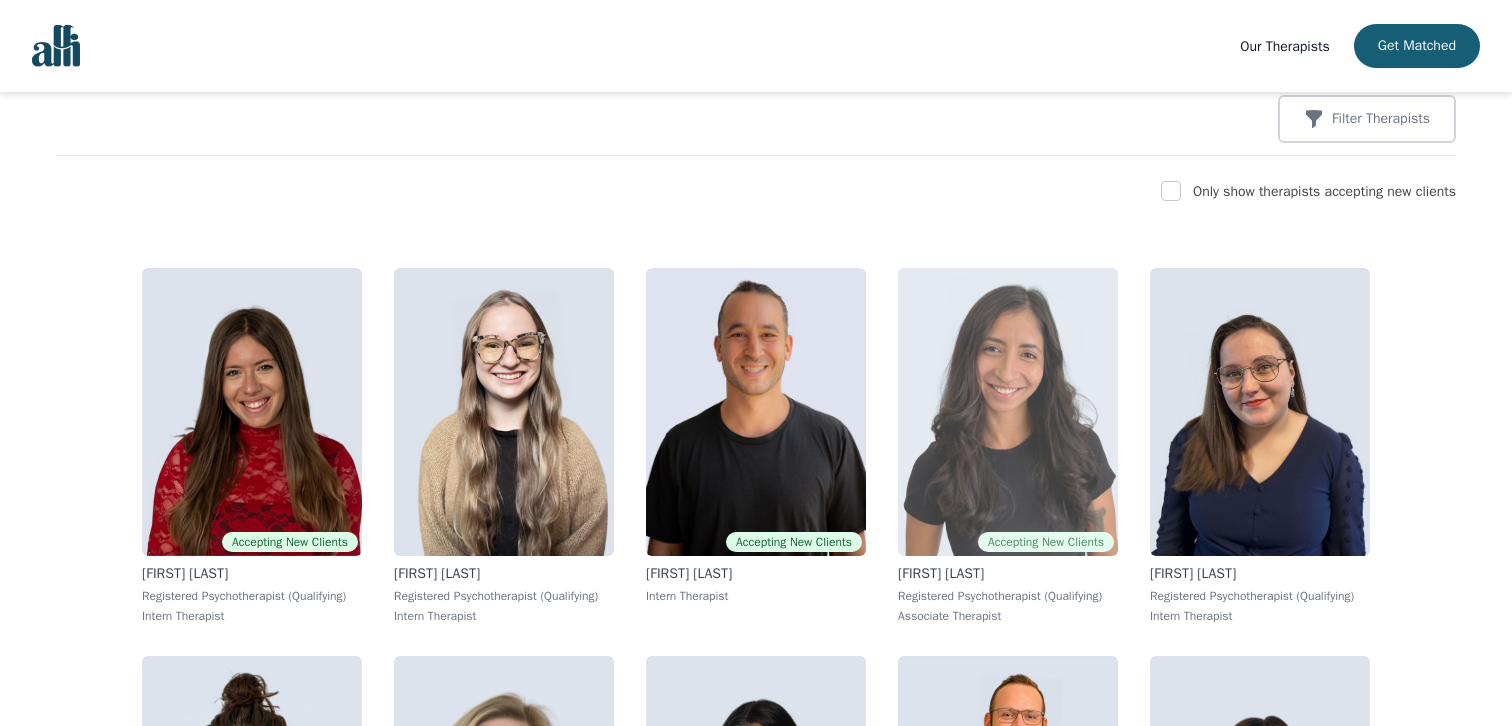 scroll, scrollTop: 285, scrollLeft: 0, axis: vertical 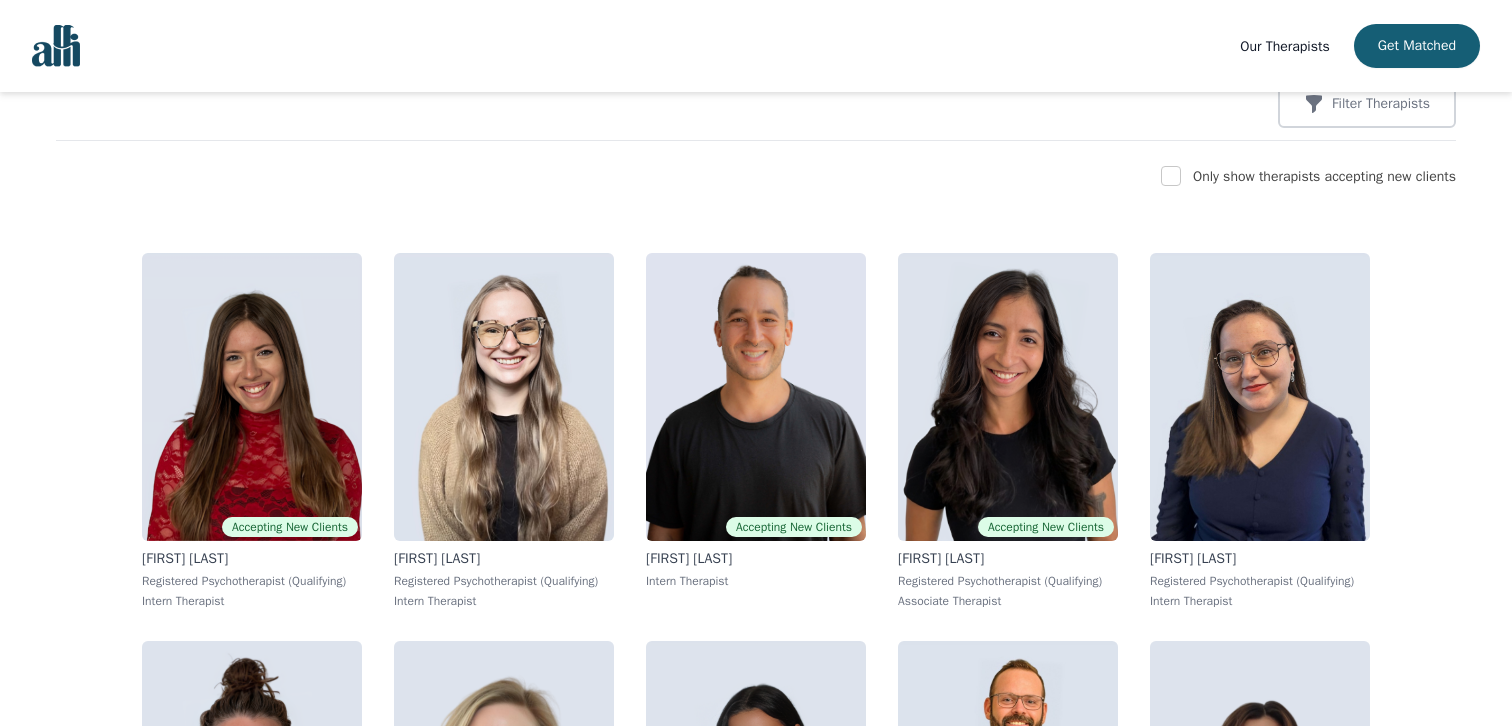 click at bounding box center [1171, 177] 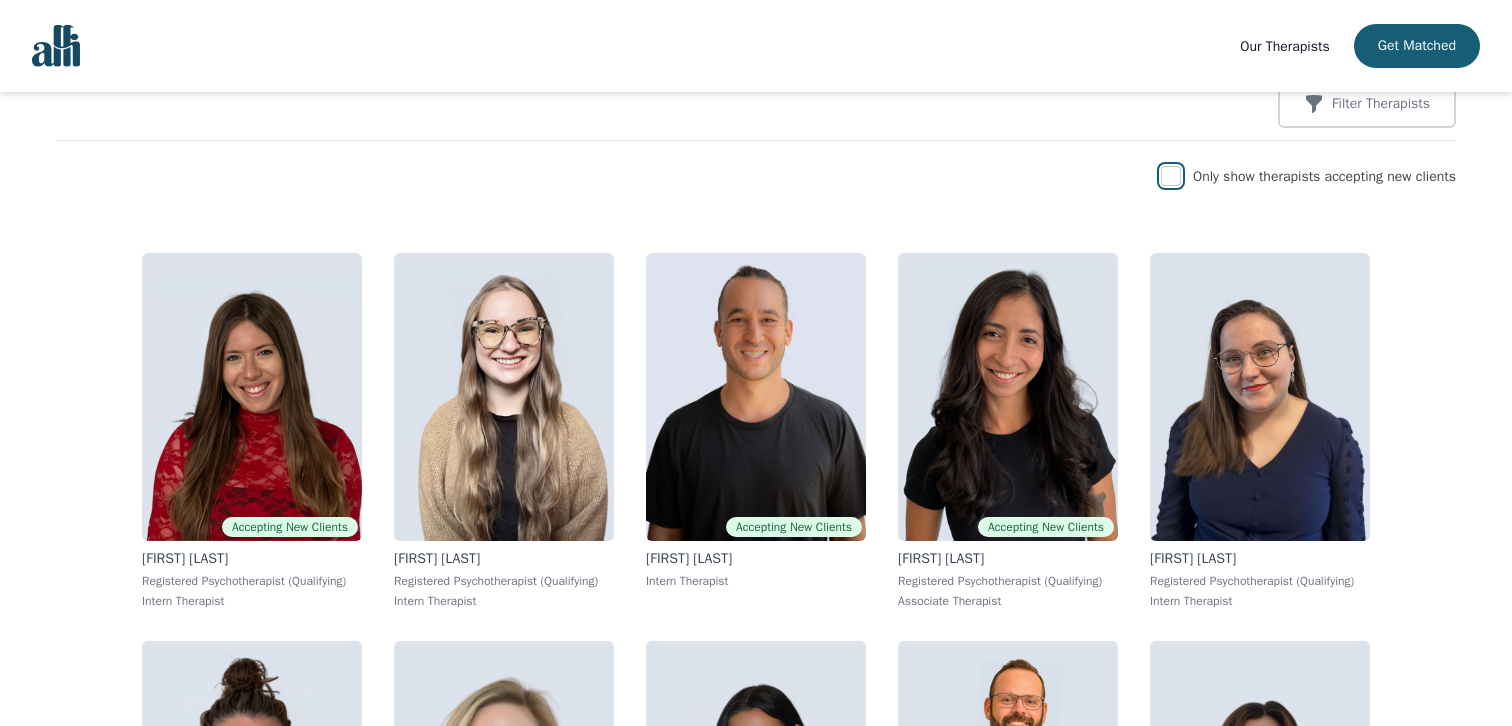 click at bounding box center (1171, 176) 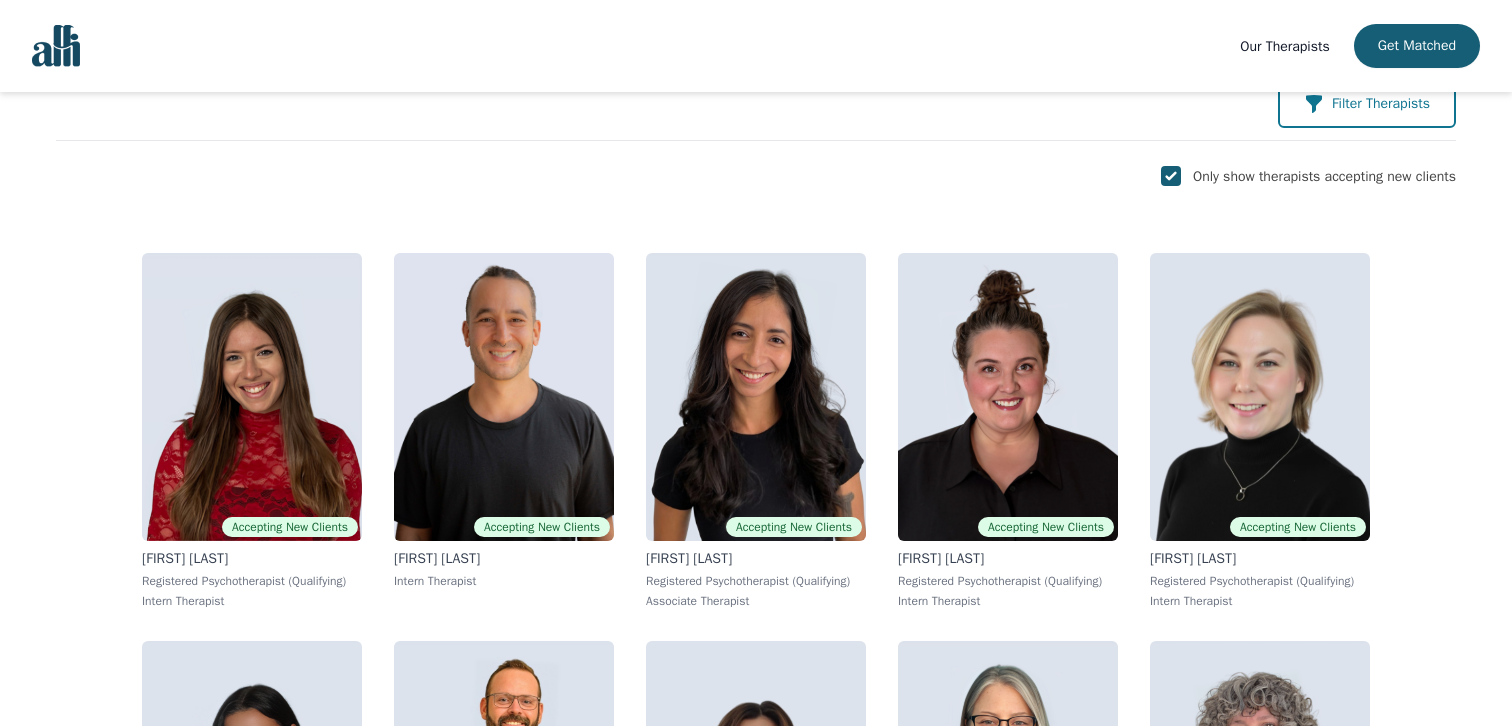 click on "Filter Therapists" at bounding box center (1367, 104) 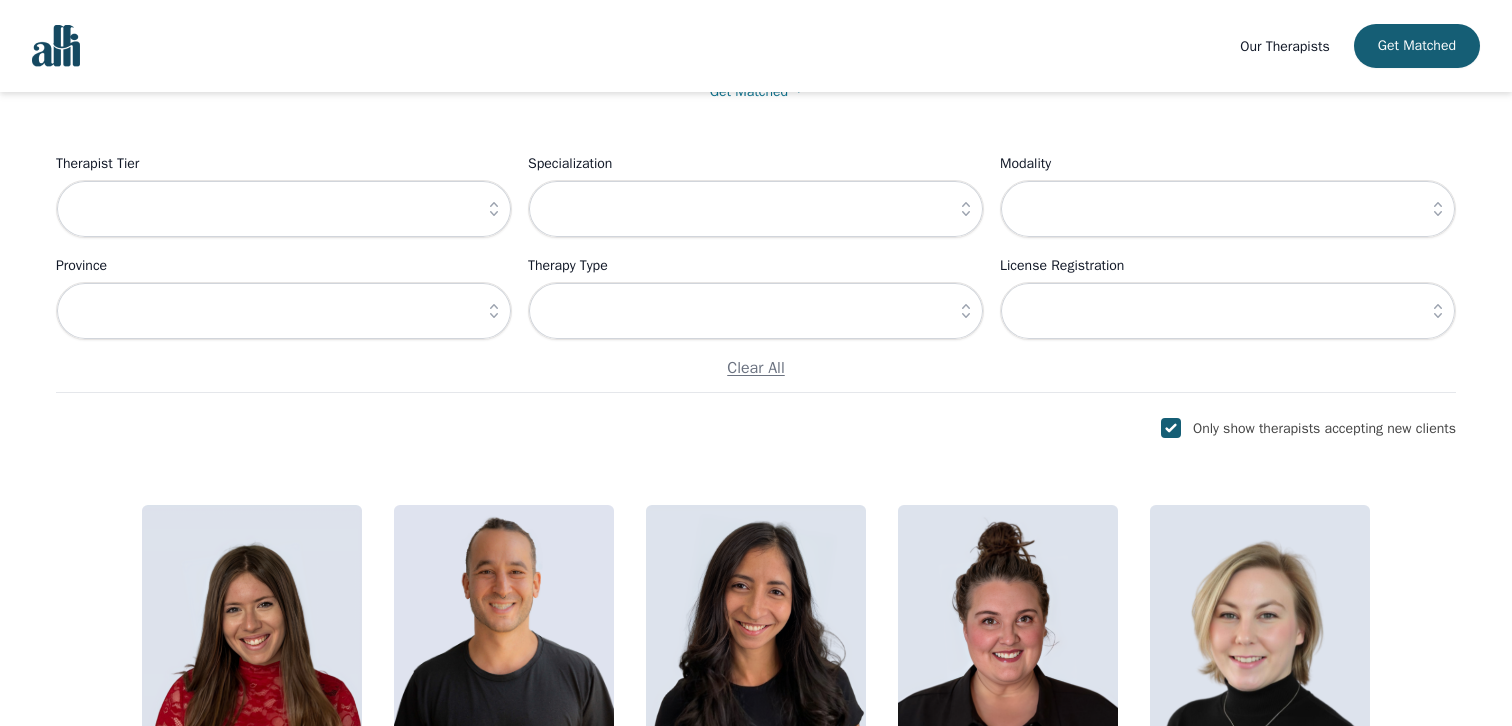 scroll, scrollTop: 195, scrollLeft: 0, axis: vertical 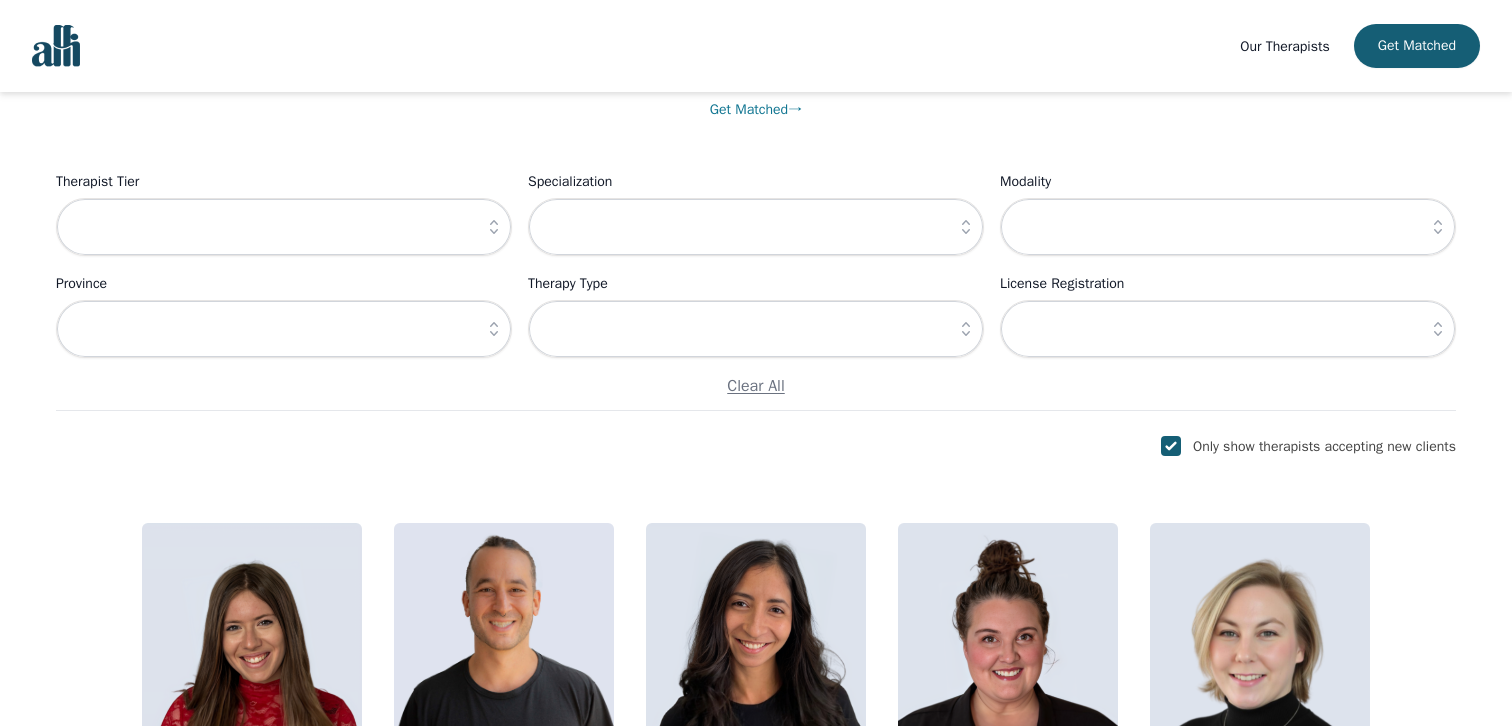 click at bounding box center [494, 227] 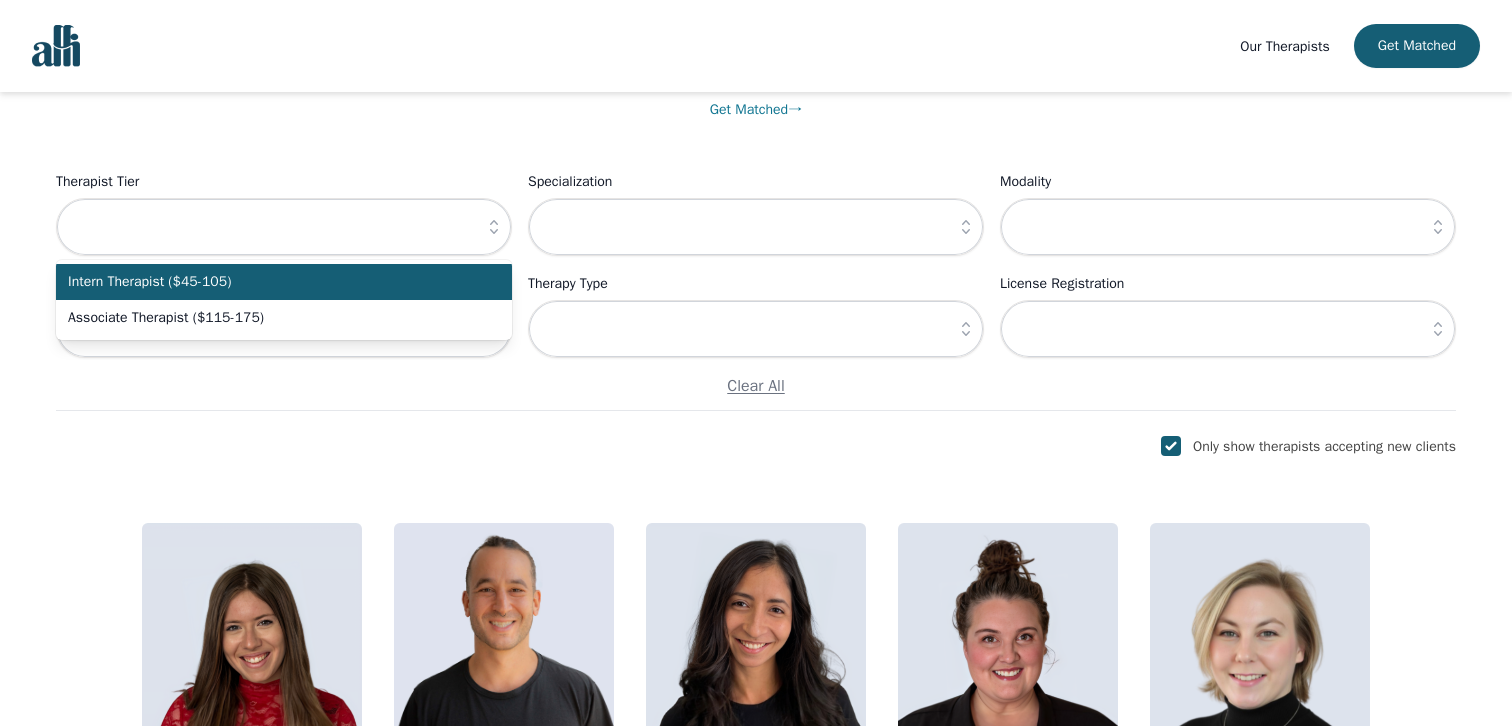 click on "Intern Therapist ($45-105)" at bounding box center [272, 282] 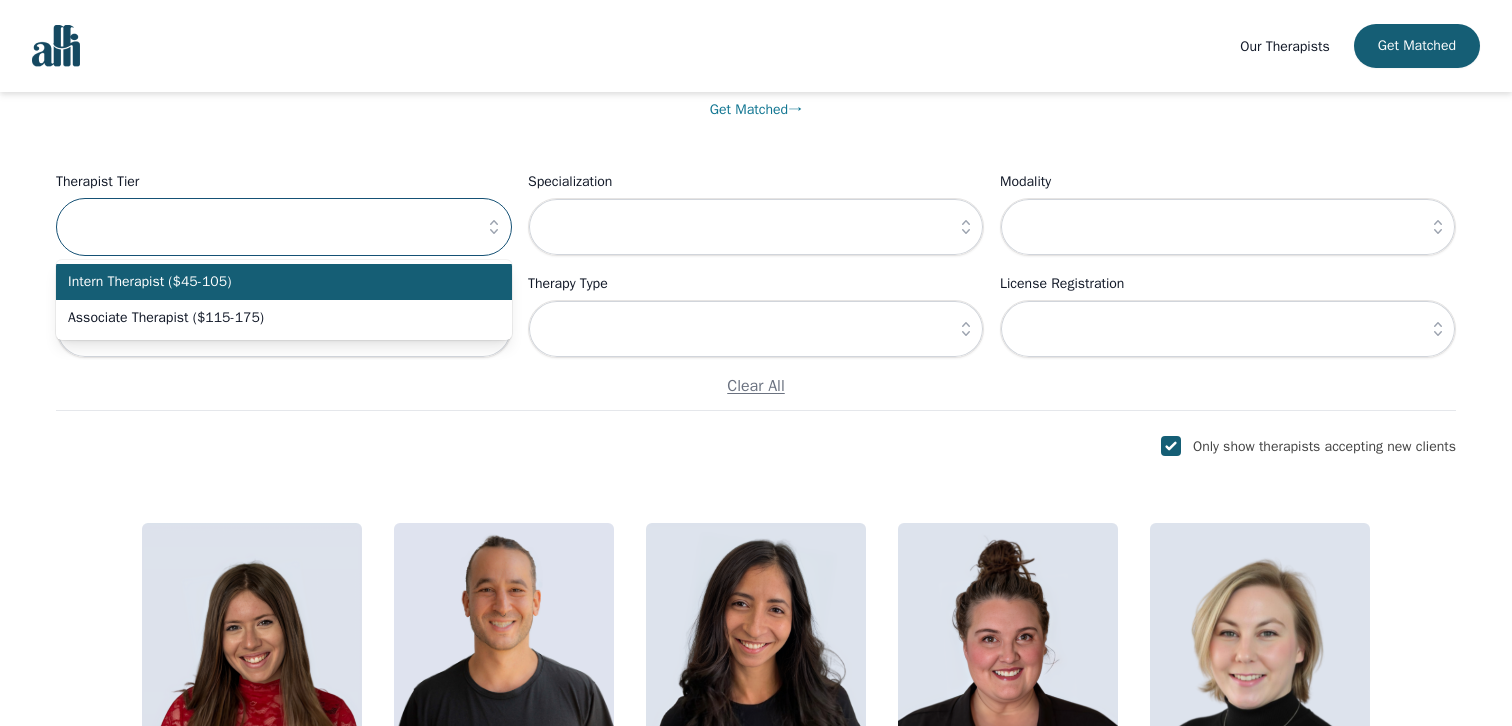 type on "Intern Therapist ($45-105)" 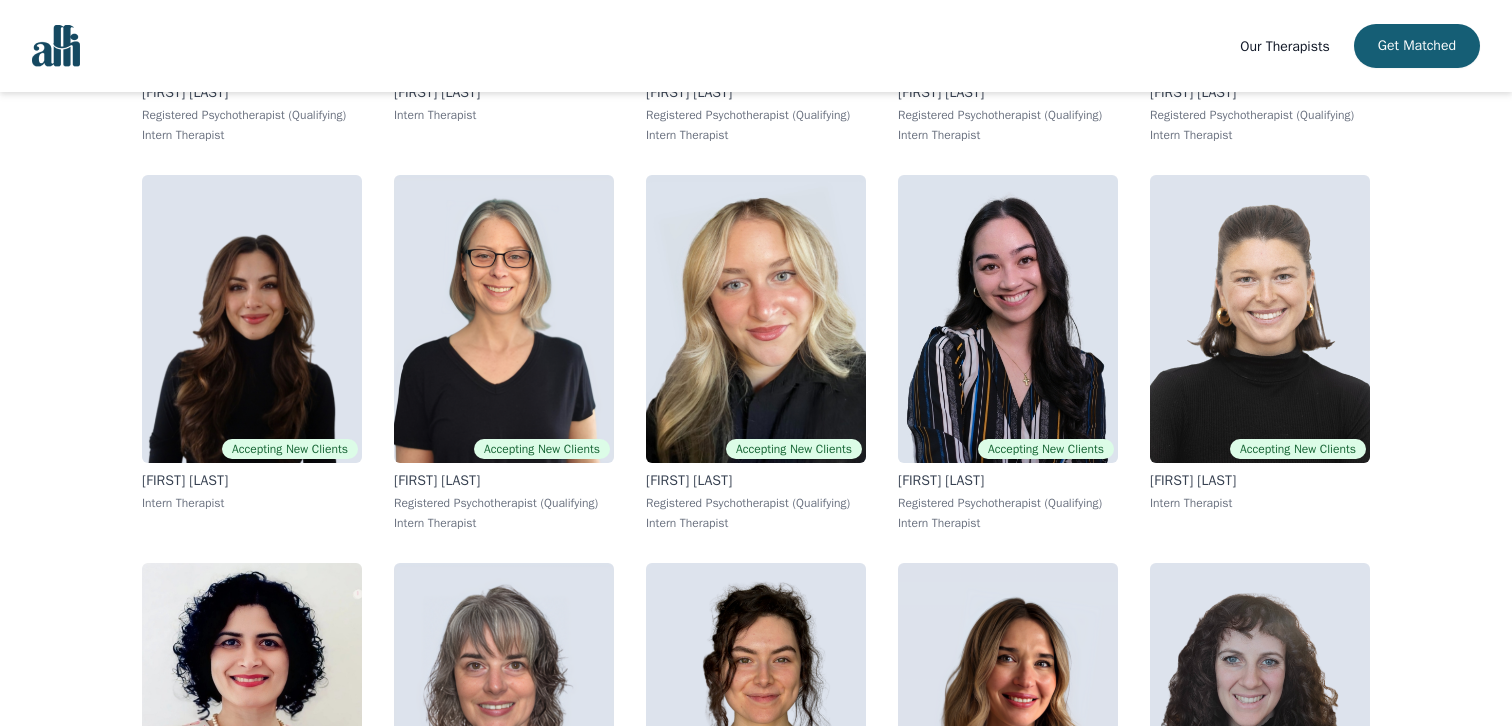 scroll, scrollTop: 932, scrollLeft: 0, axis: vertical 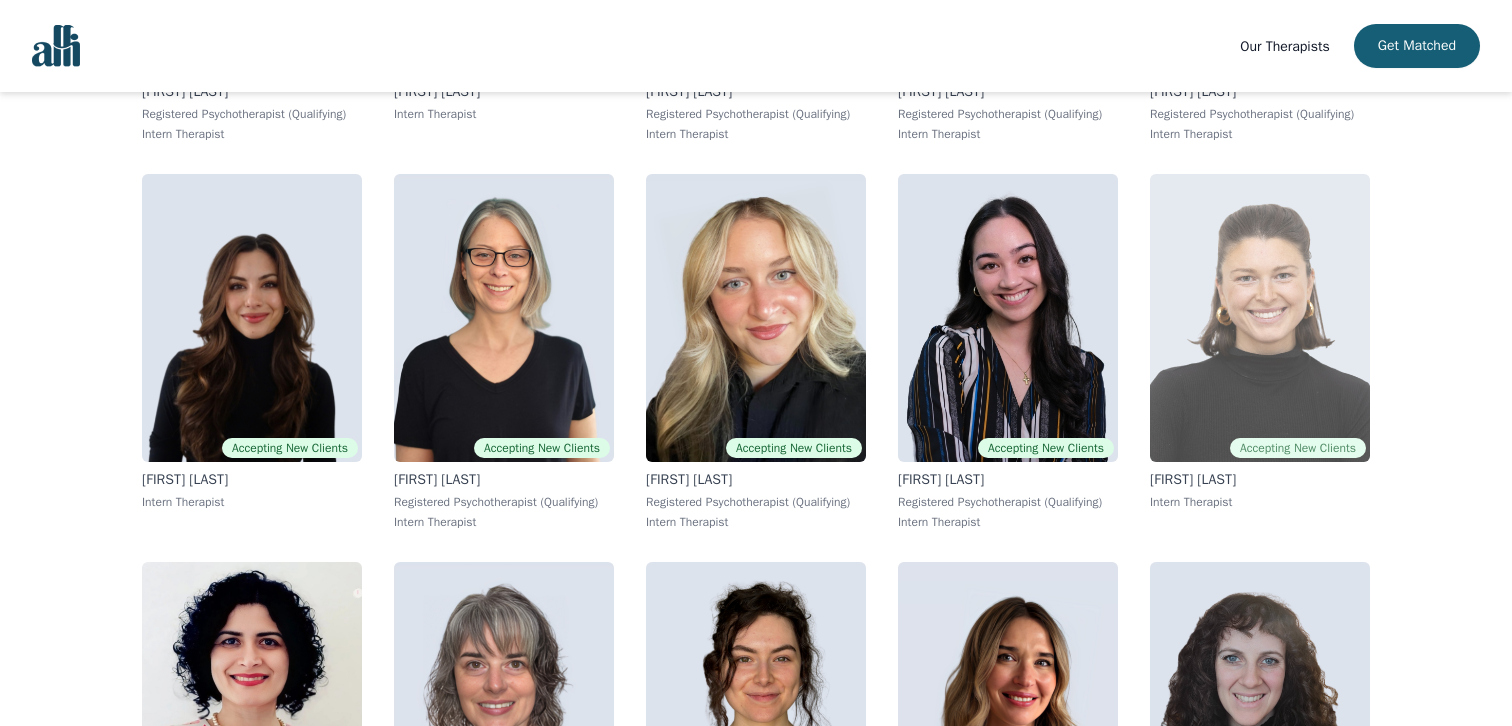 click at bounding box center (1260, 318) 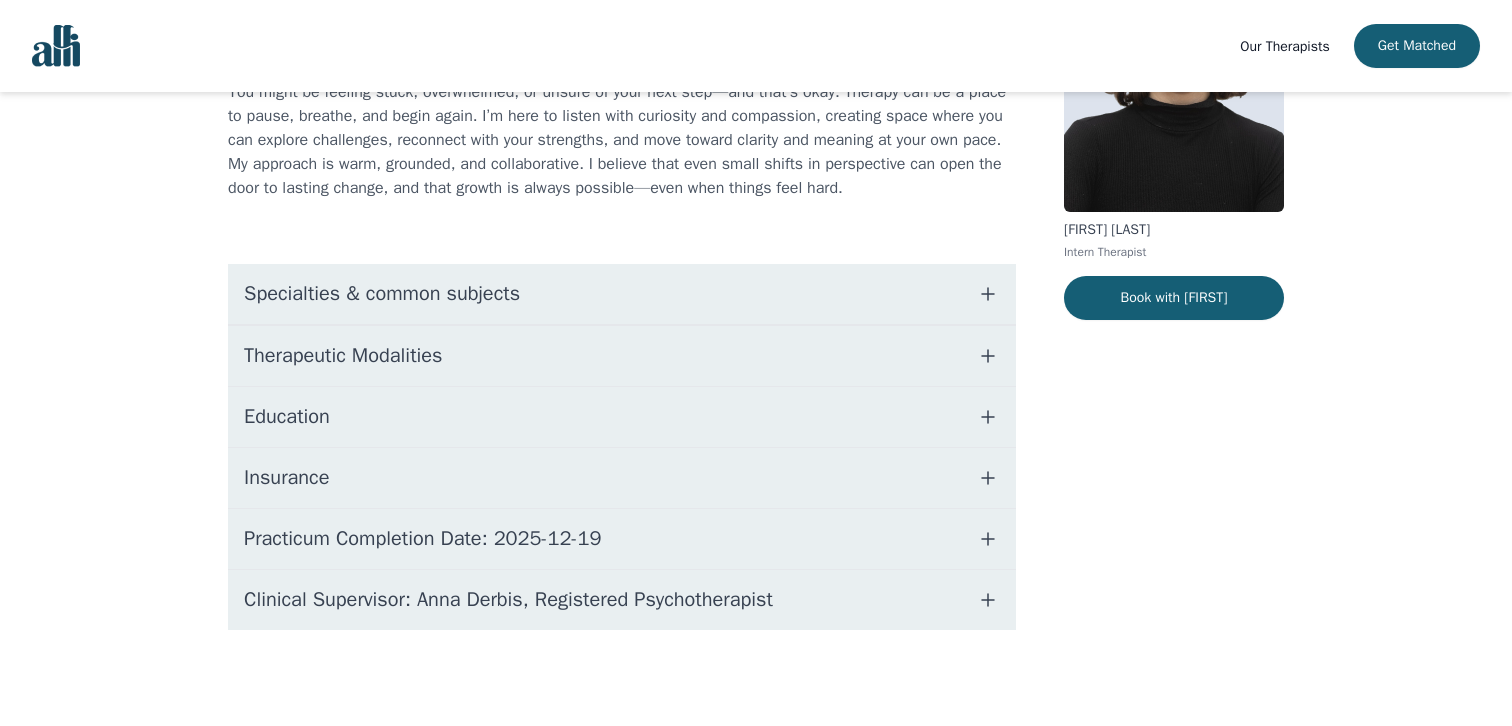 scroll, scrollTop: 0, scrollLeft: 0, axis: both 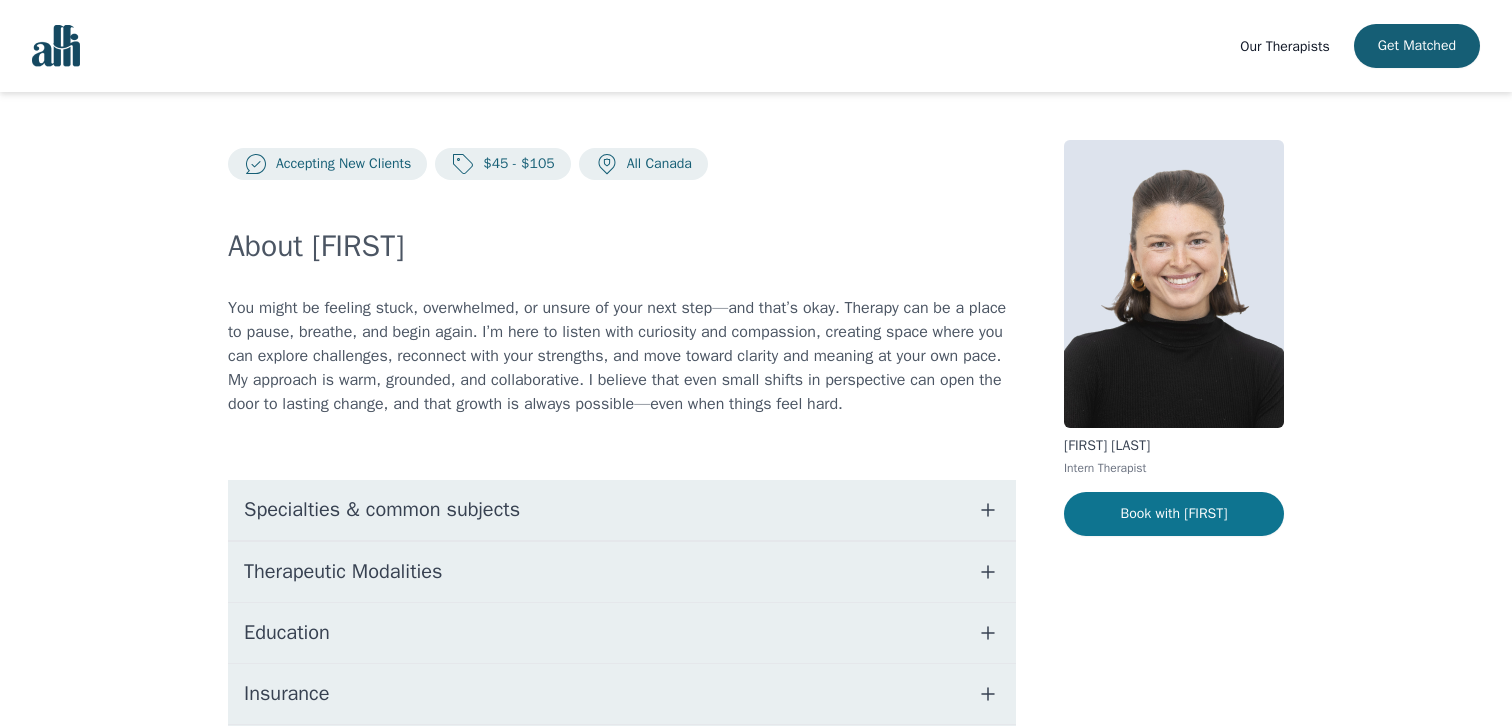 click on "Book with [FIRST]" at bounding box center [1174, 514] 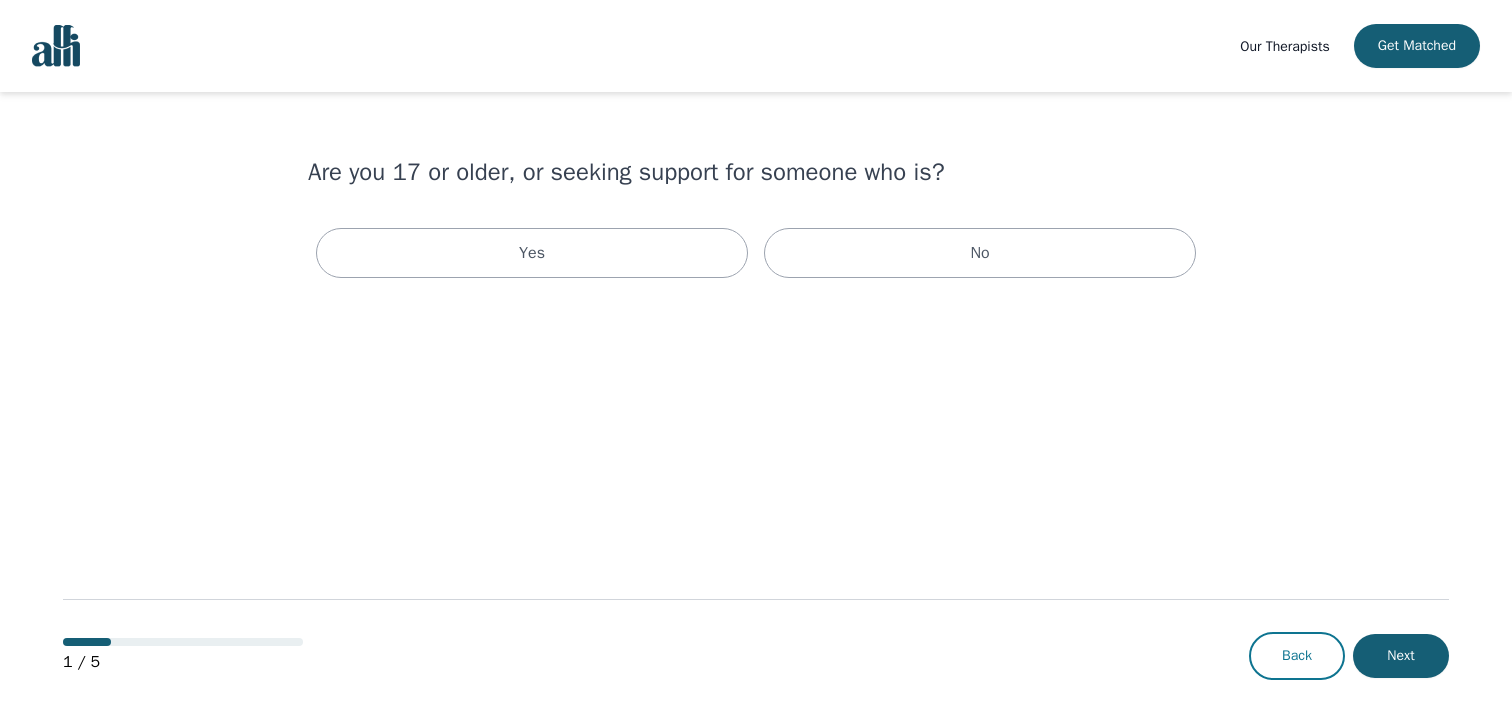 click on "Back" at bounding box center [1297, 656] 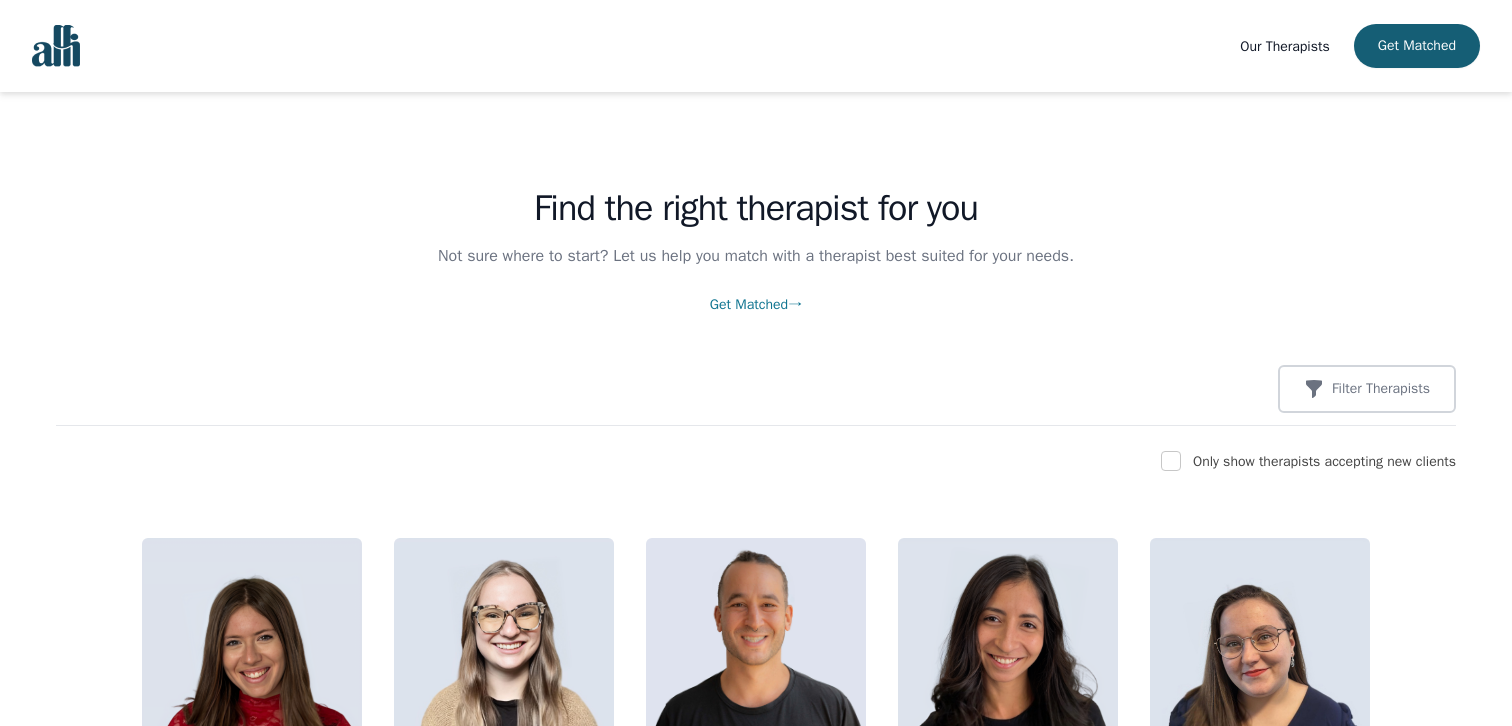 click at bounding box center [56, 46] 